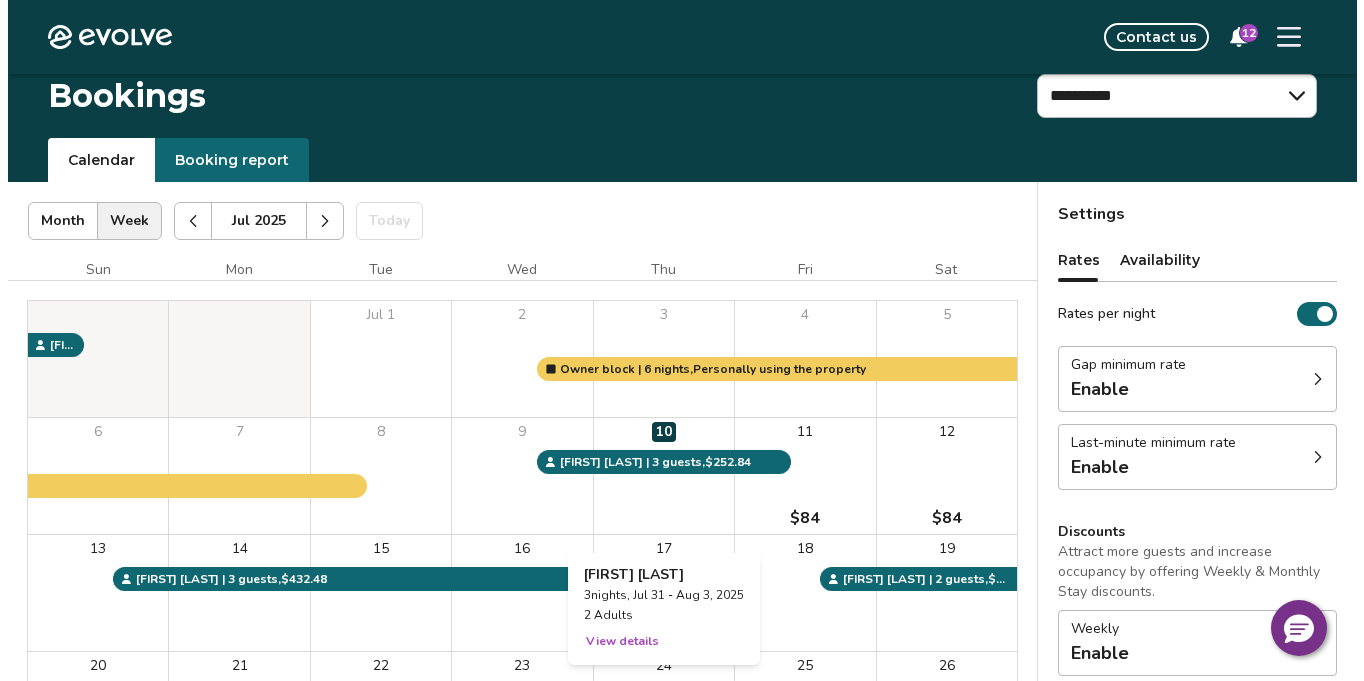 scroll, scrollTop: 300, scrollLeft: 0, axis: vertical 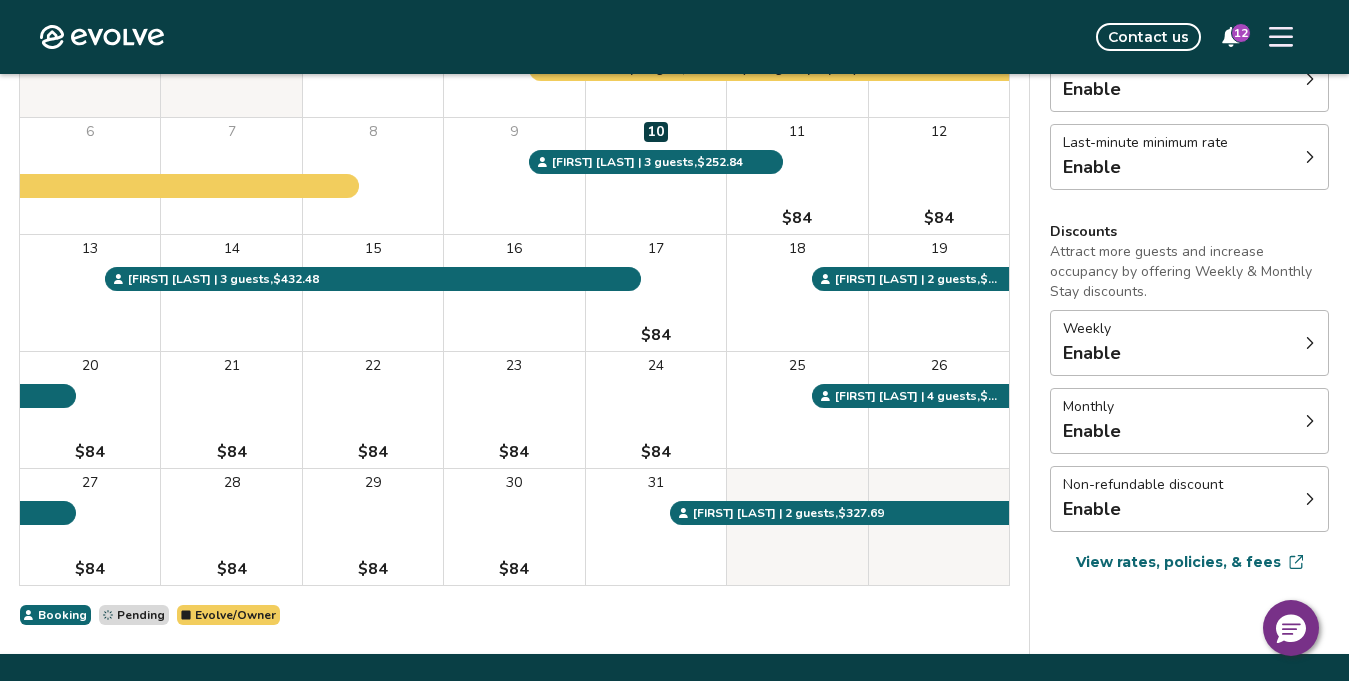 click on "21 $84" at bounding box center [231, 410] 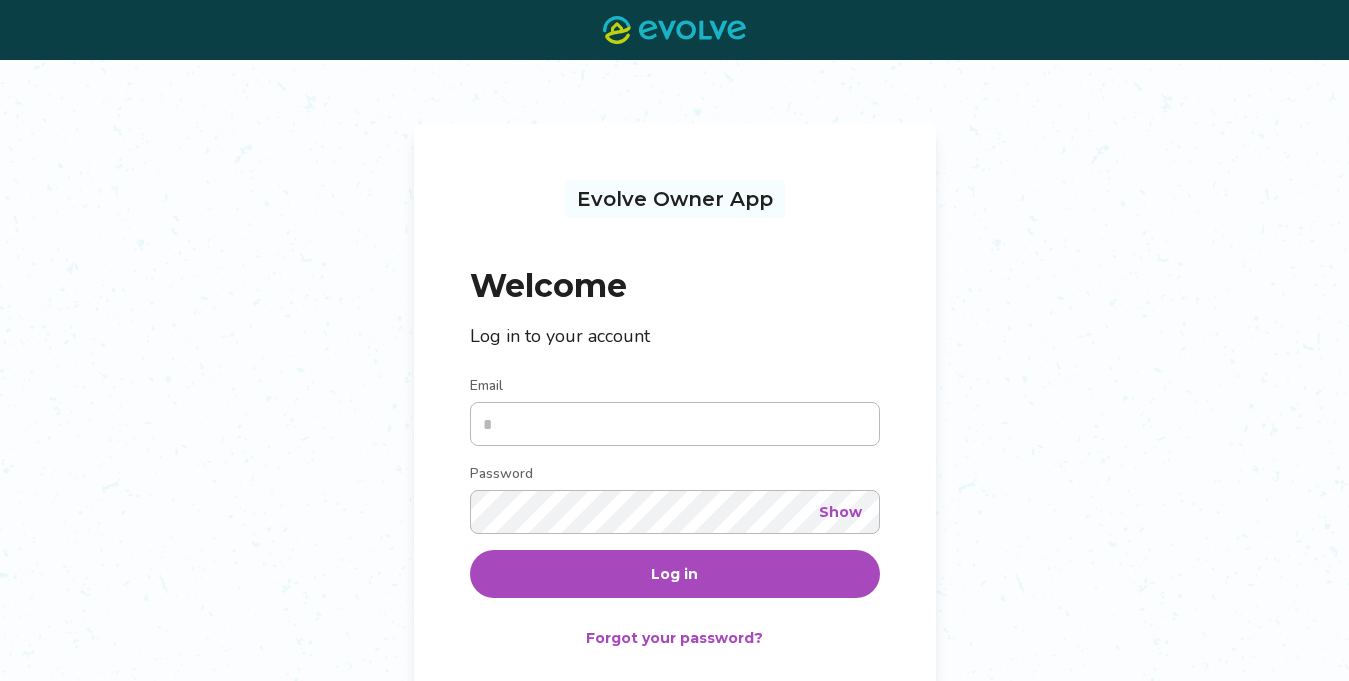 scroll, scrollTop: 0, scrollLeft: 0, axis: both 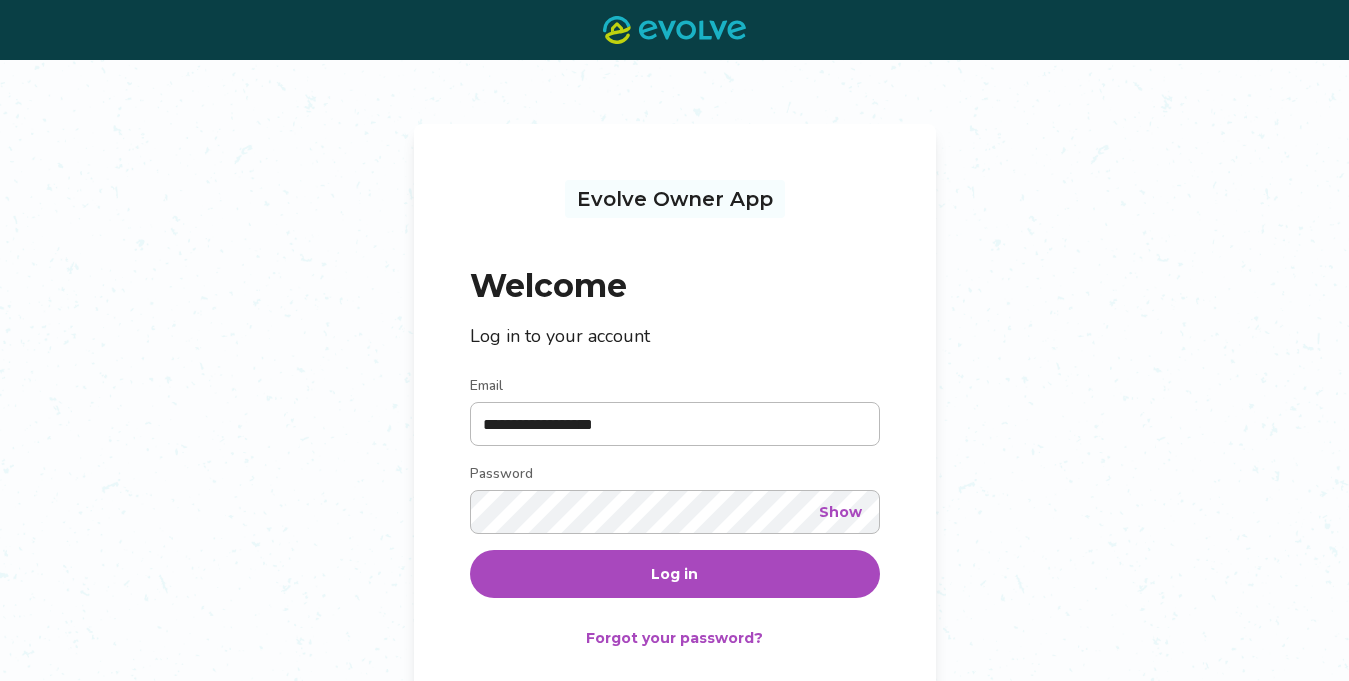 click on "Show" at bounding box center (840, 512) 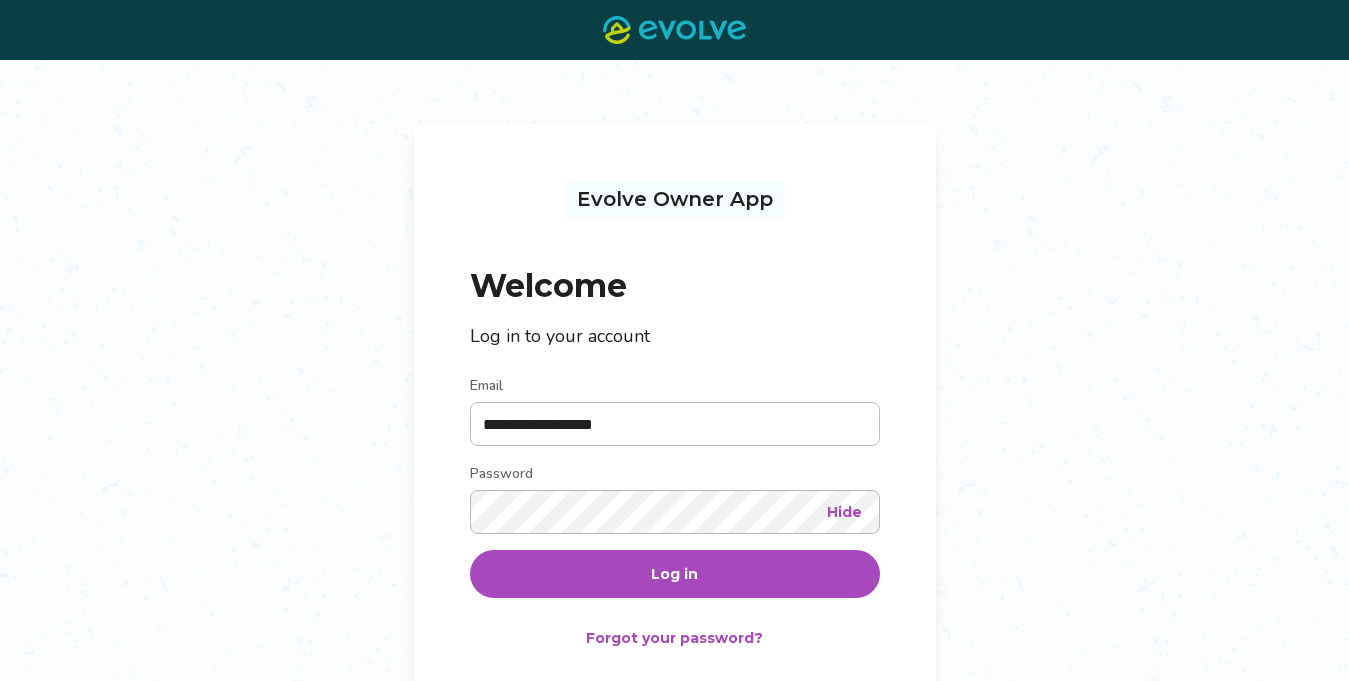 click on "Log in" at bounding box center [675, 574] 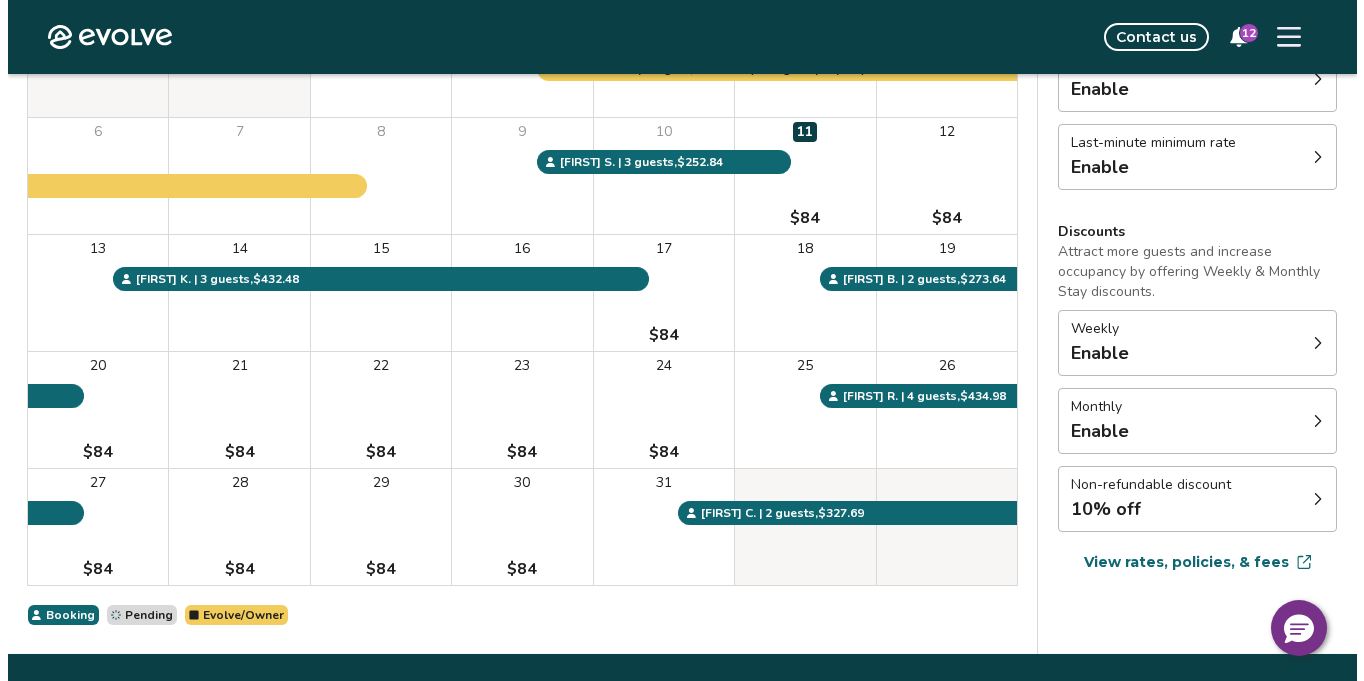 scroll, scrollTop: 353, scrollLeft: 0, axis: vertical 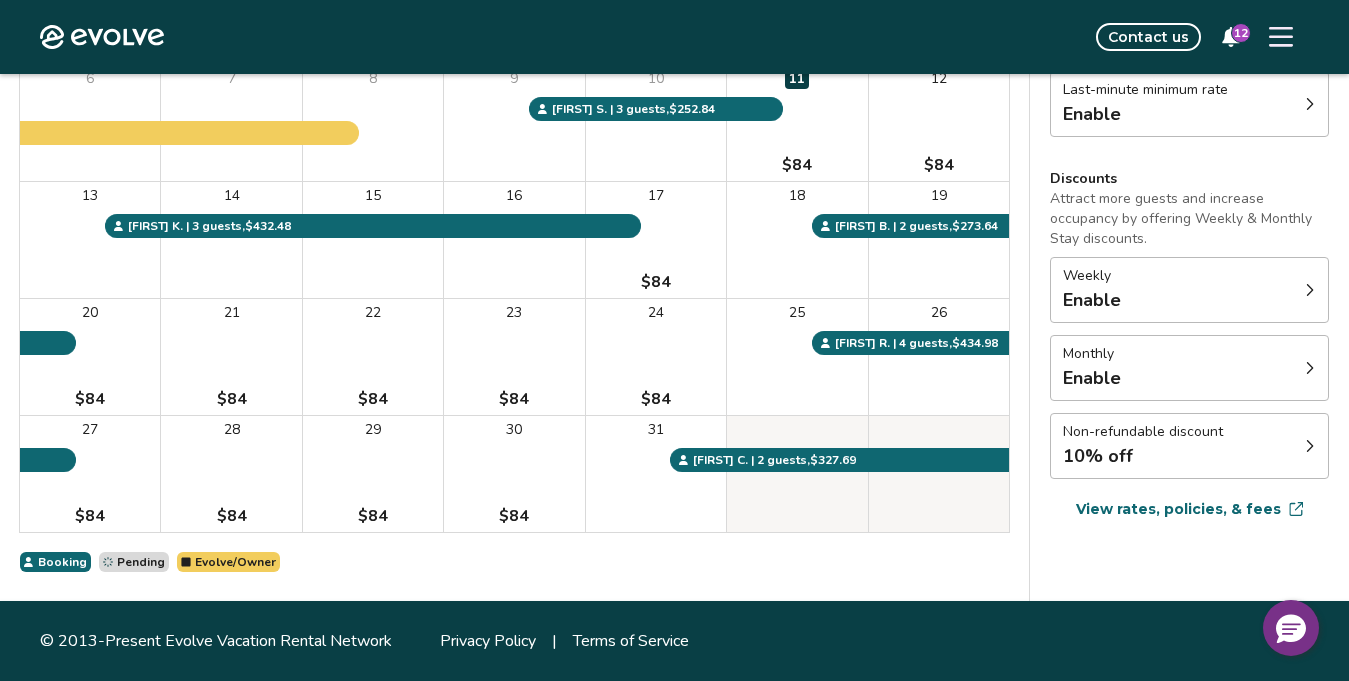 click on "21 $84" at bounding box center (231, 357) 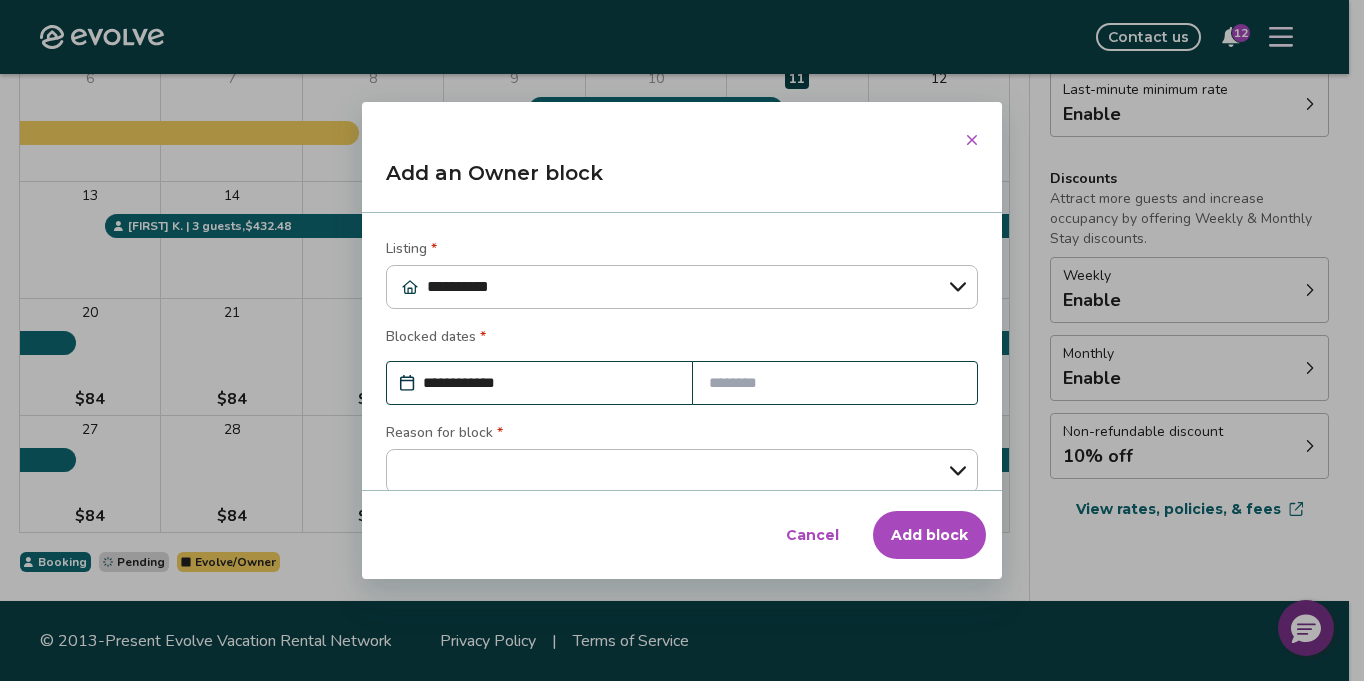click at bounding box center [835, 383] 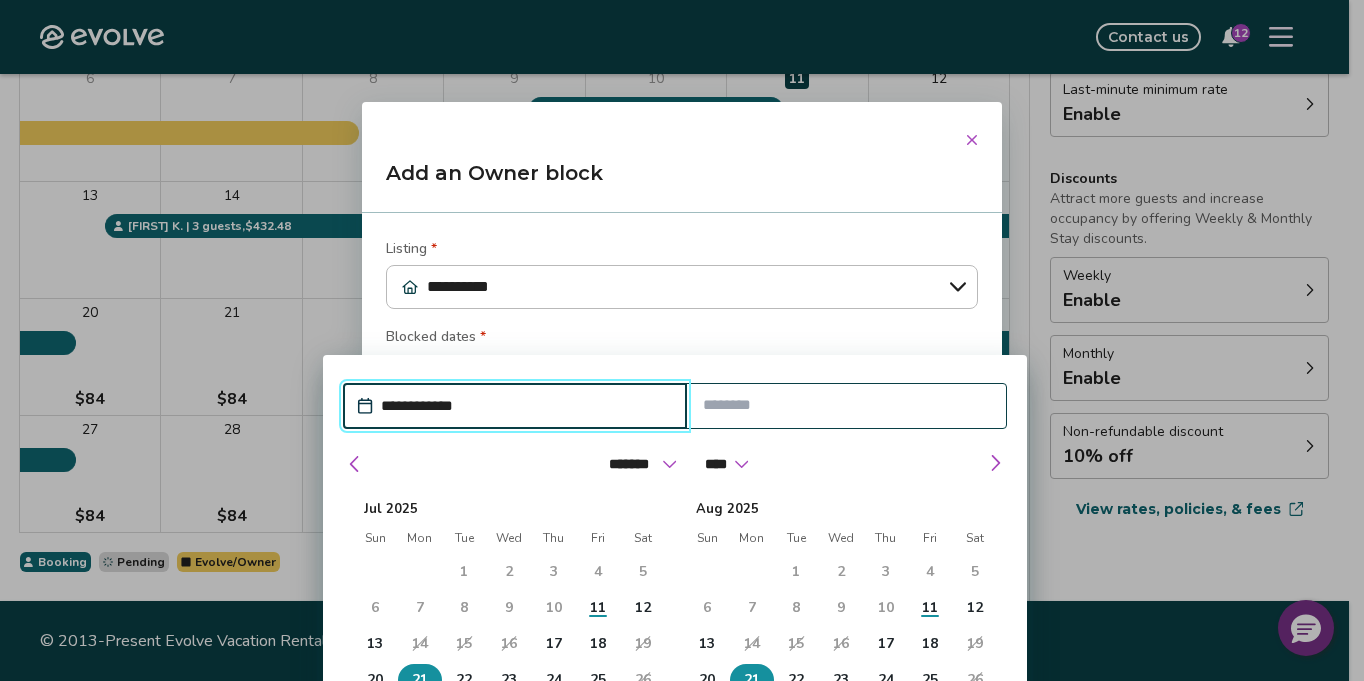 click on "21" at bounding box center (752, 680) 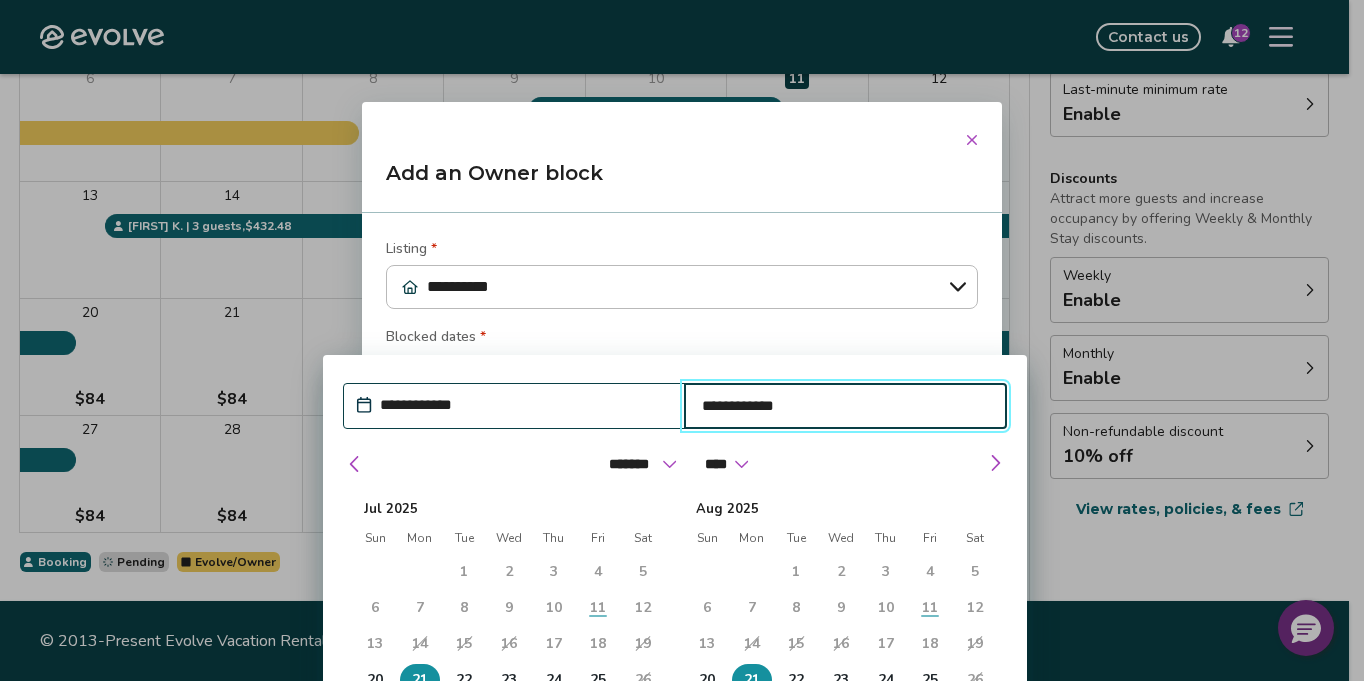 drag, startPoint x: 649, startPoint y: 367, endPoint x: 612, endPoint y: 317, distance: 62.201286 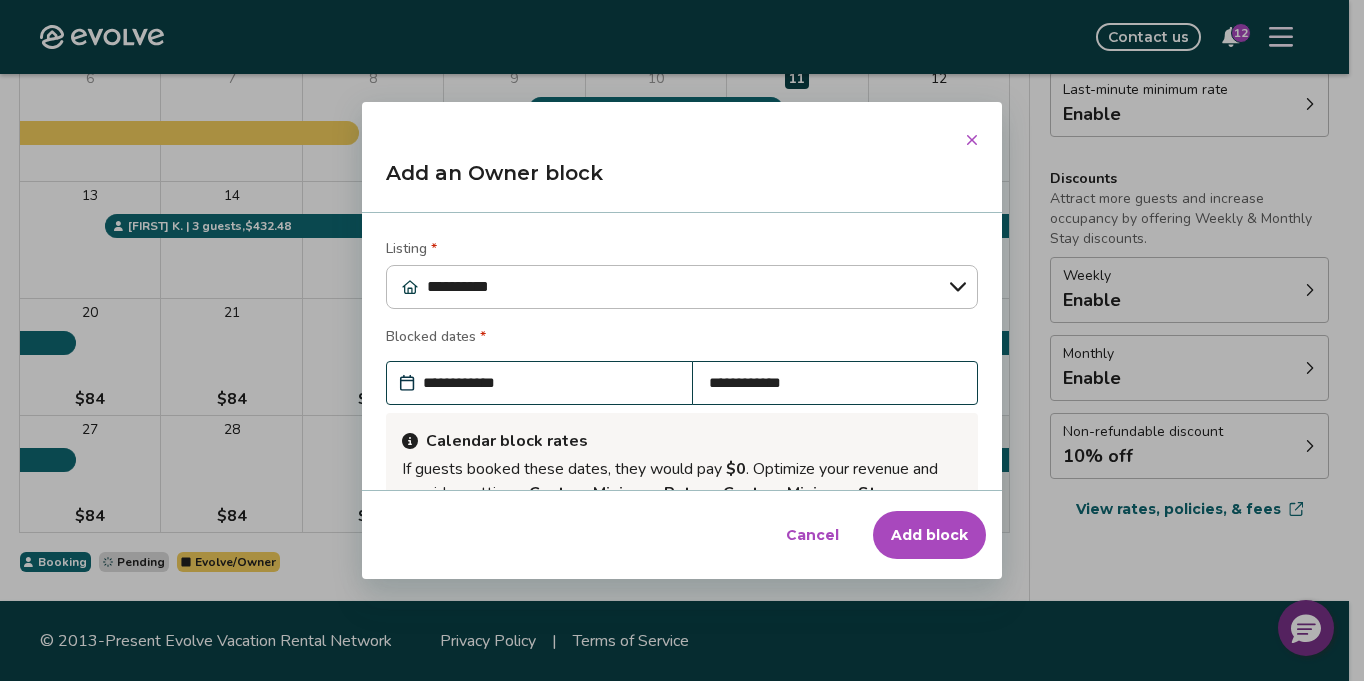 click on "**********" at bounding box center (682, 340) 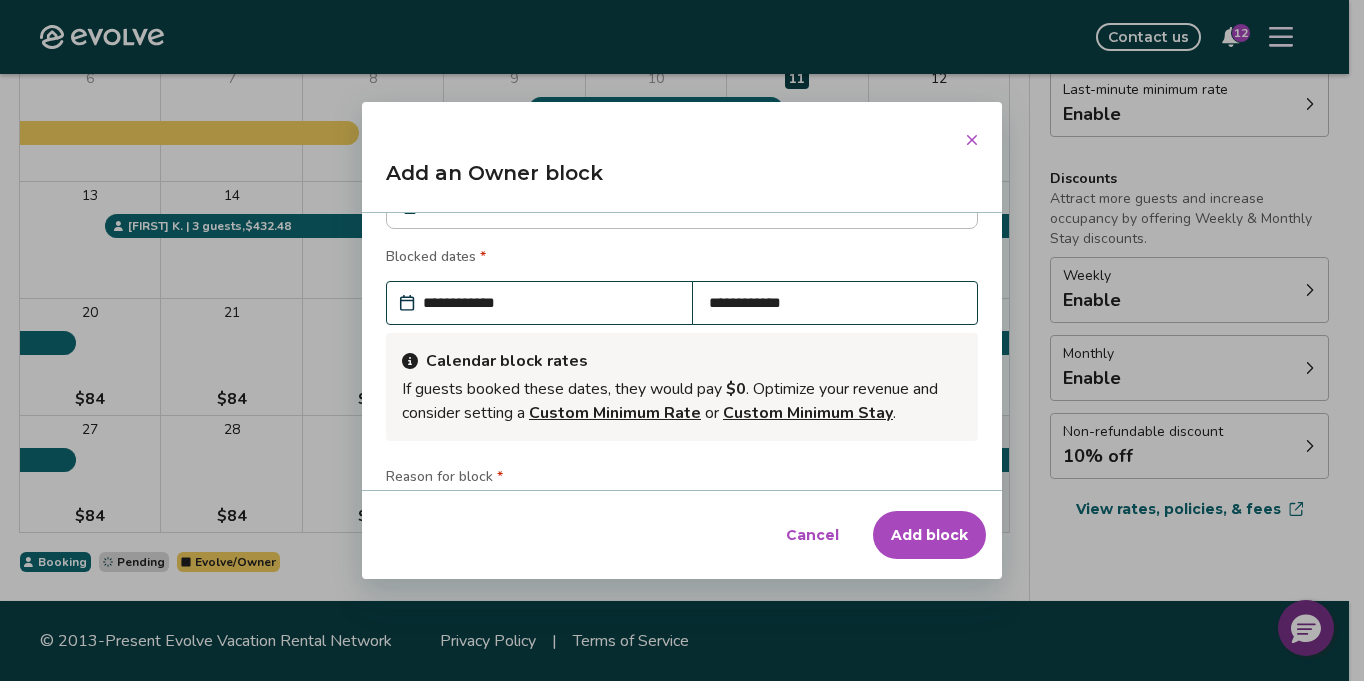 scroll, scrollTop: 62, scrollLeft: 0, axis: vertical 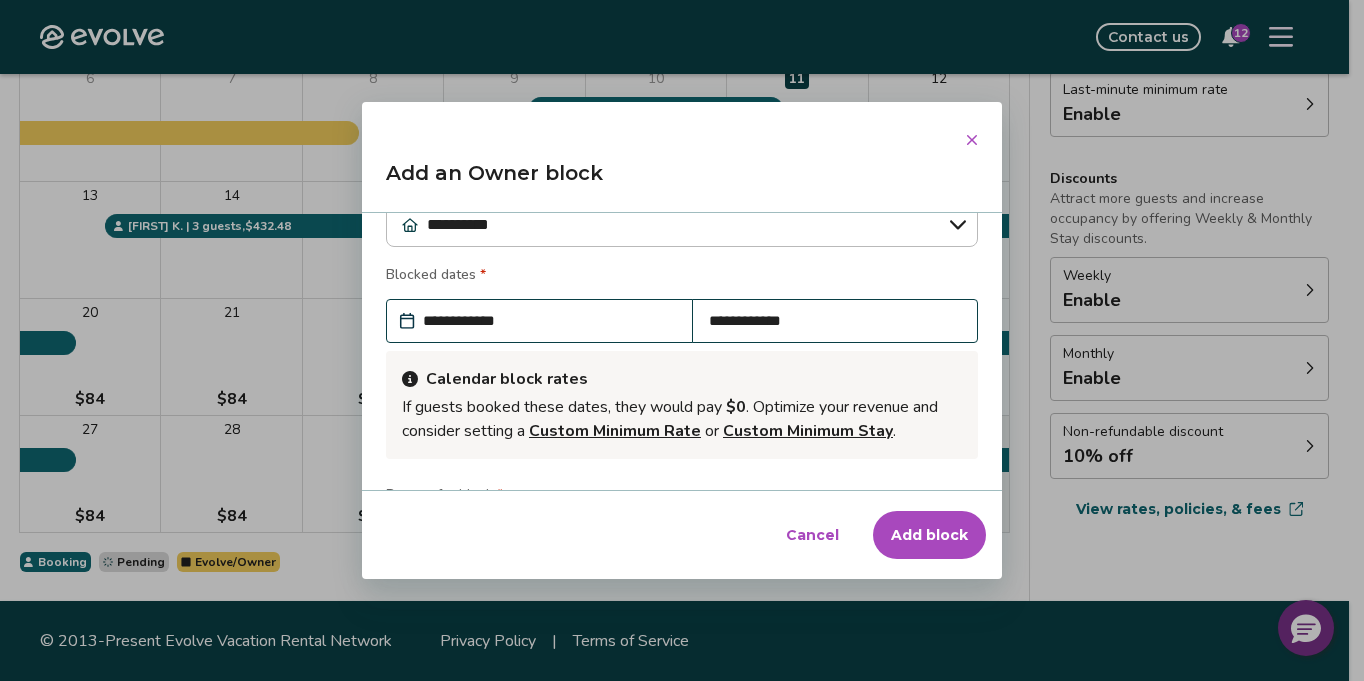 click on "Add block" at bounding box center (929, 535) 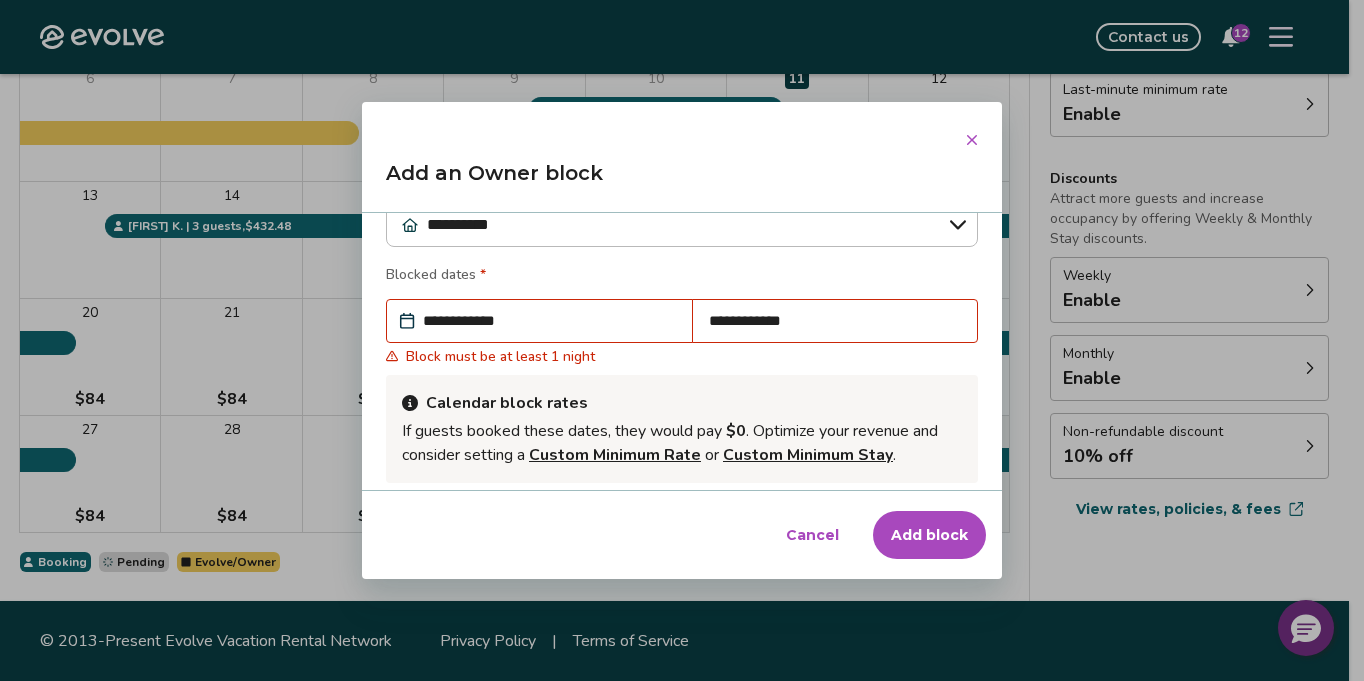scroll, scrollTop: 268, scrollLeft: 0, axis: vertical 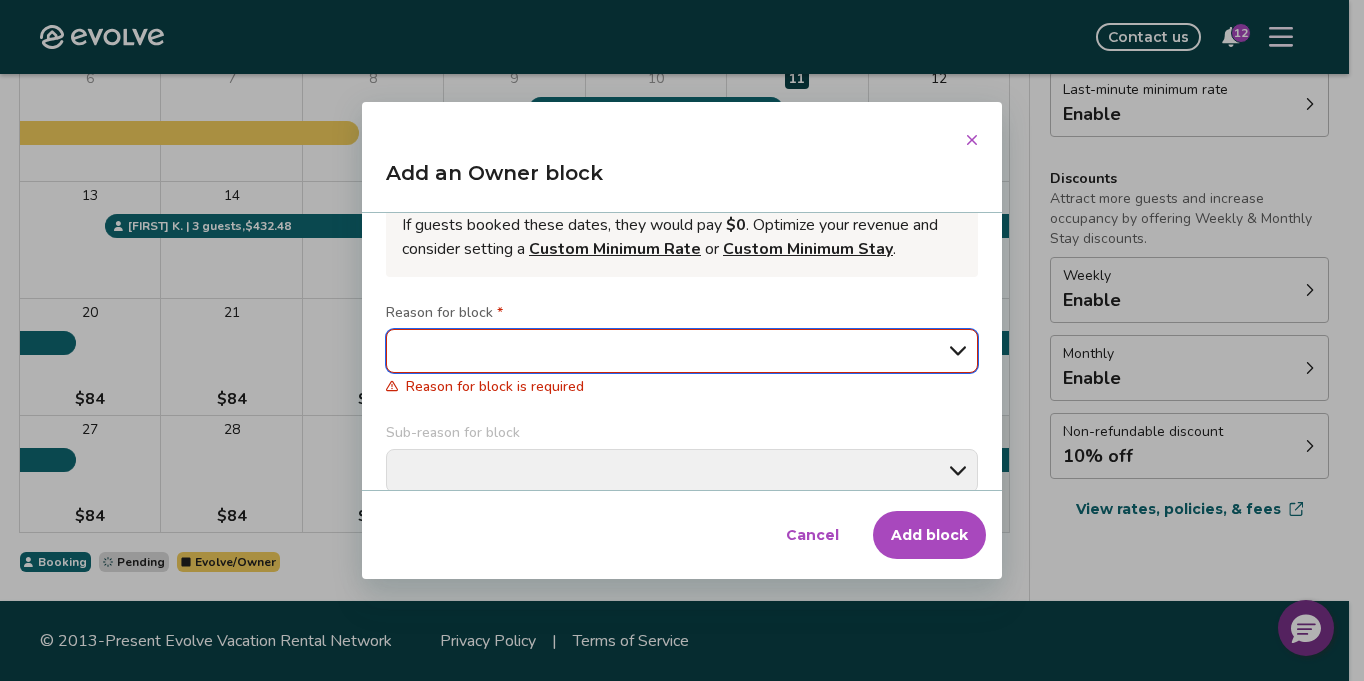 click on "**********" at bounding box center [682, 351] 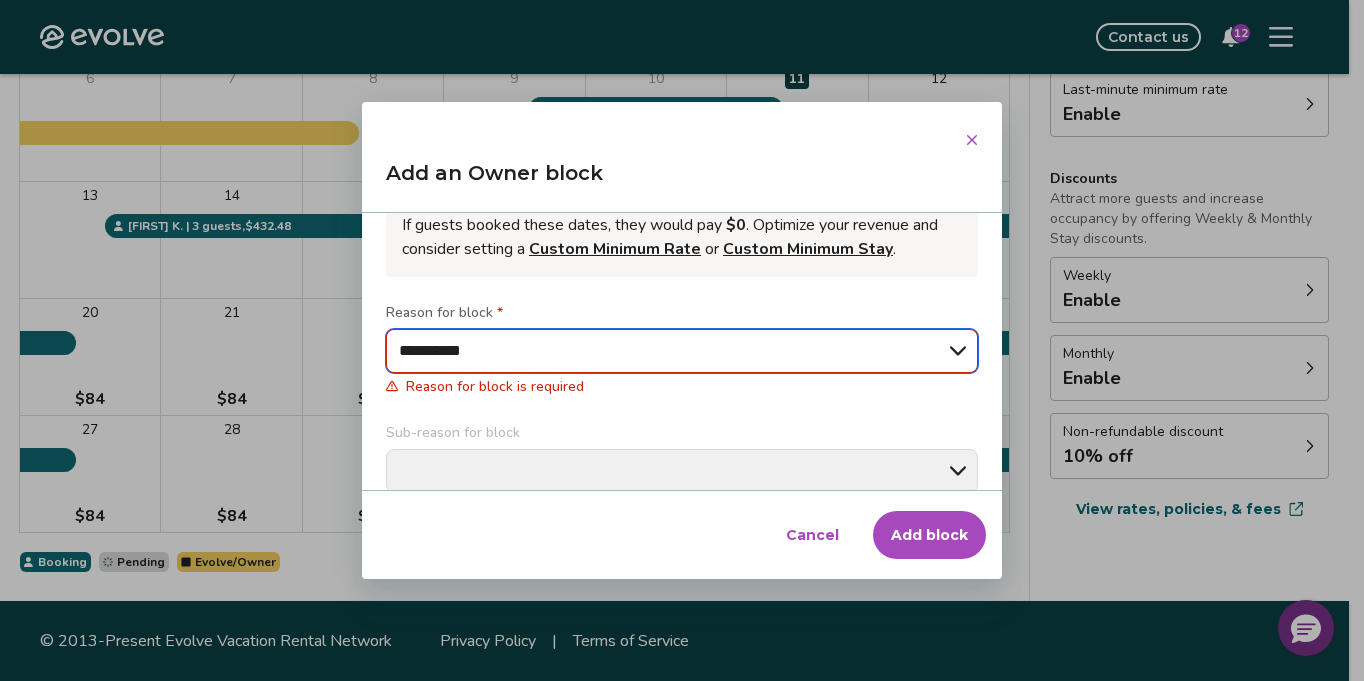 click on "**********" at bounding box center (682, 351) 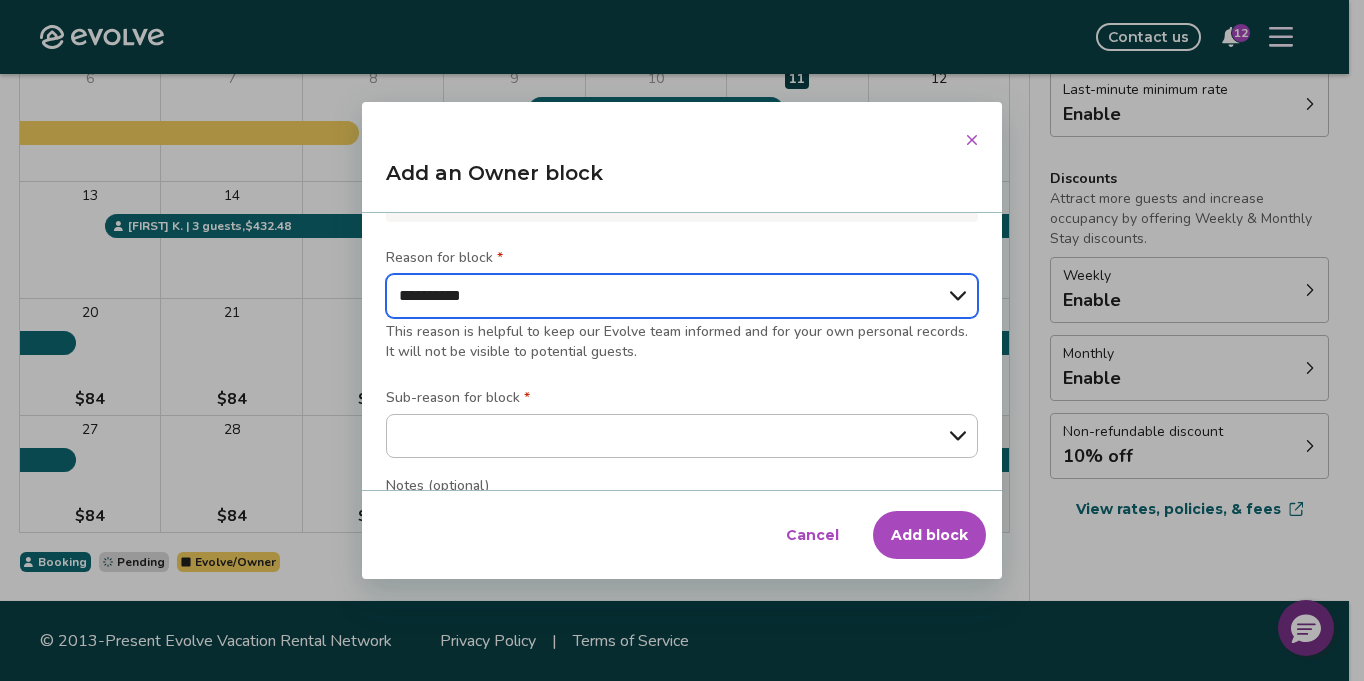 scroll, scrollTop: 368, scrollLeft: 0, axis: vertical 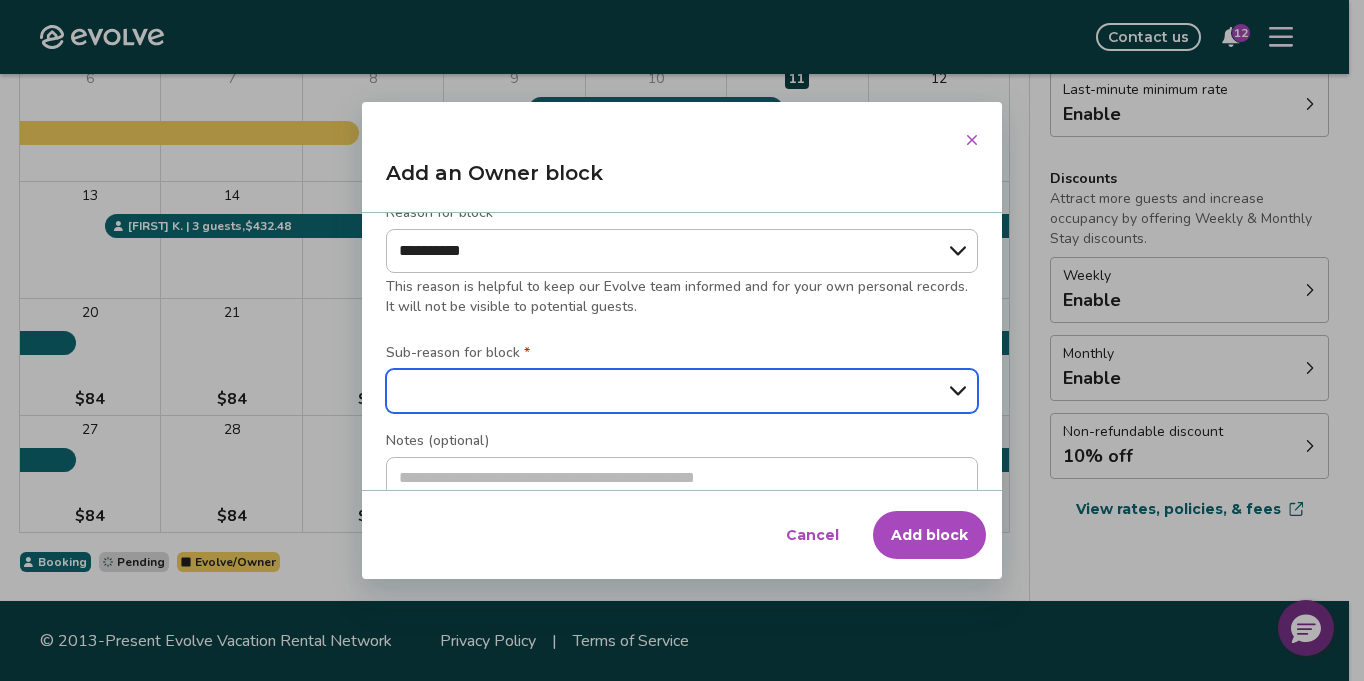 click on "**********" at bounding box center (682, 391) 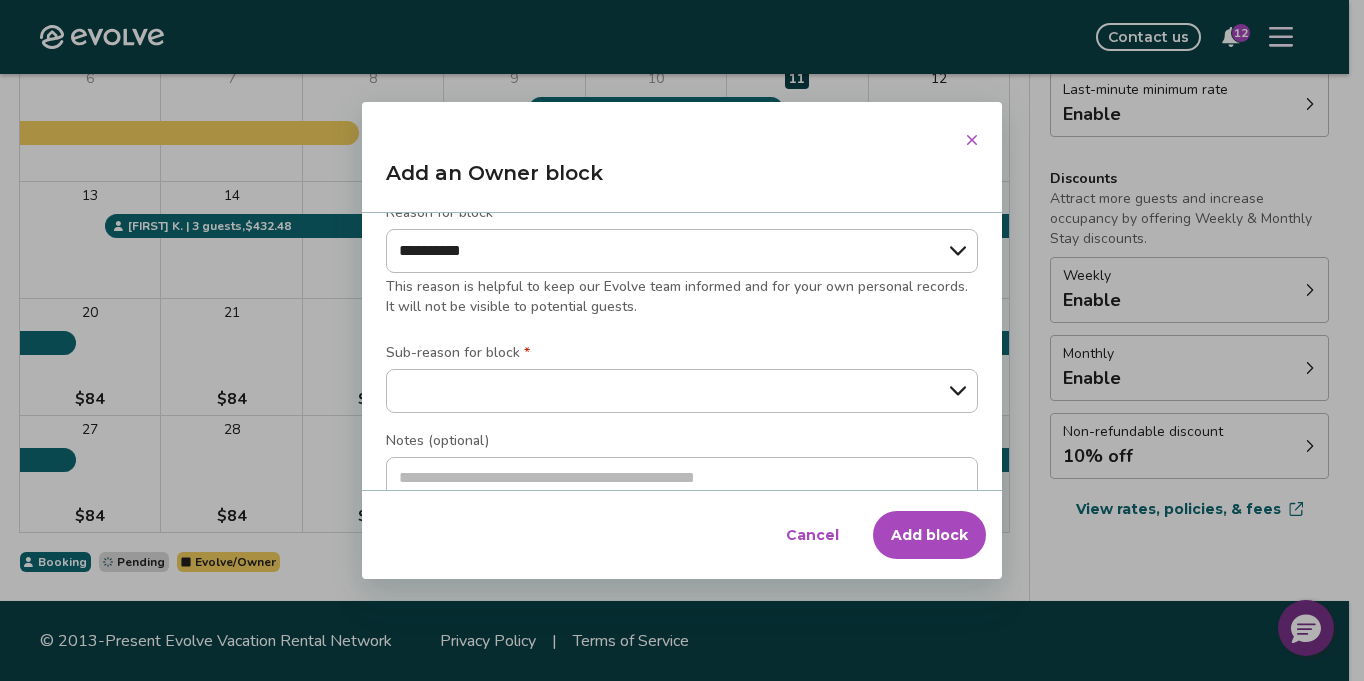 click on "Add block" at bounding box center (929, 535) 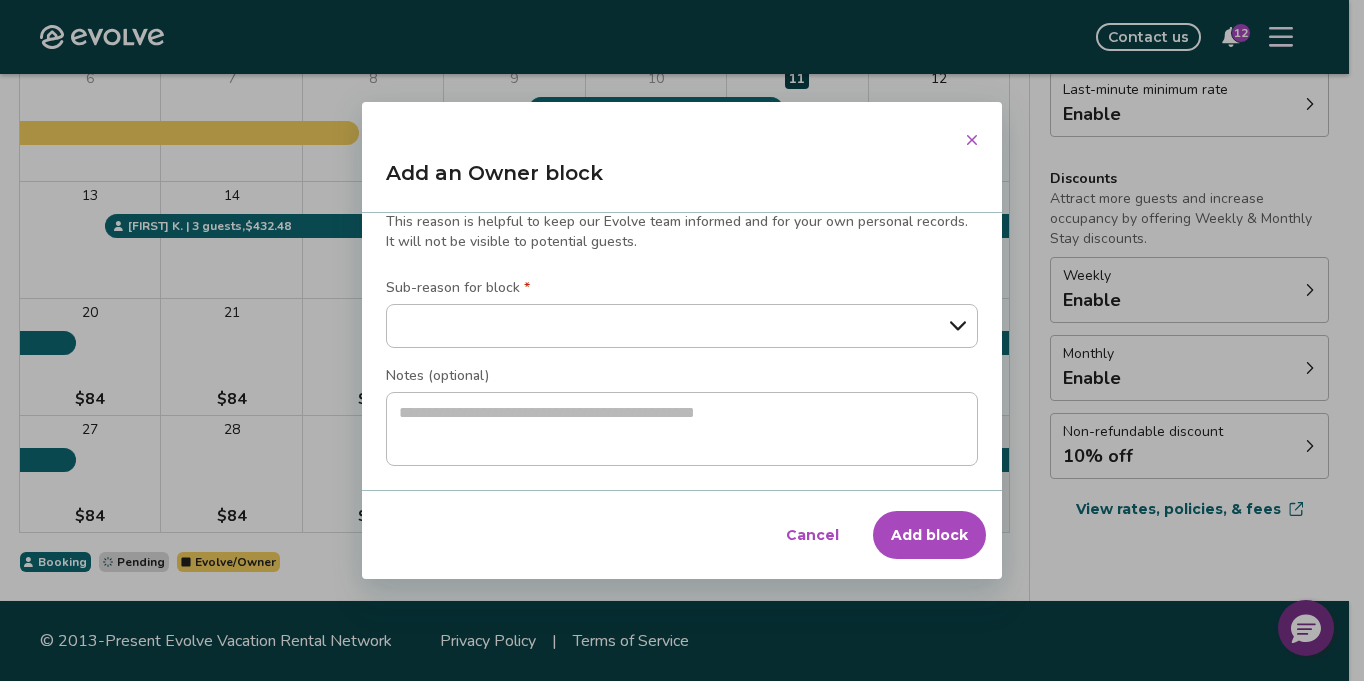 click 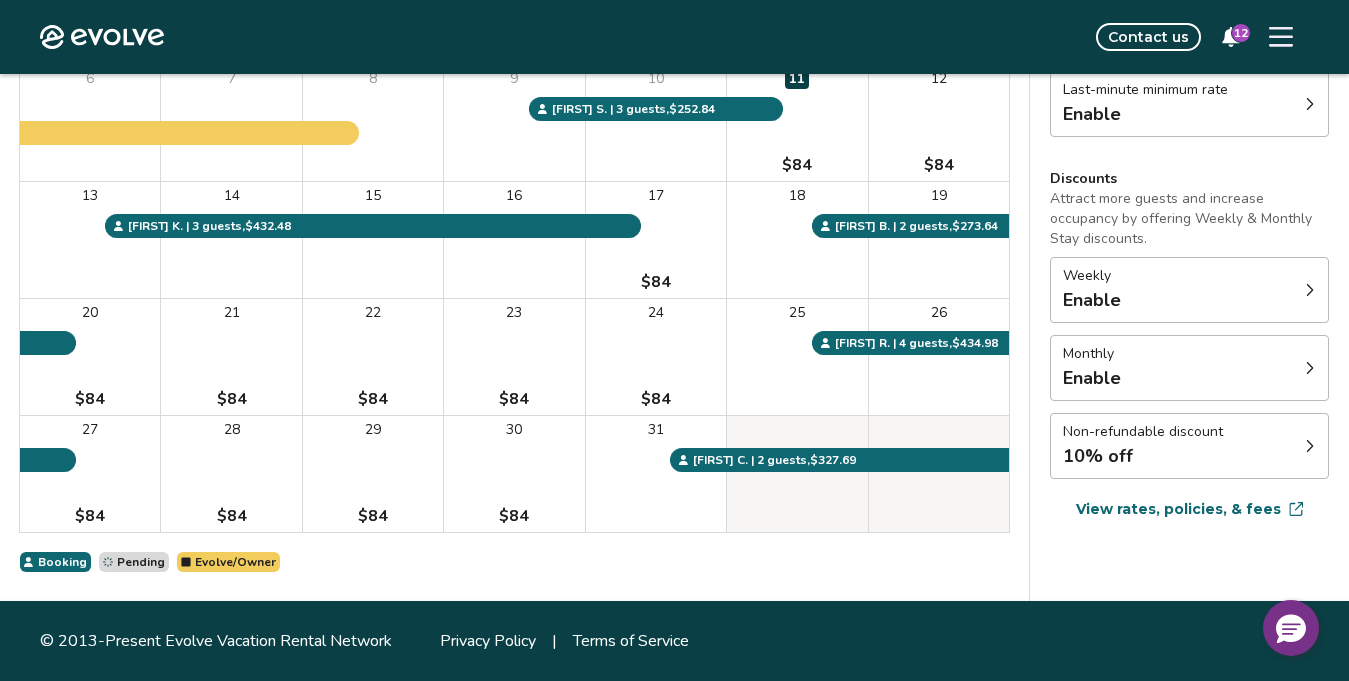 click on "21 $84" at bounding box center [231, 357] 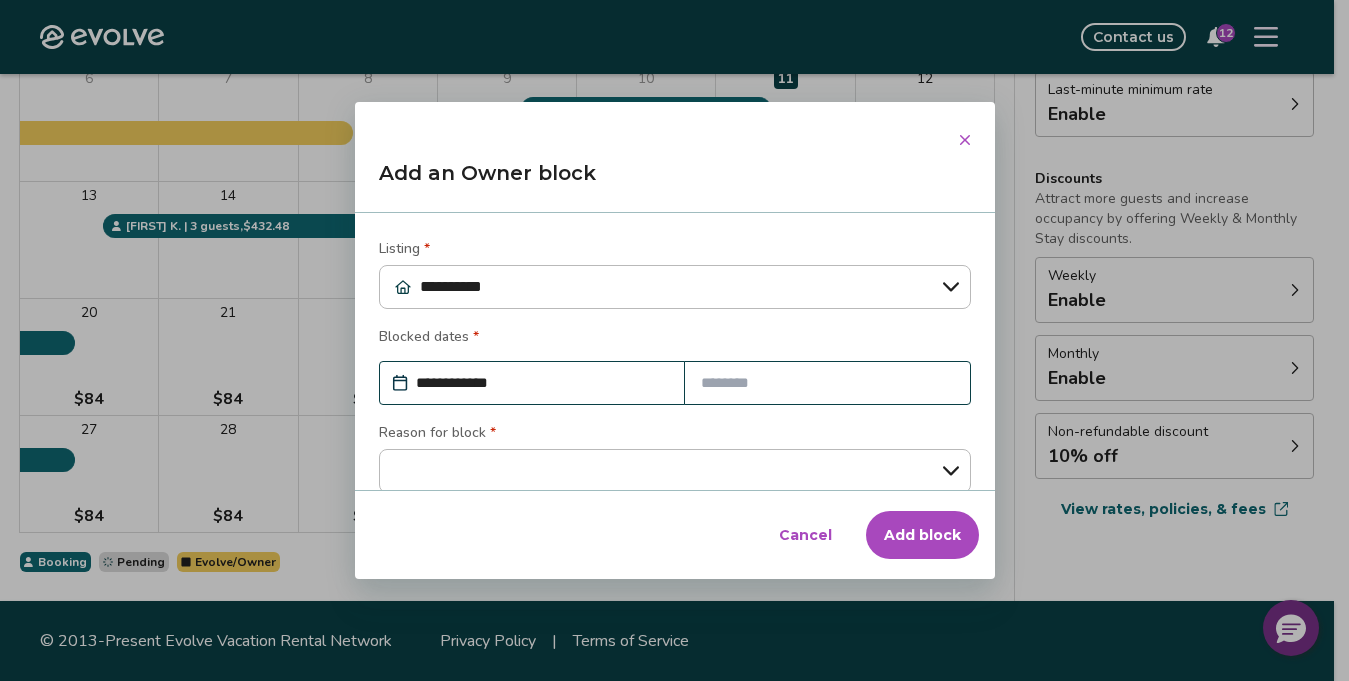 type on "*" 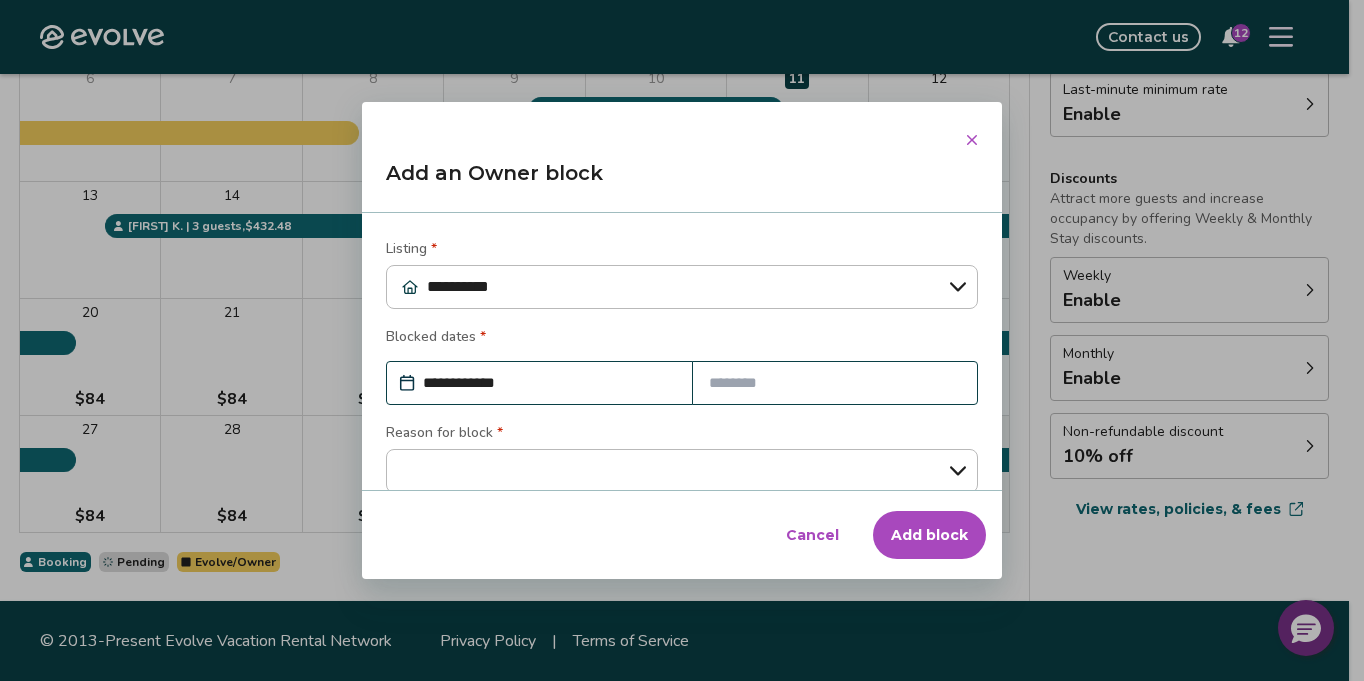 click at bounding box center [835, 383] 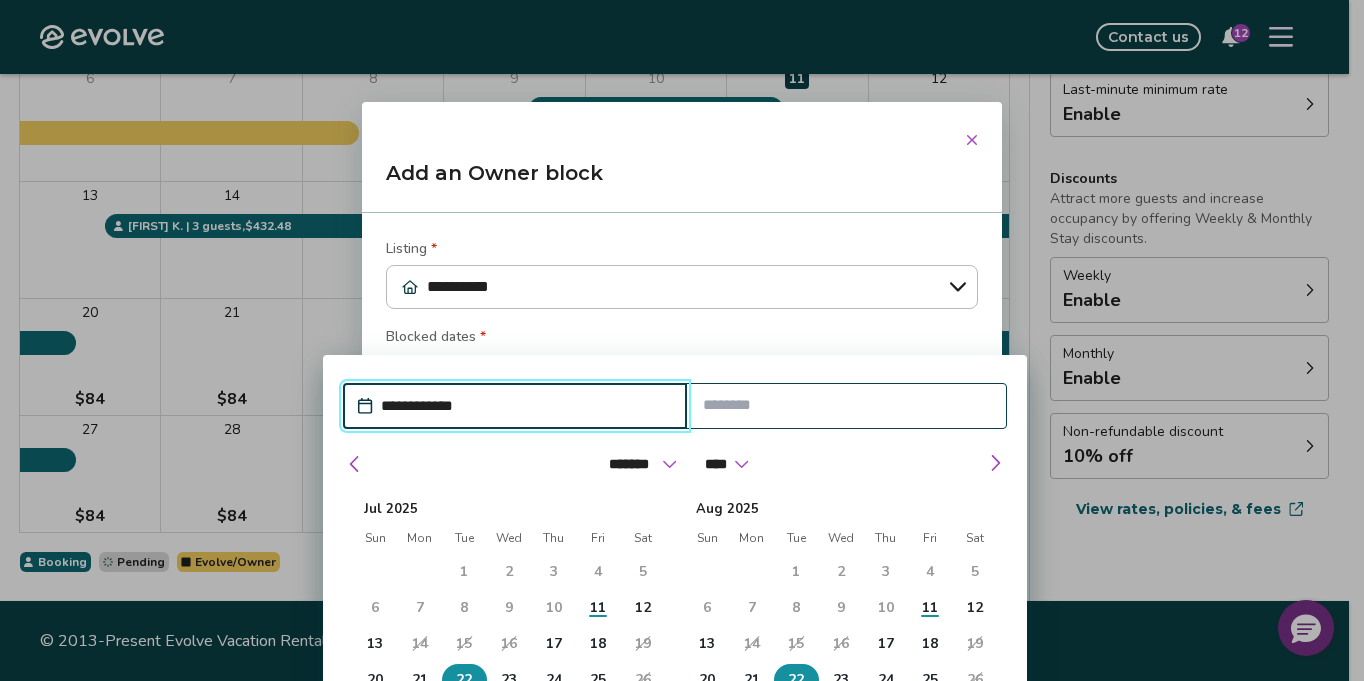 click on "22" at bounding box center (796, 680) 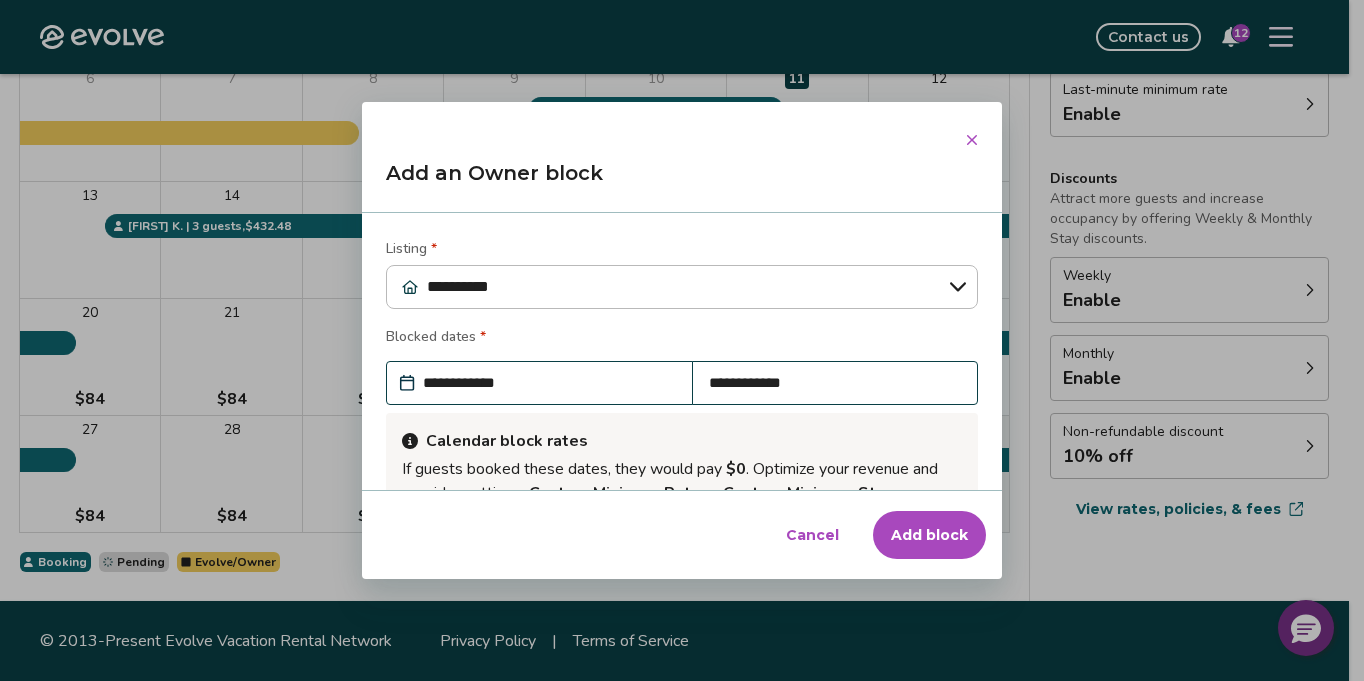 click on "Add an Owner block" at bounding box center [682, 181] 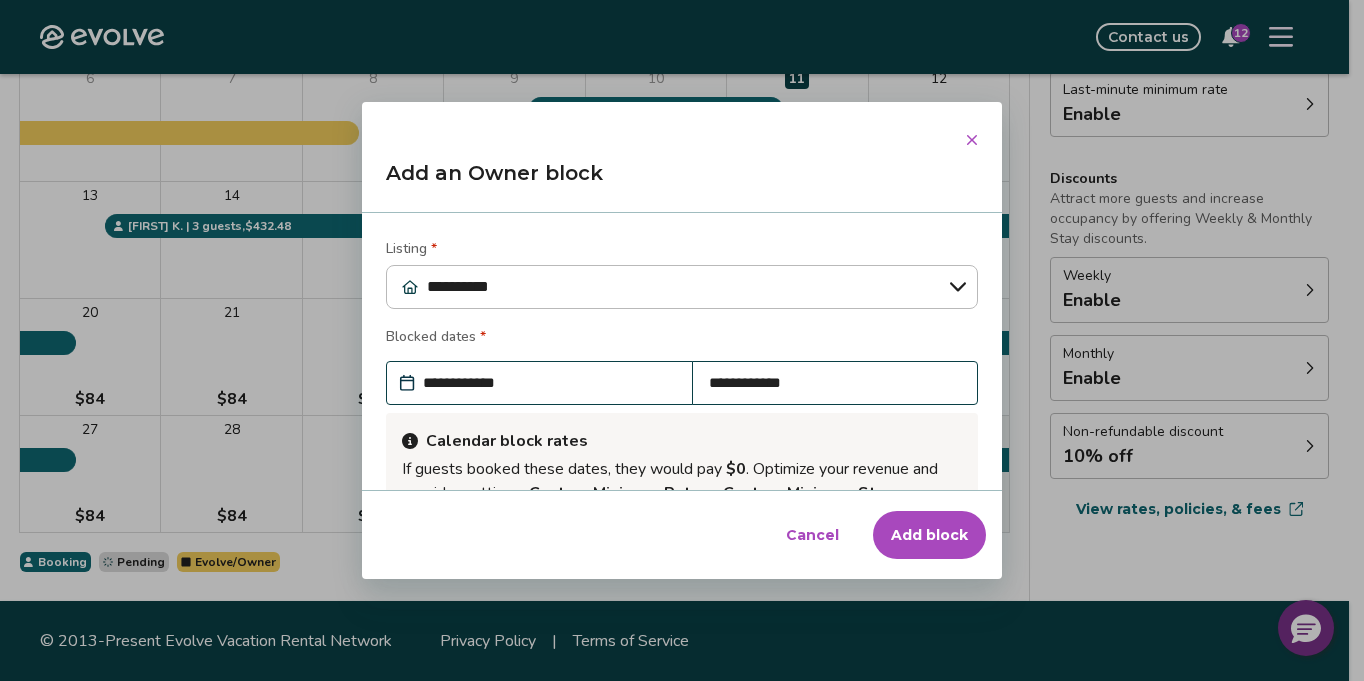click on "Add block" at bounding box center [929, 535] 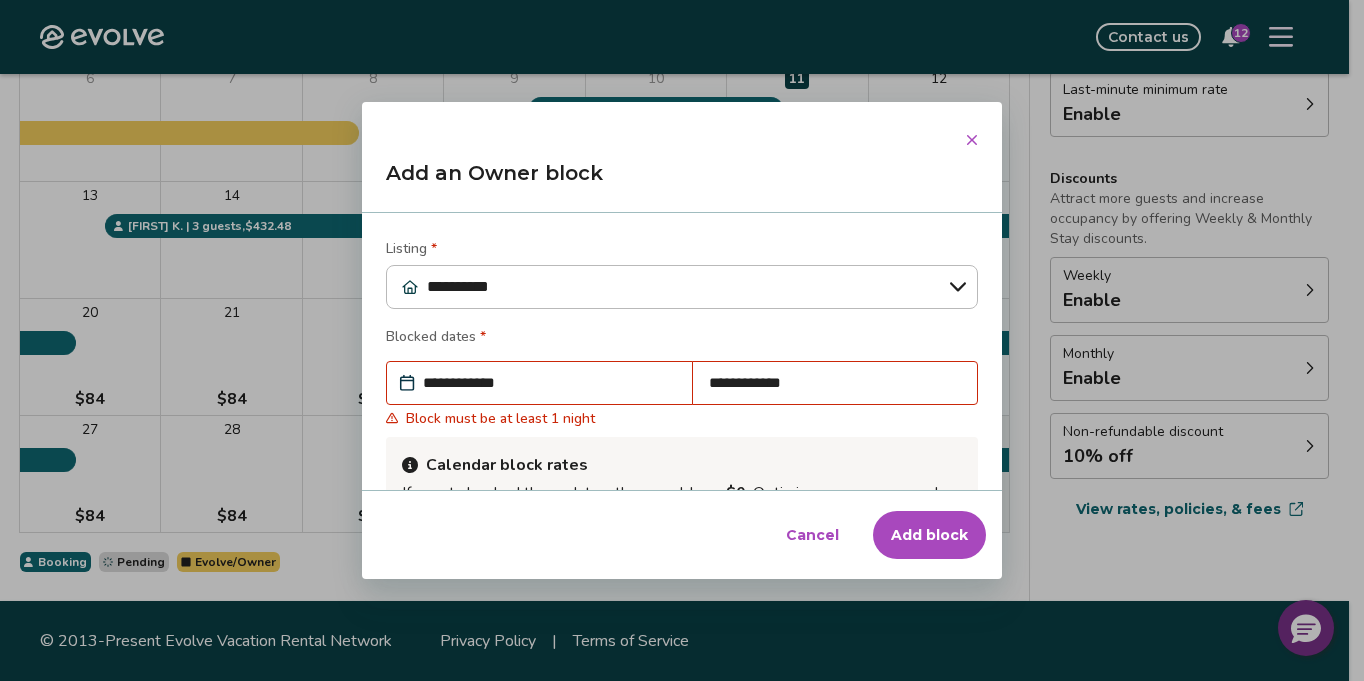 scroll, scrollTop: 268, scrollLeft: 0, axis: vertical 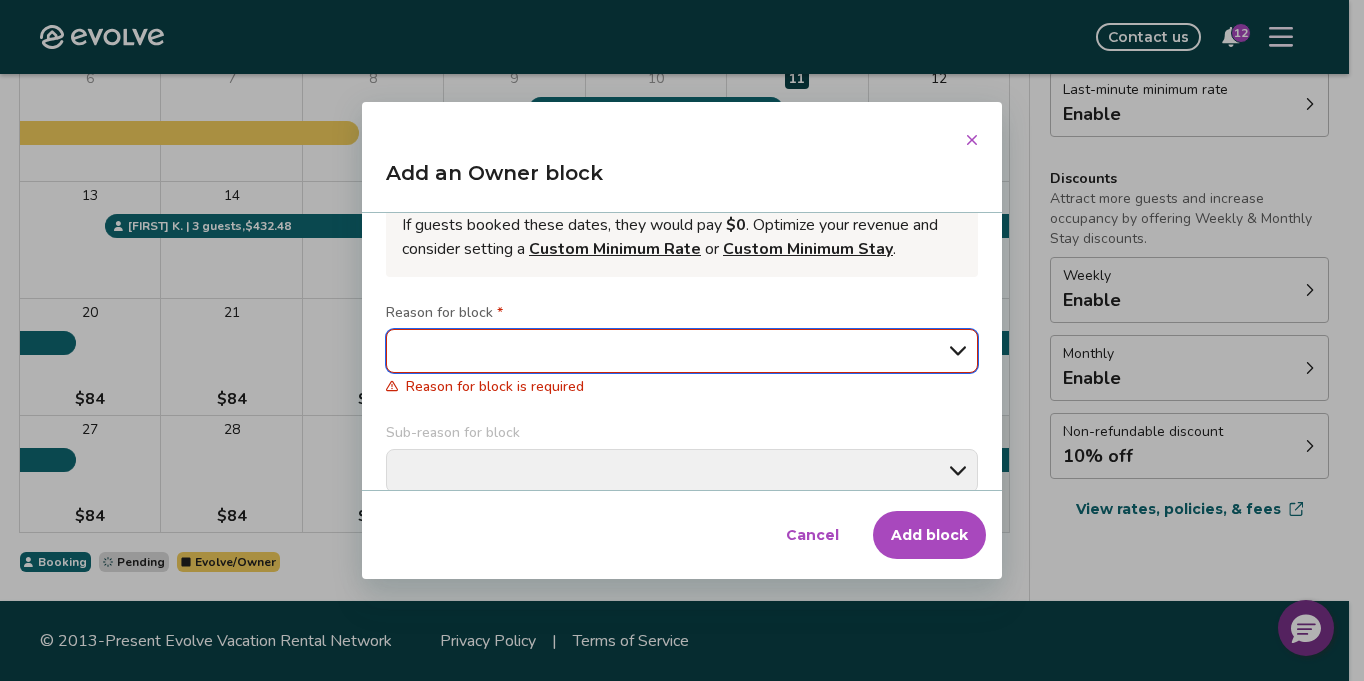 click on "**********" at bounding box center (682, 351) 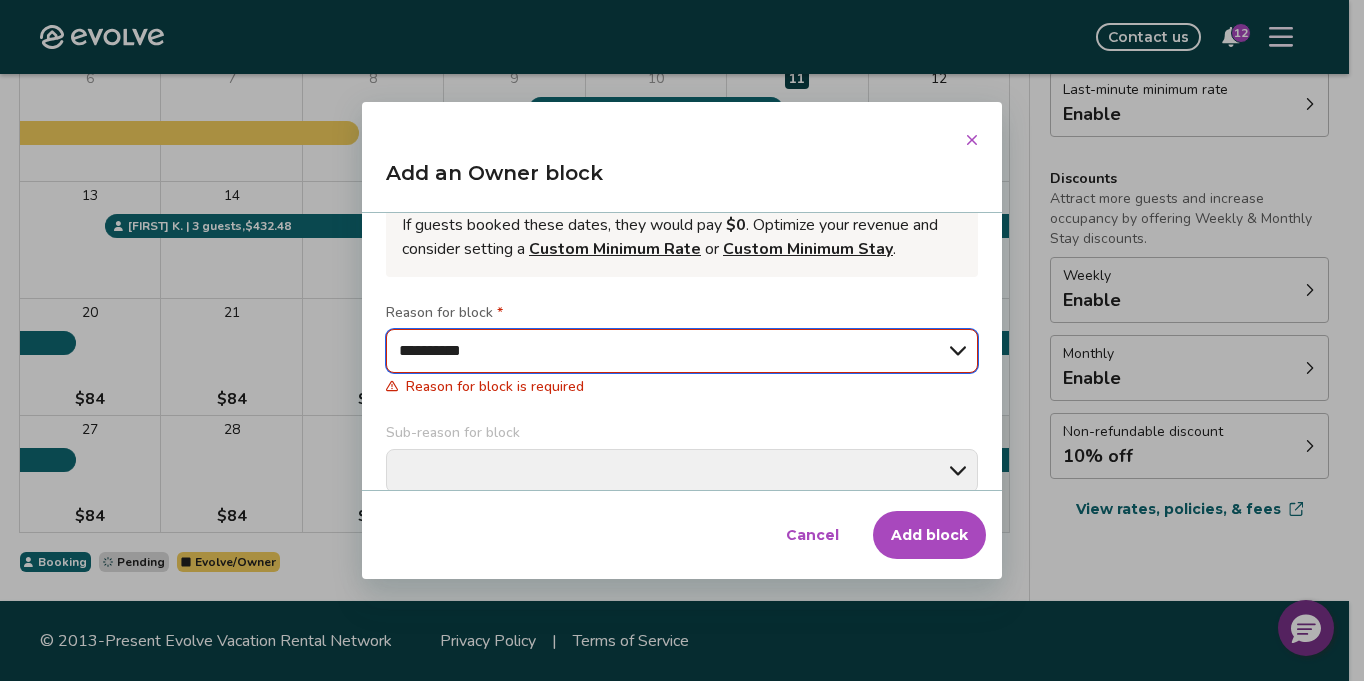 click on "**********" at bounding box center (682, 351) 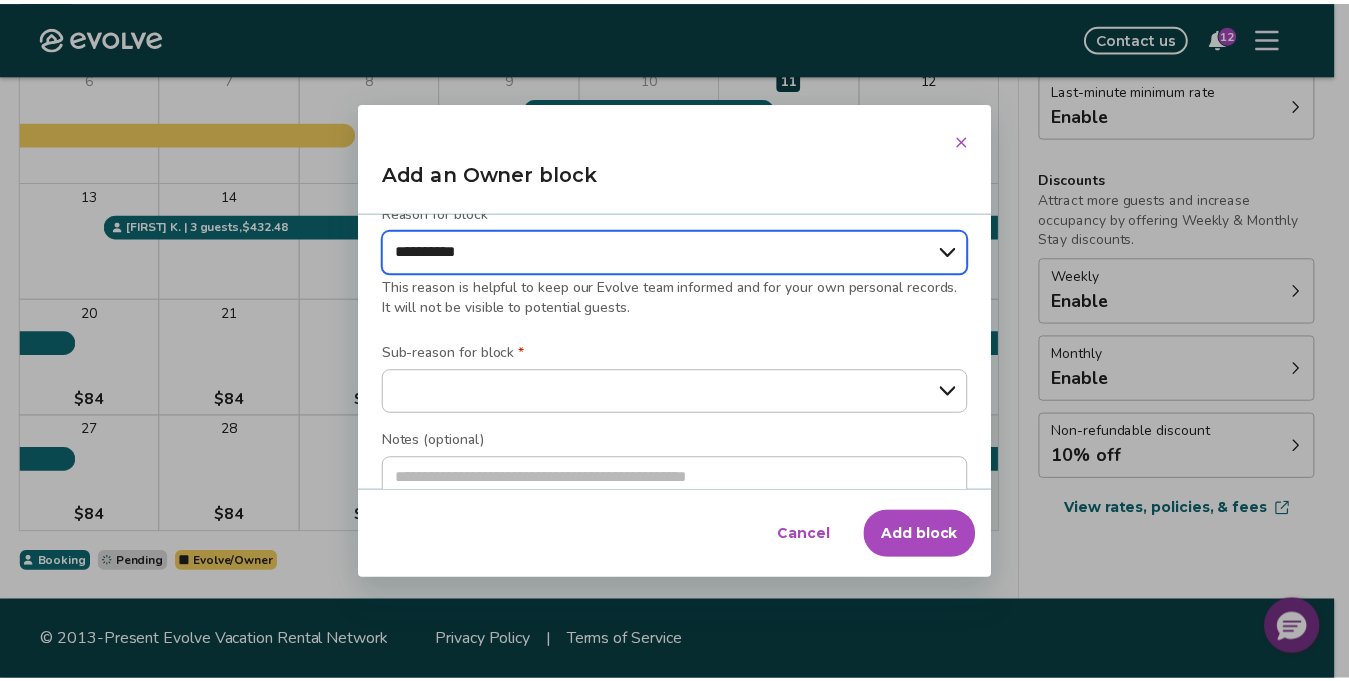 scroll, scrollTop: 433, scrollLeft: 0, axis: vertical 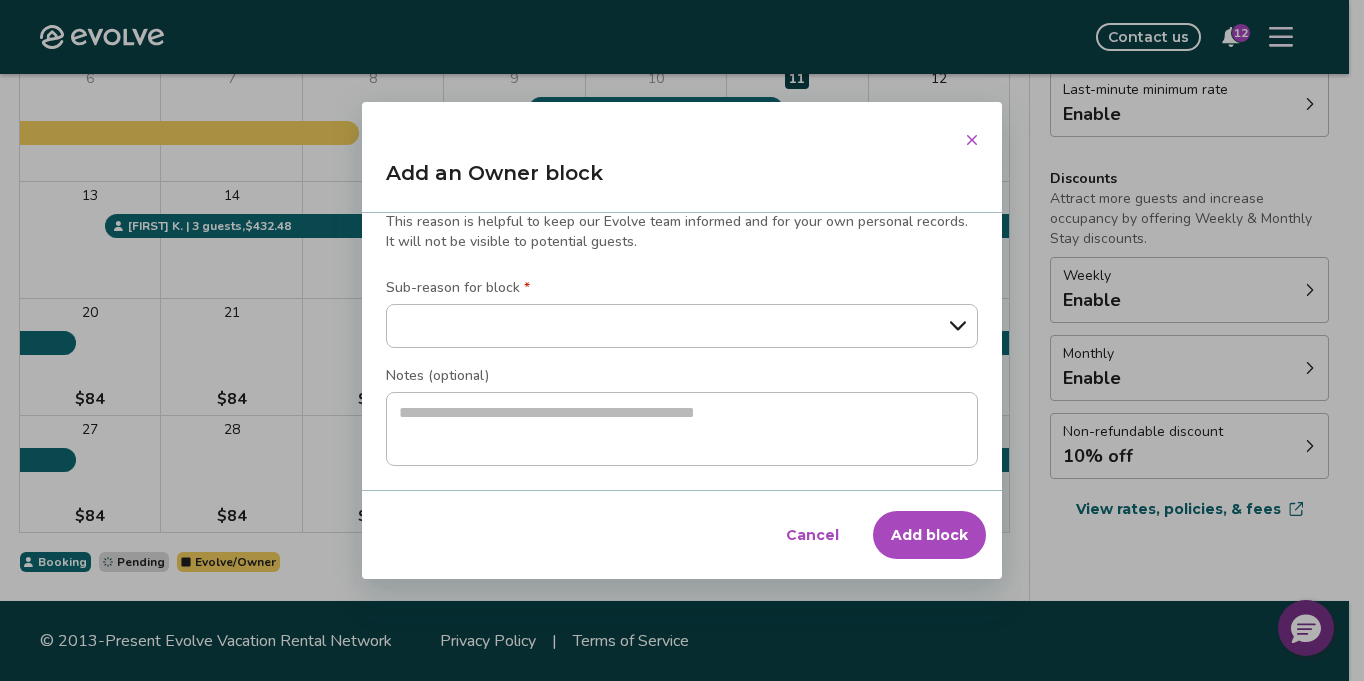click on "Add block" at bounding box center (929, 535) 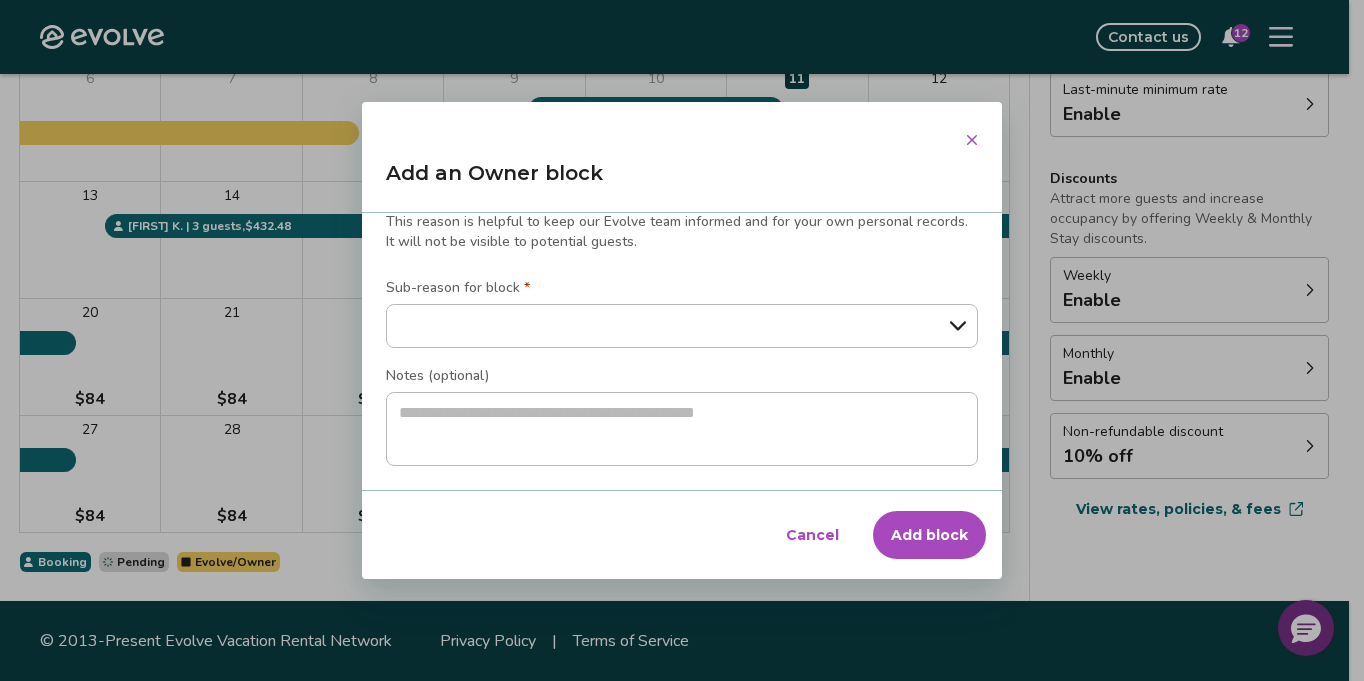 click on "Add block" at bounding box center [929, 535] 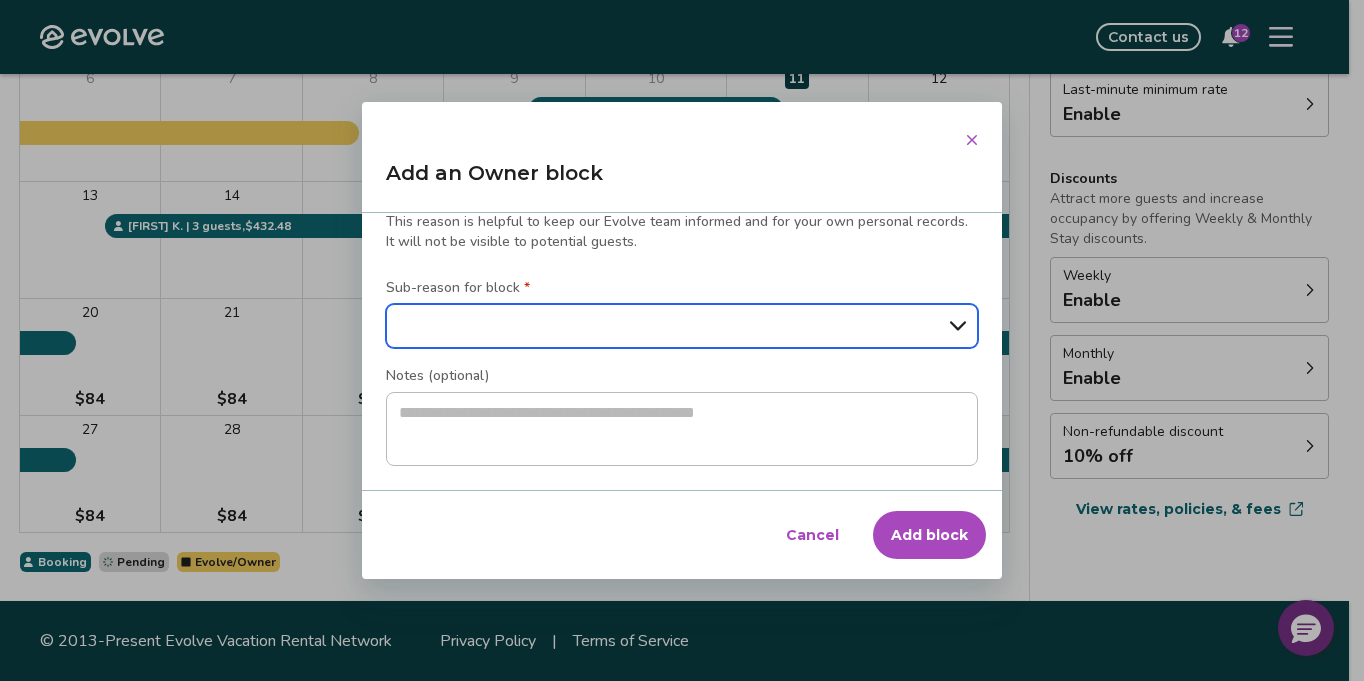 click on "**********" at bounding box center (682, 326) 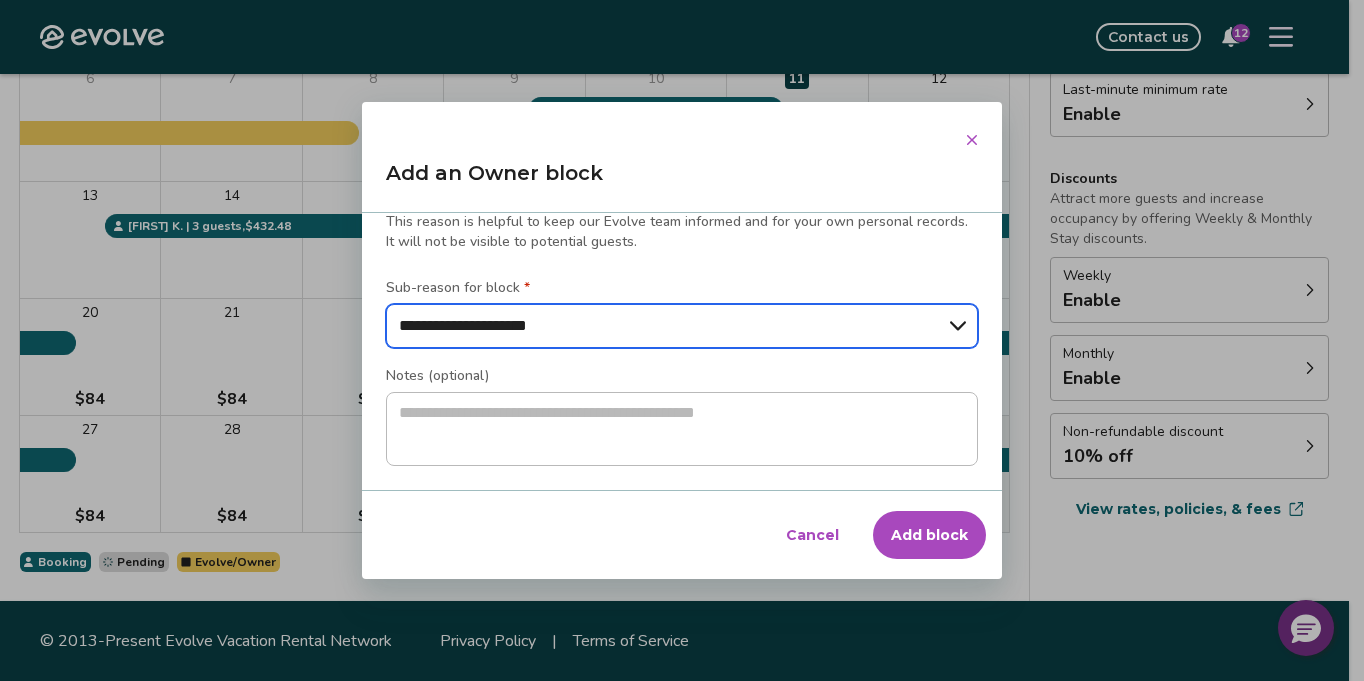 click on "**********" at bounding box center (682, 326) 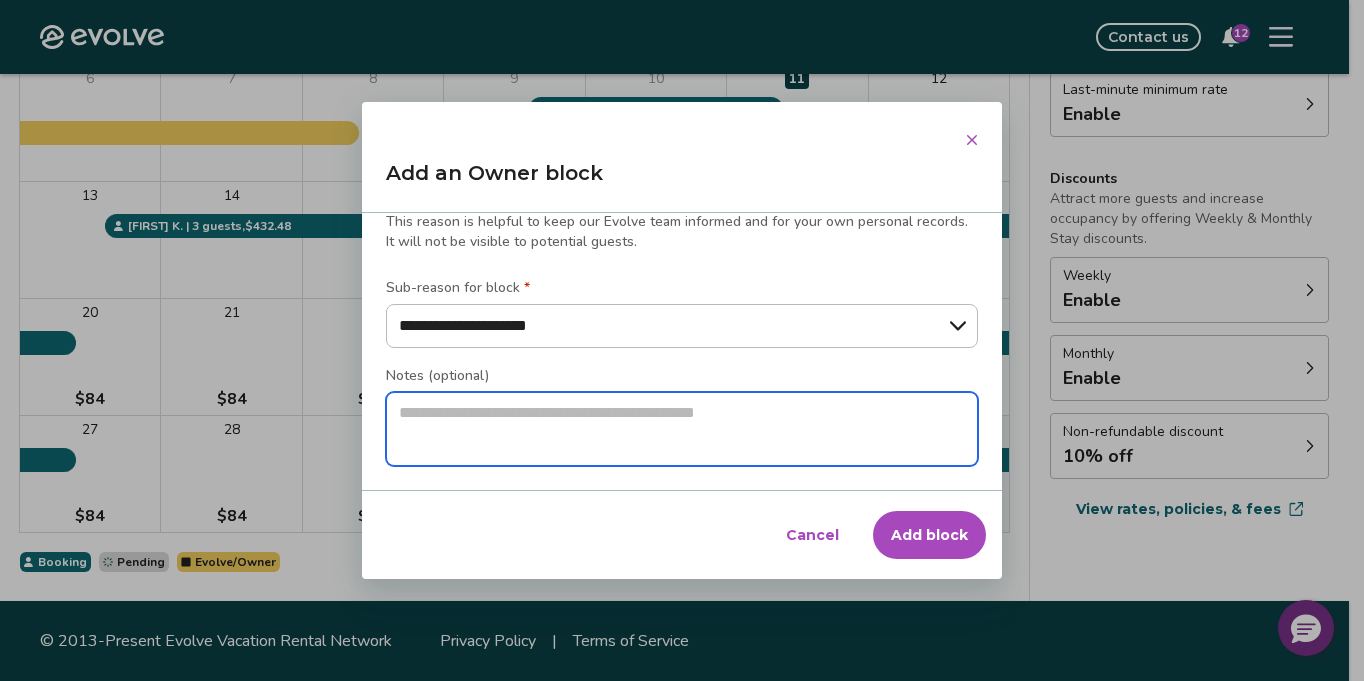 click at bounding box center [682, 429] 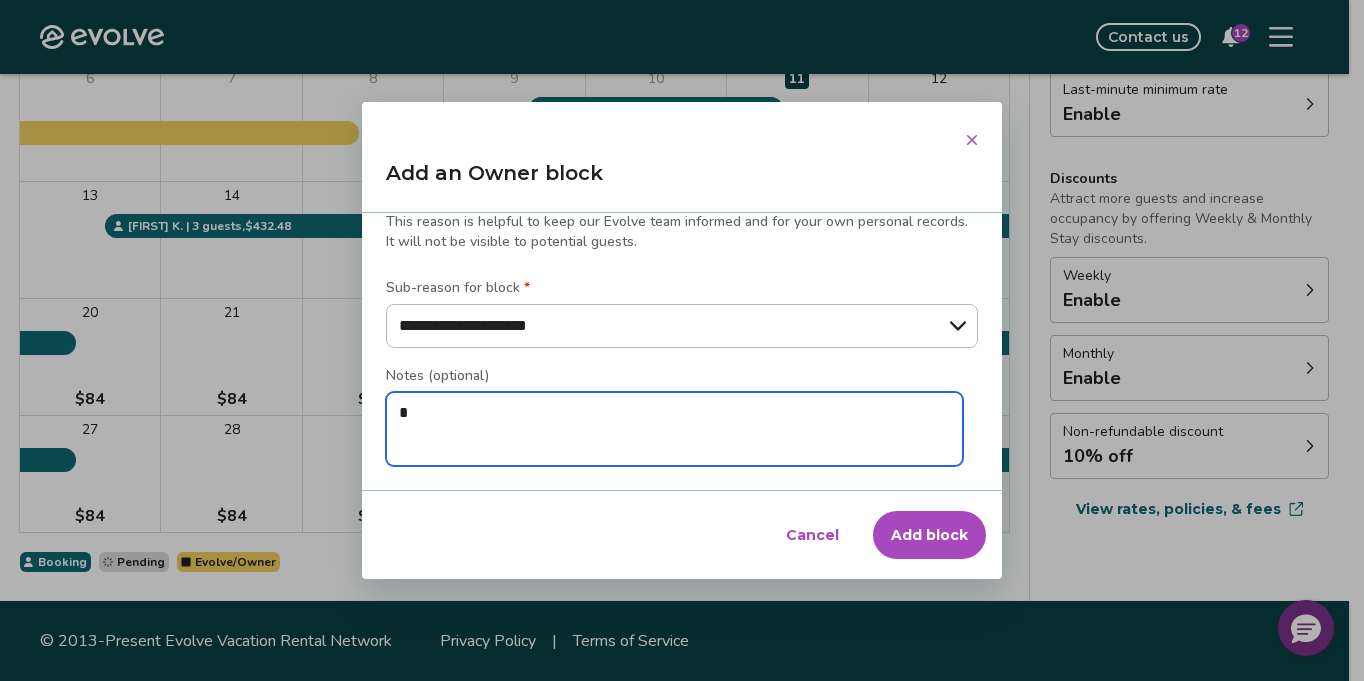 type on "*" 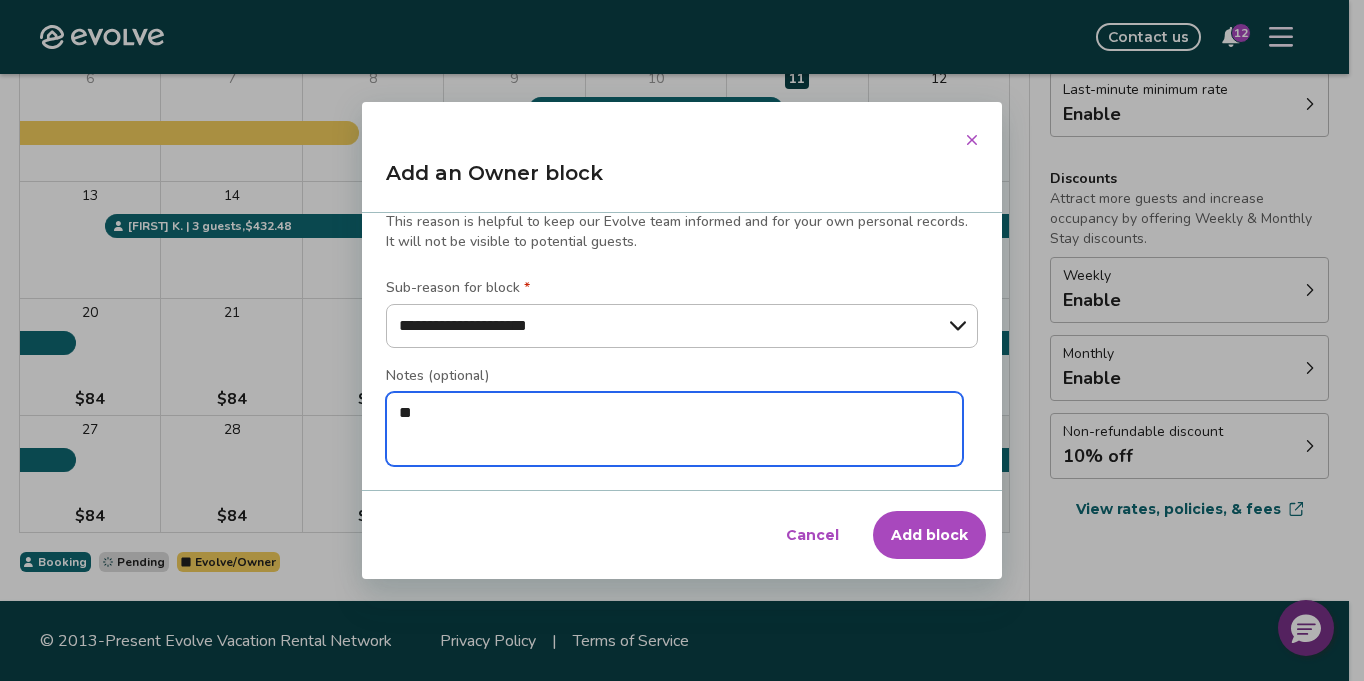 type on "*" 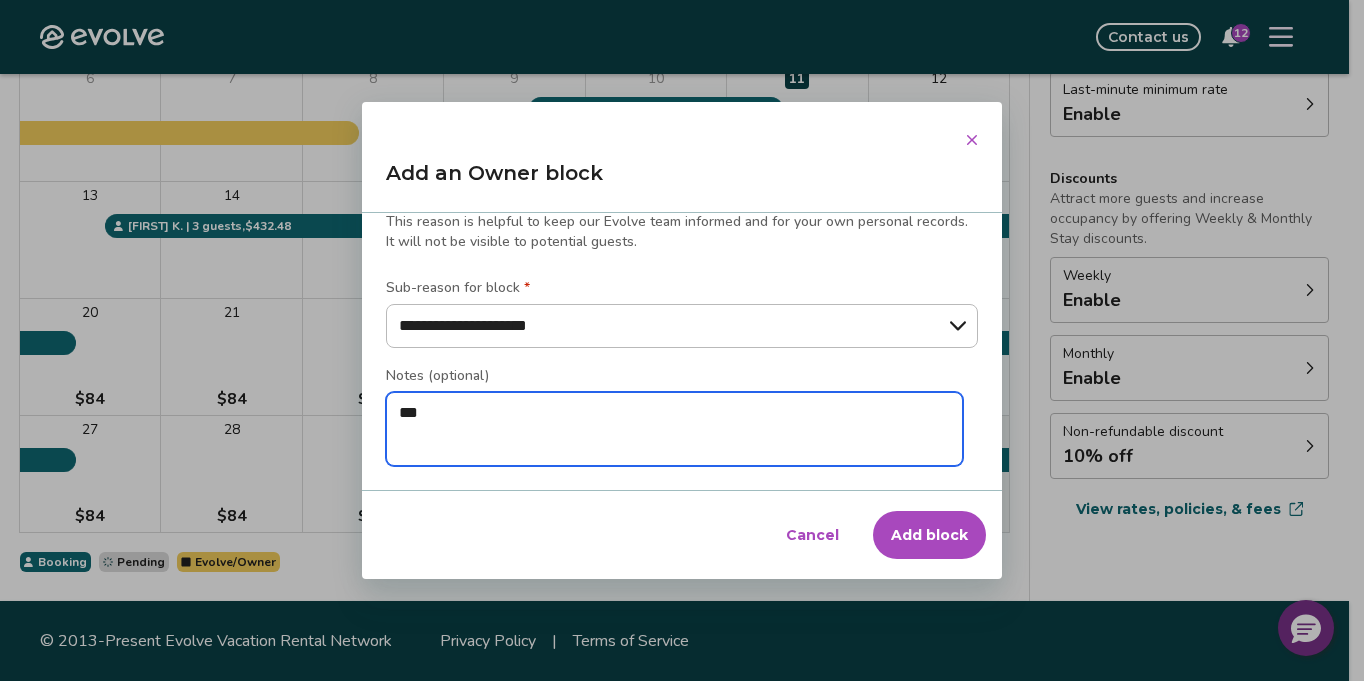 type on "*" 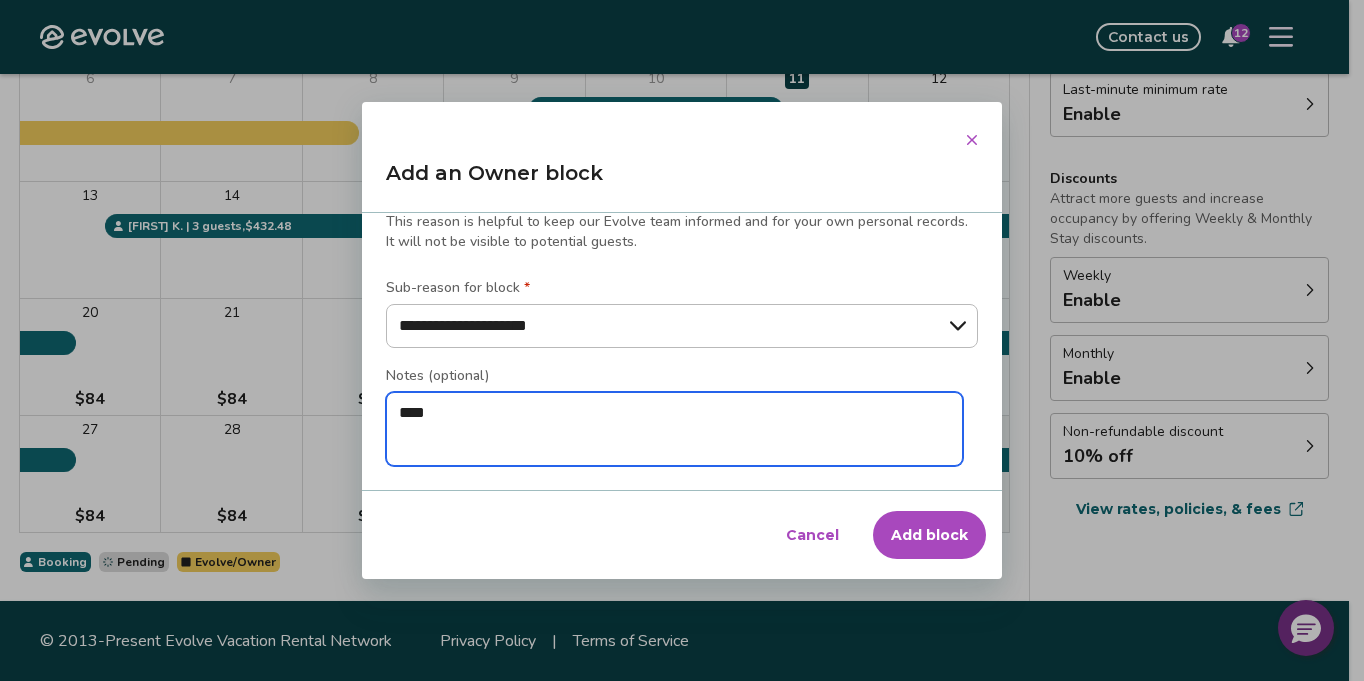 type on "*" 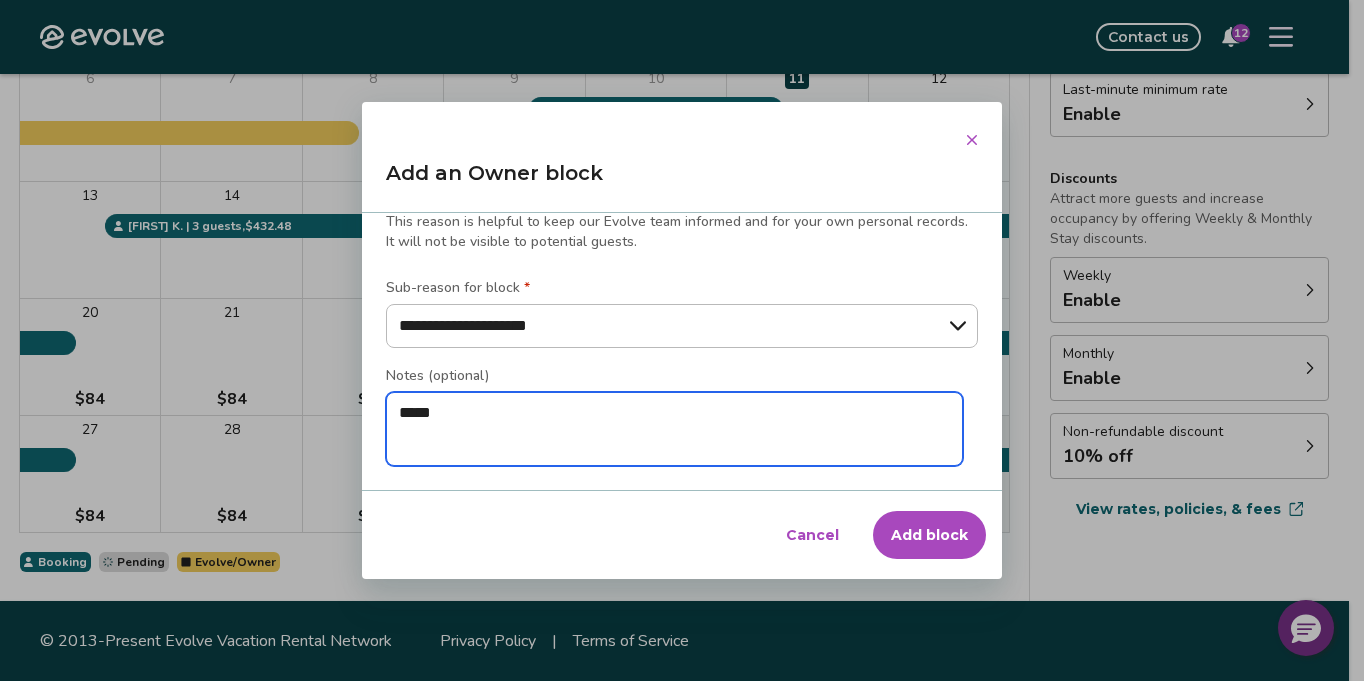 type on "*" 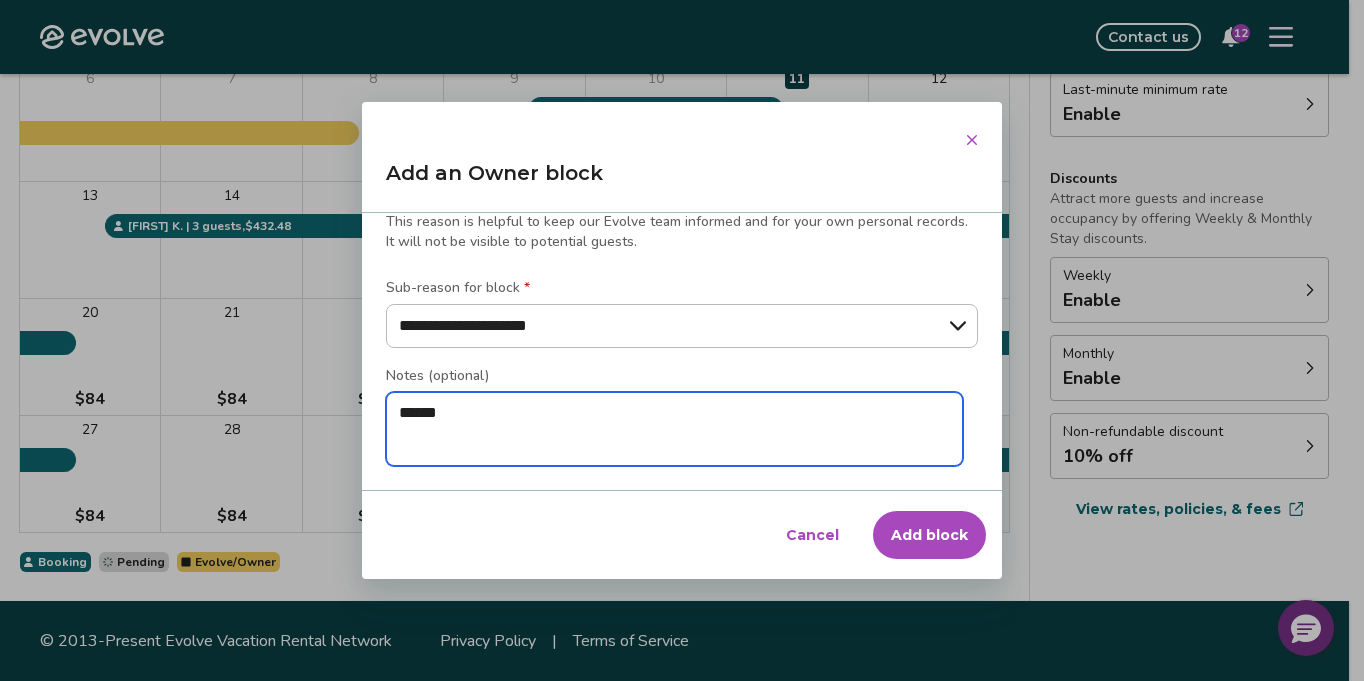 type on "*" 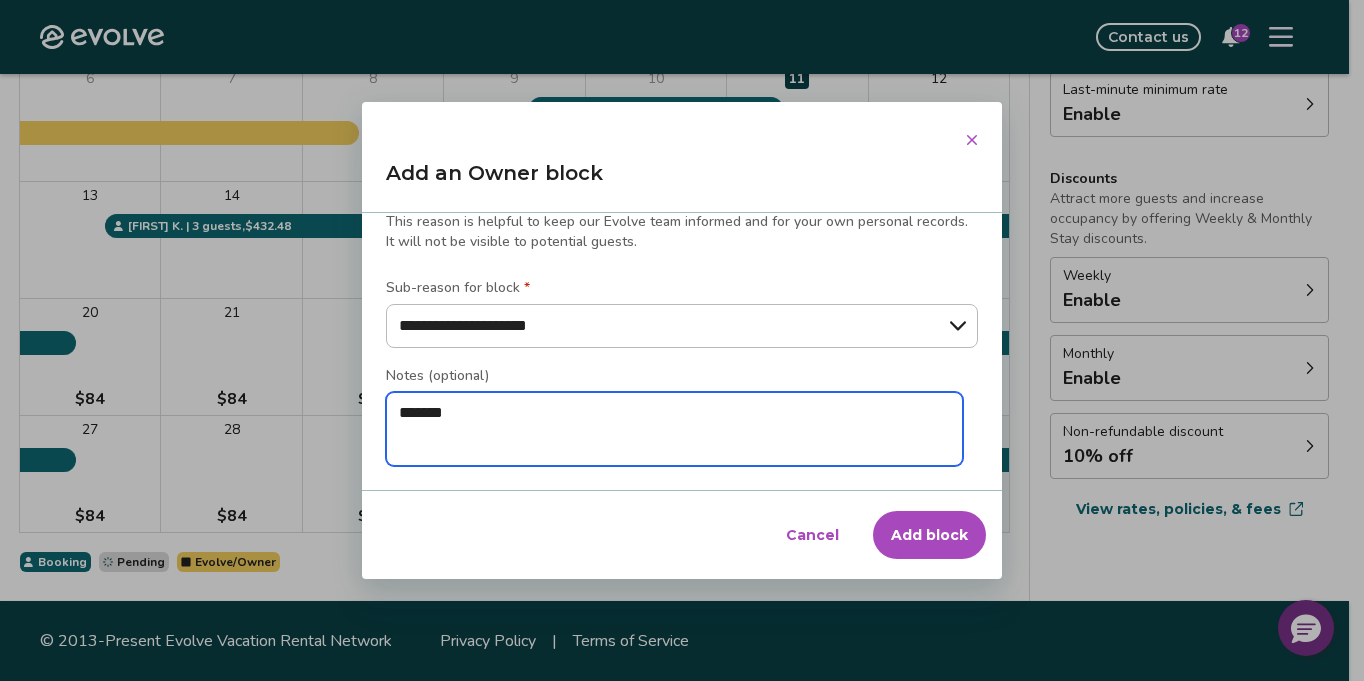 type on "*" 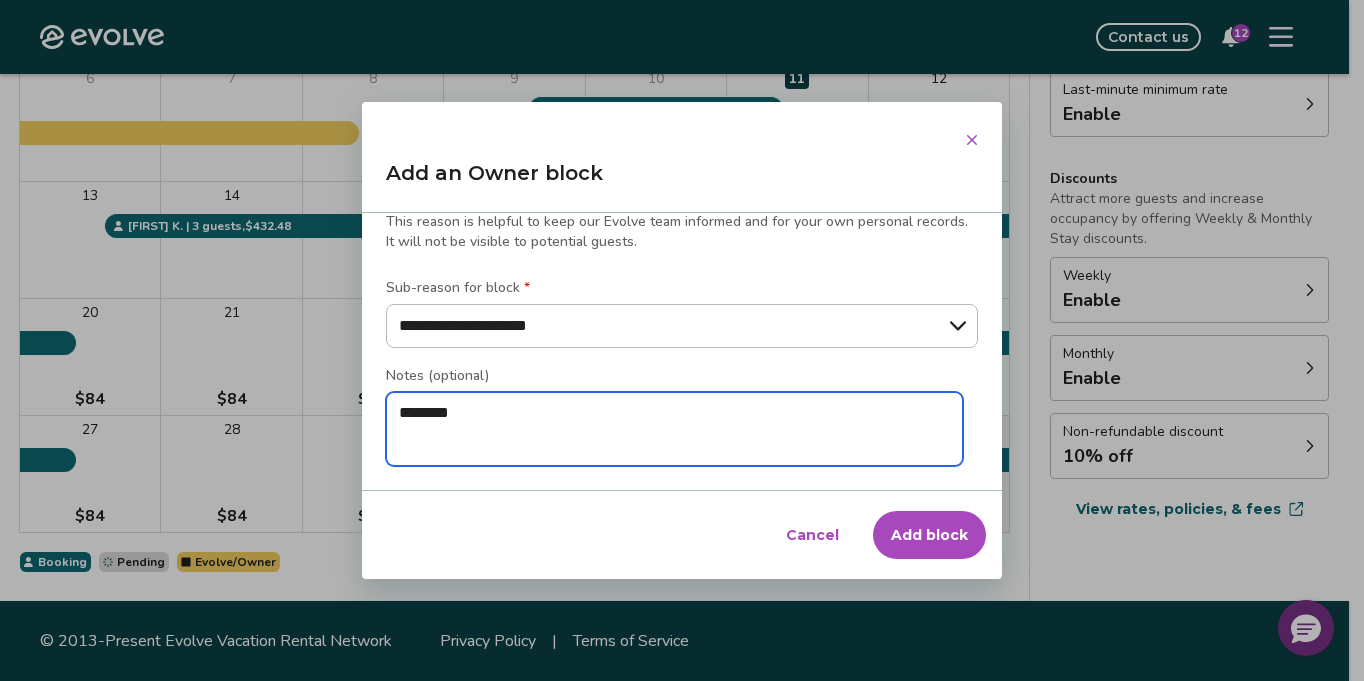 type on "*" 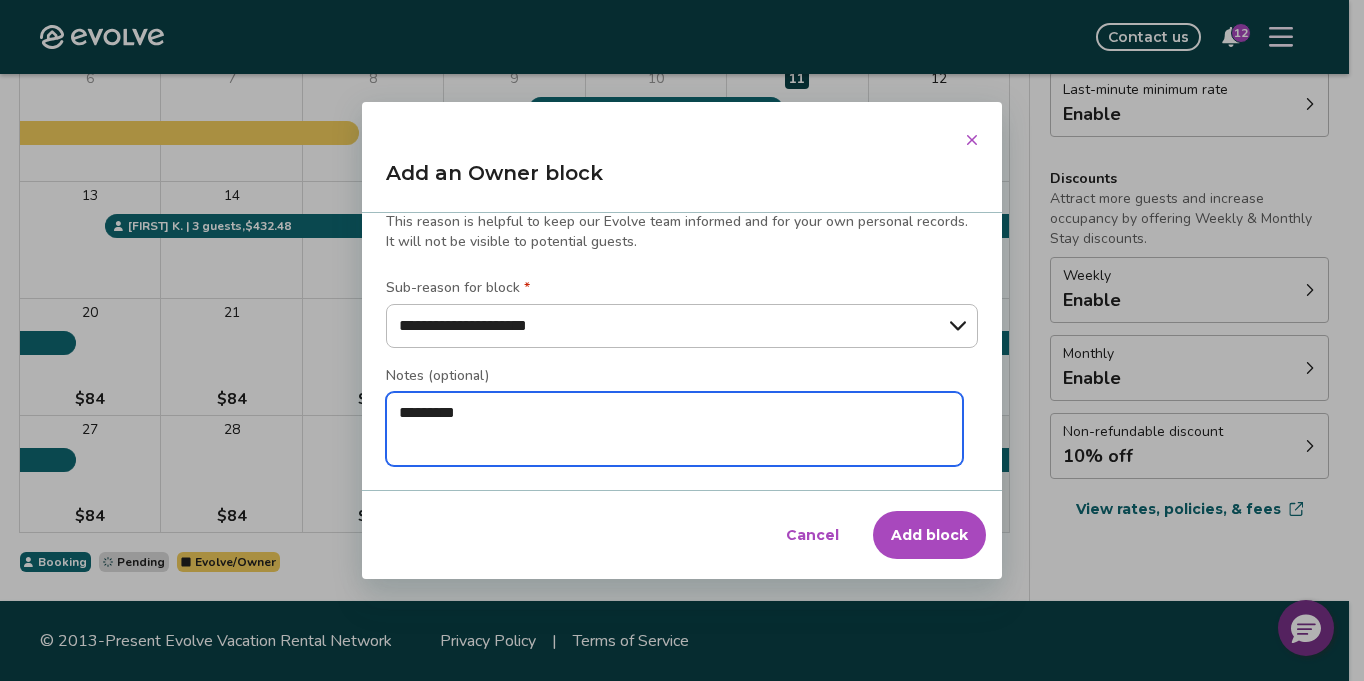 type on "*" 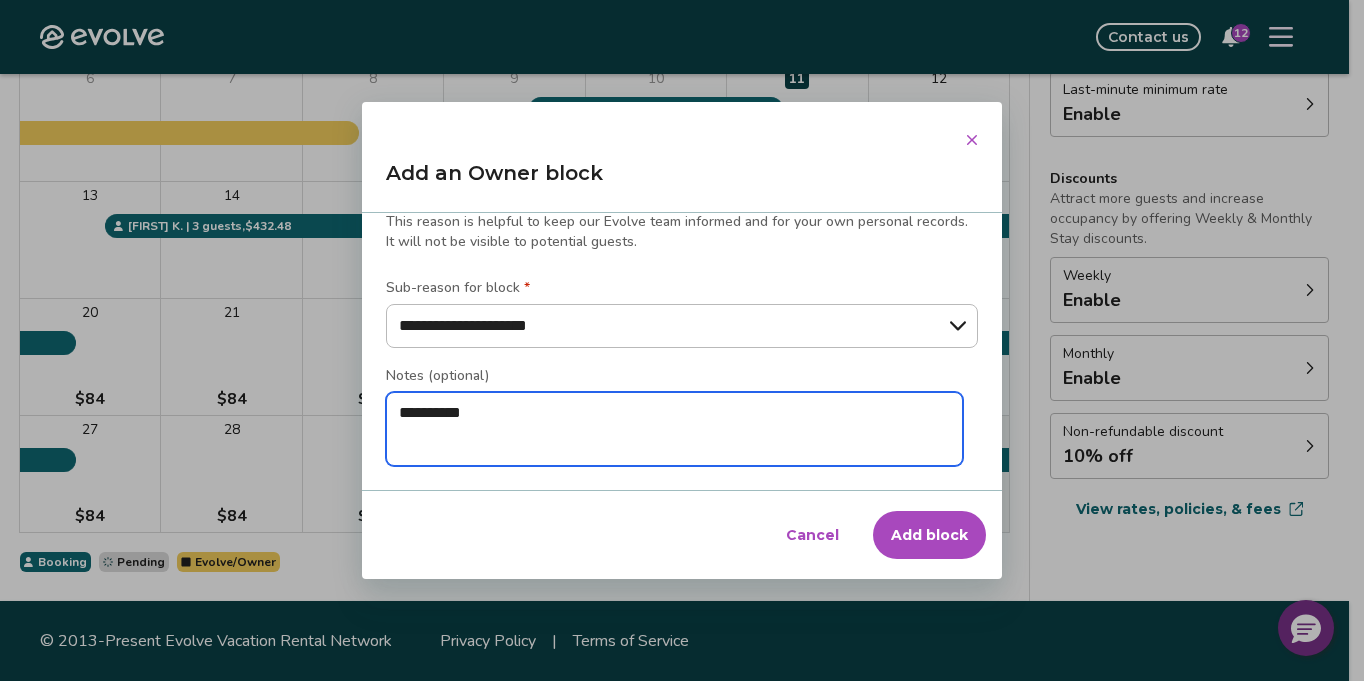 type on "*" 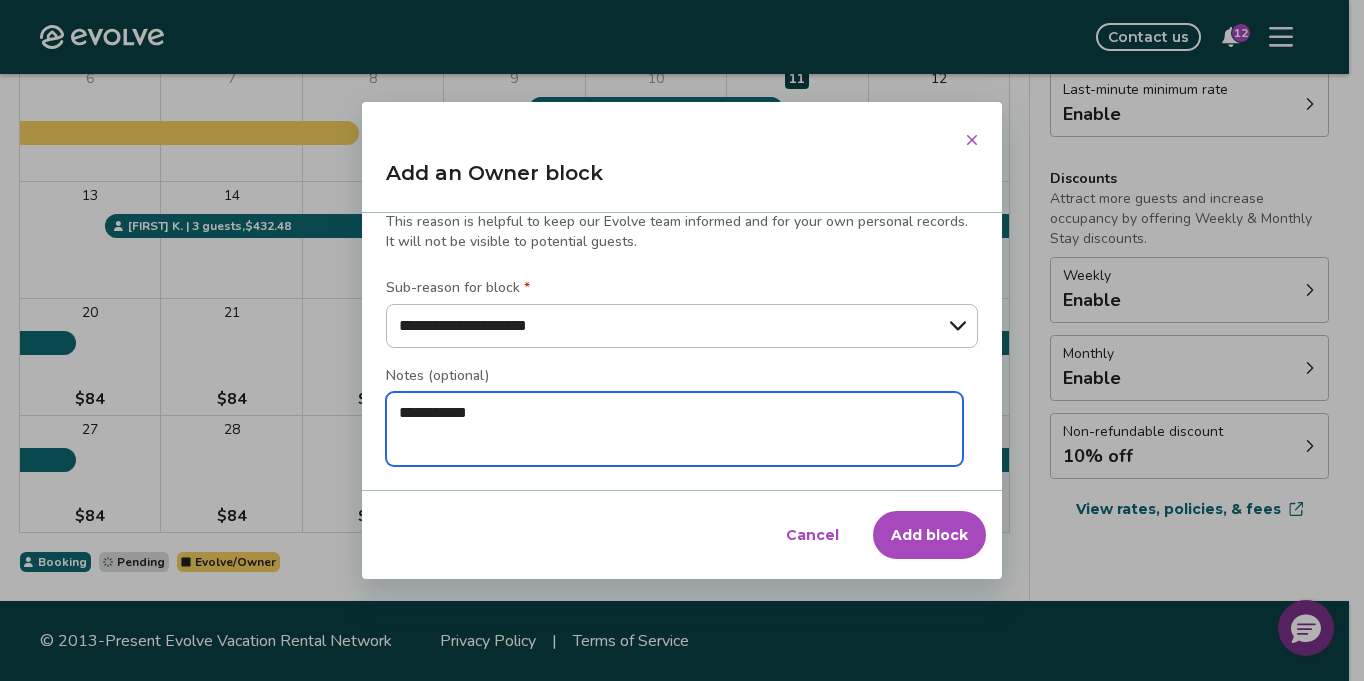 type on "*" 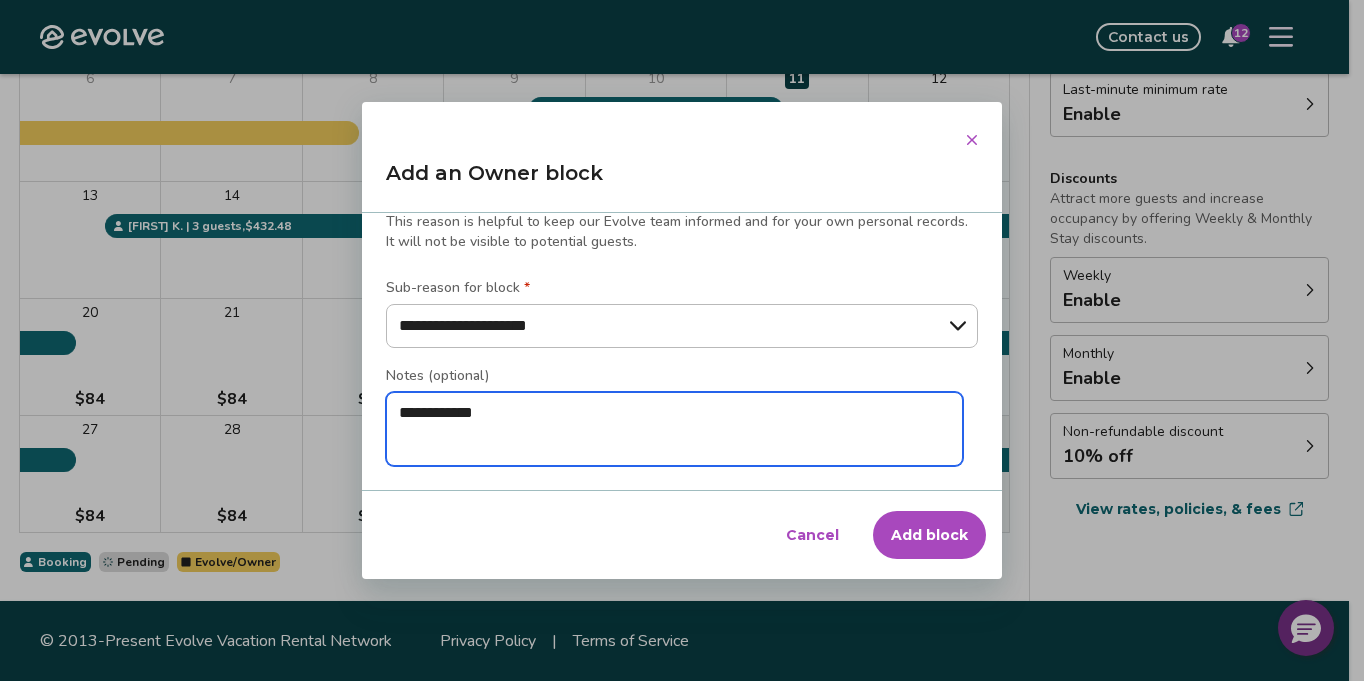 type on "*" 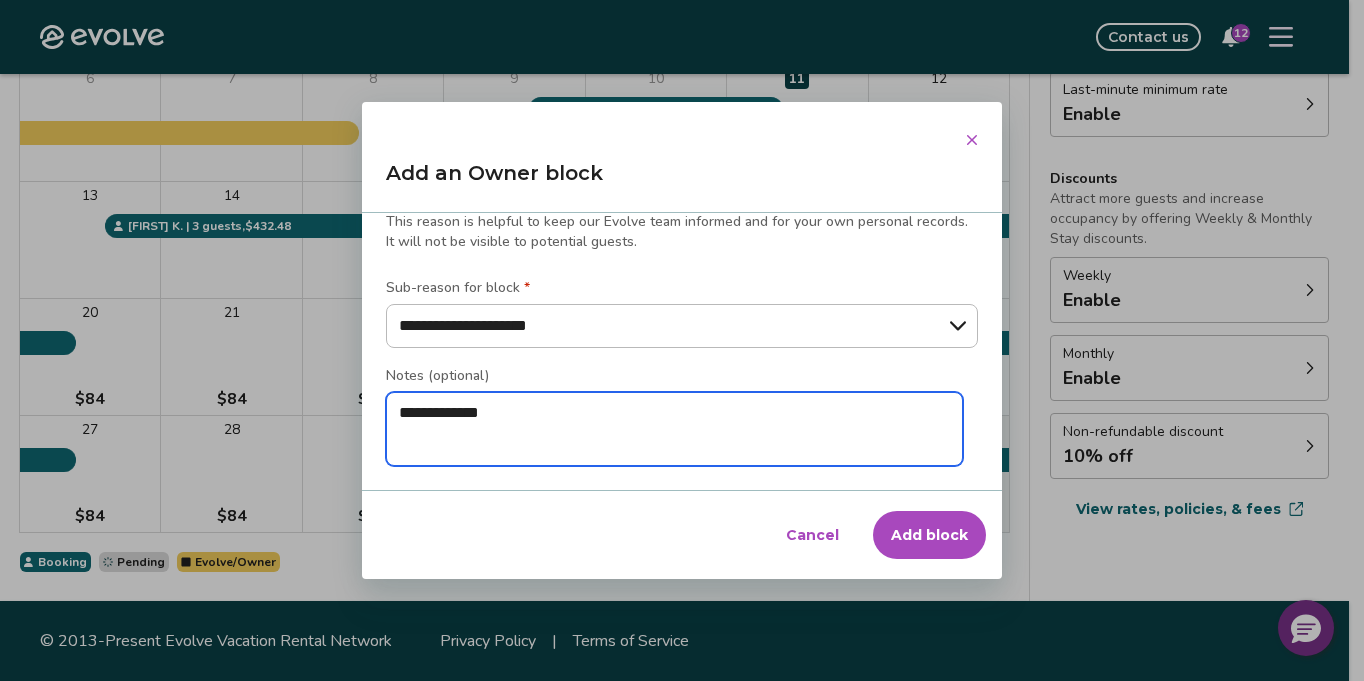 type on "*" 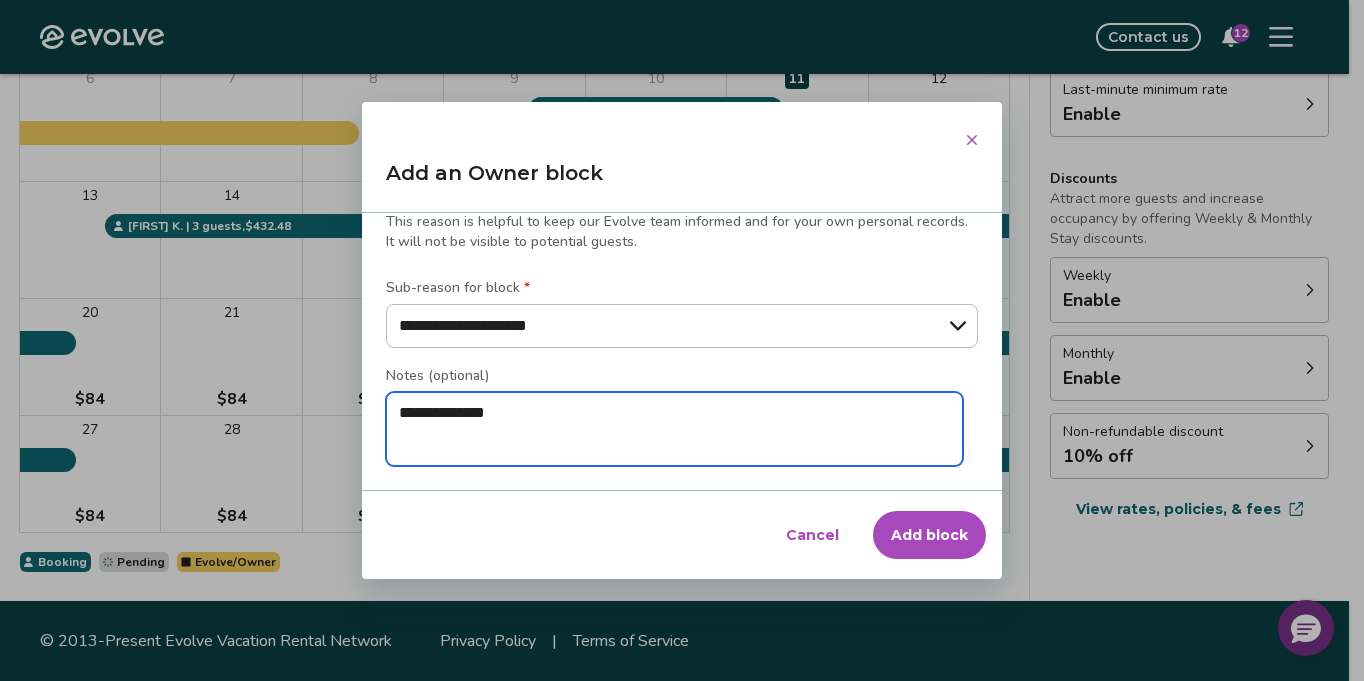 type on "*" 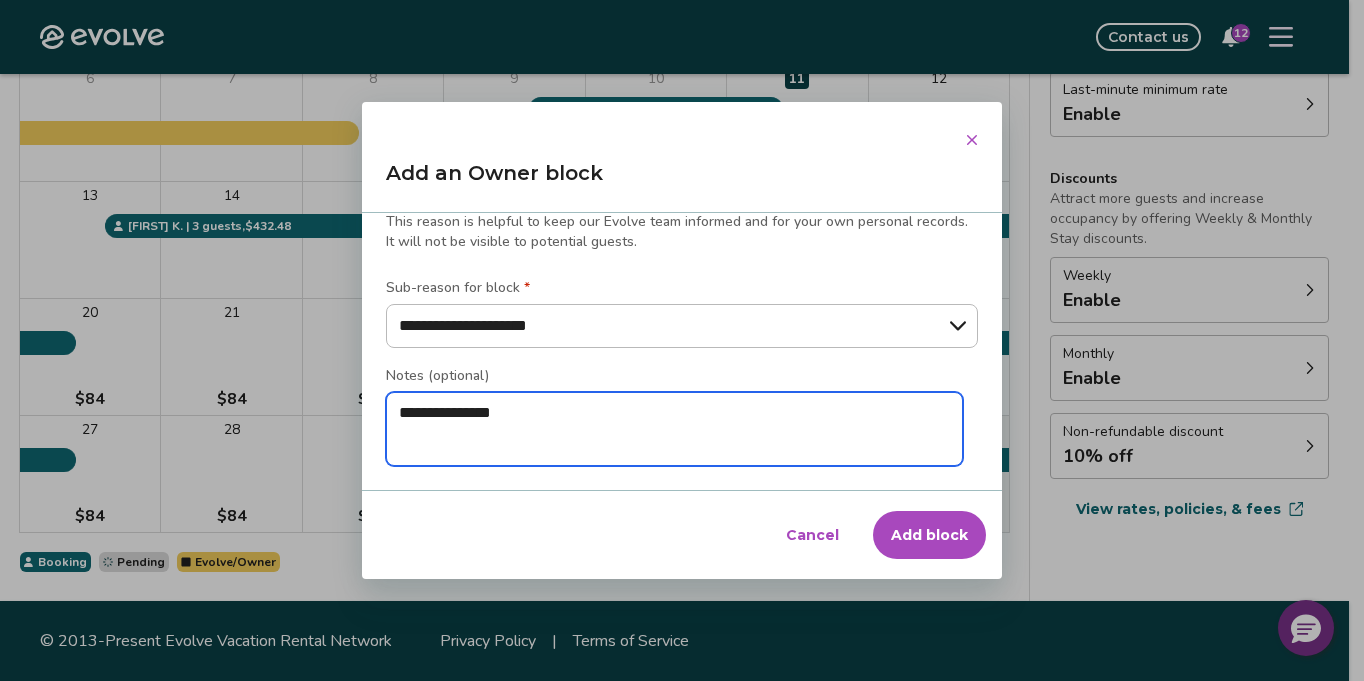 type on "*" 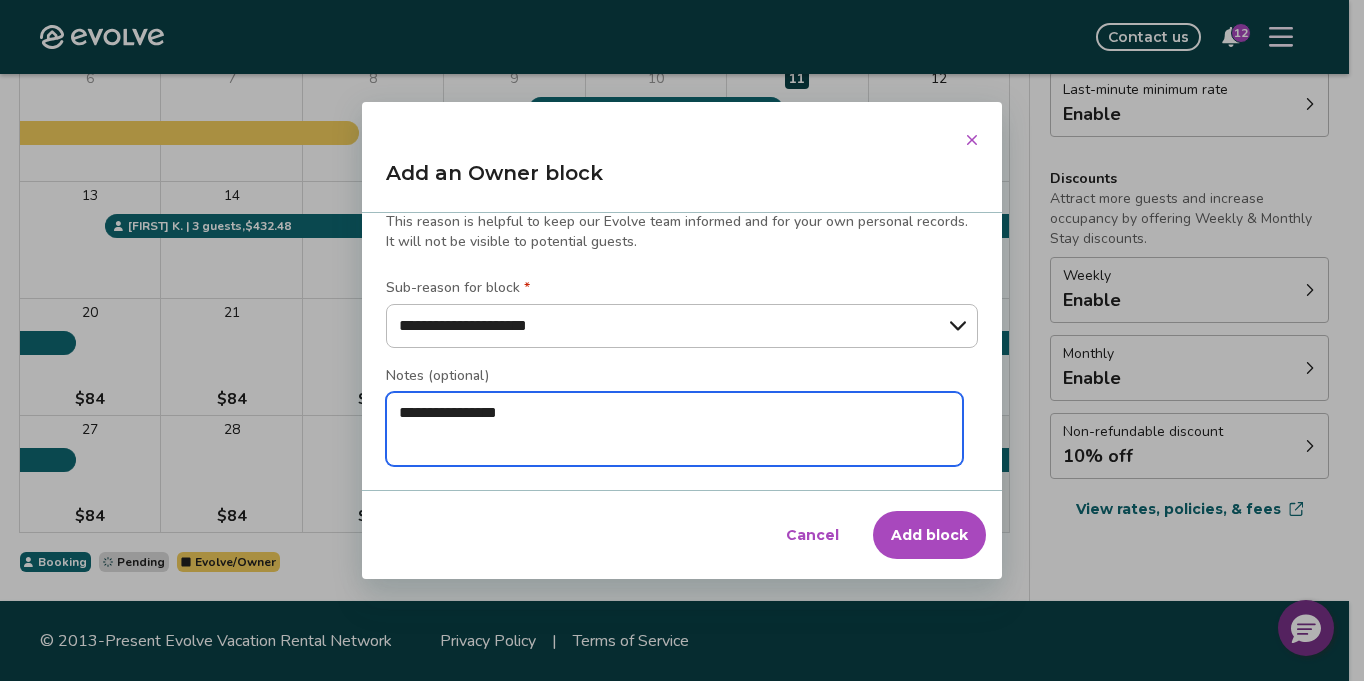 type on "*" 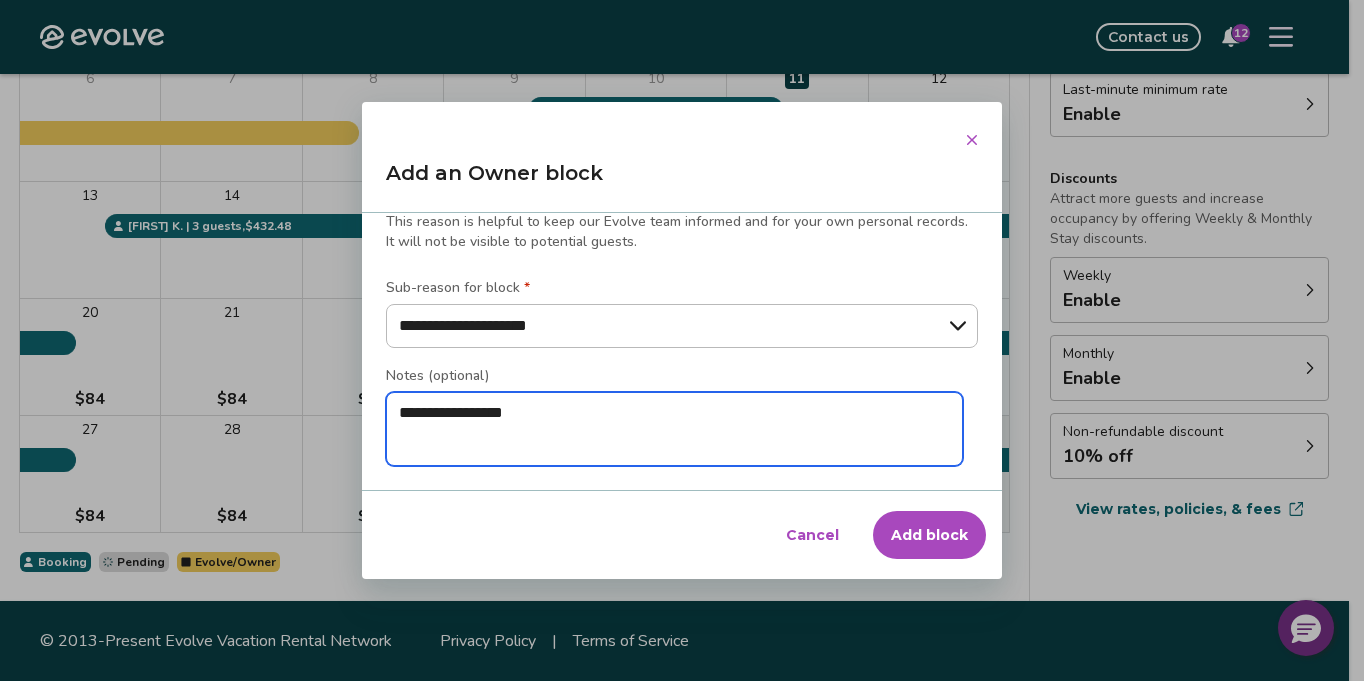 type on "**********" 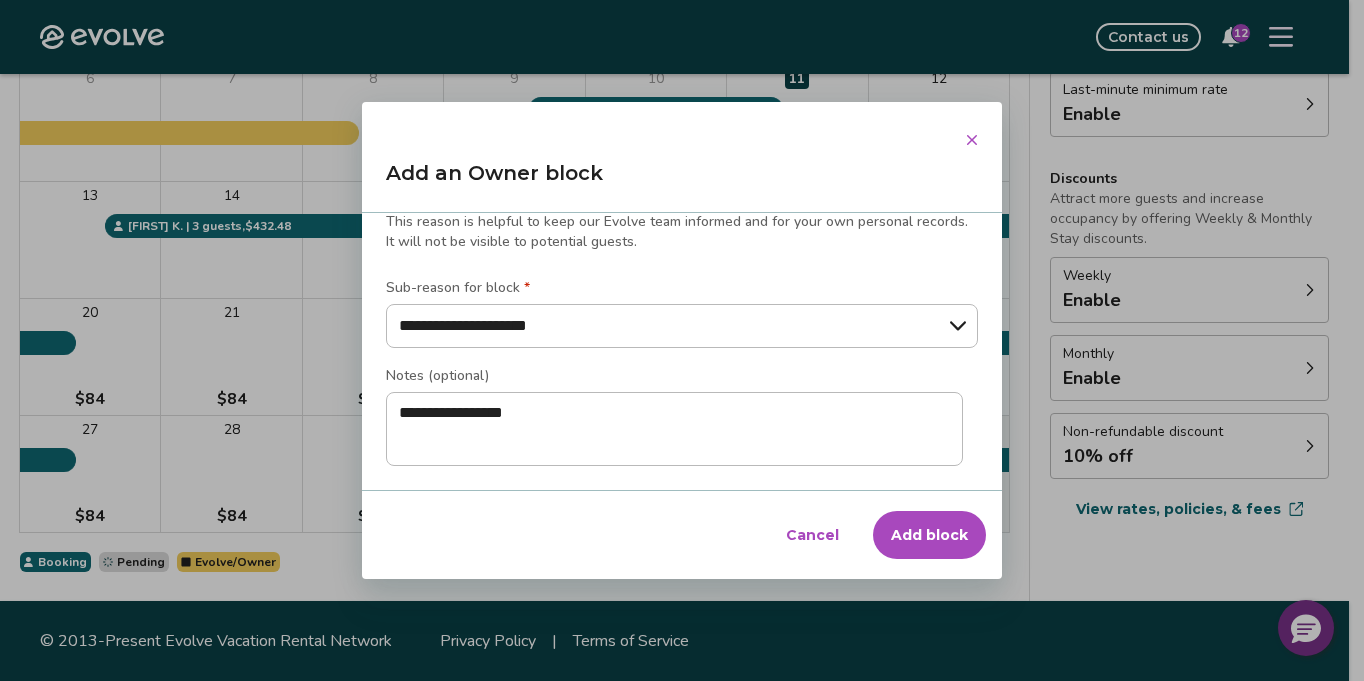 click on "Add block" at bounding box center [929, 535] 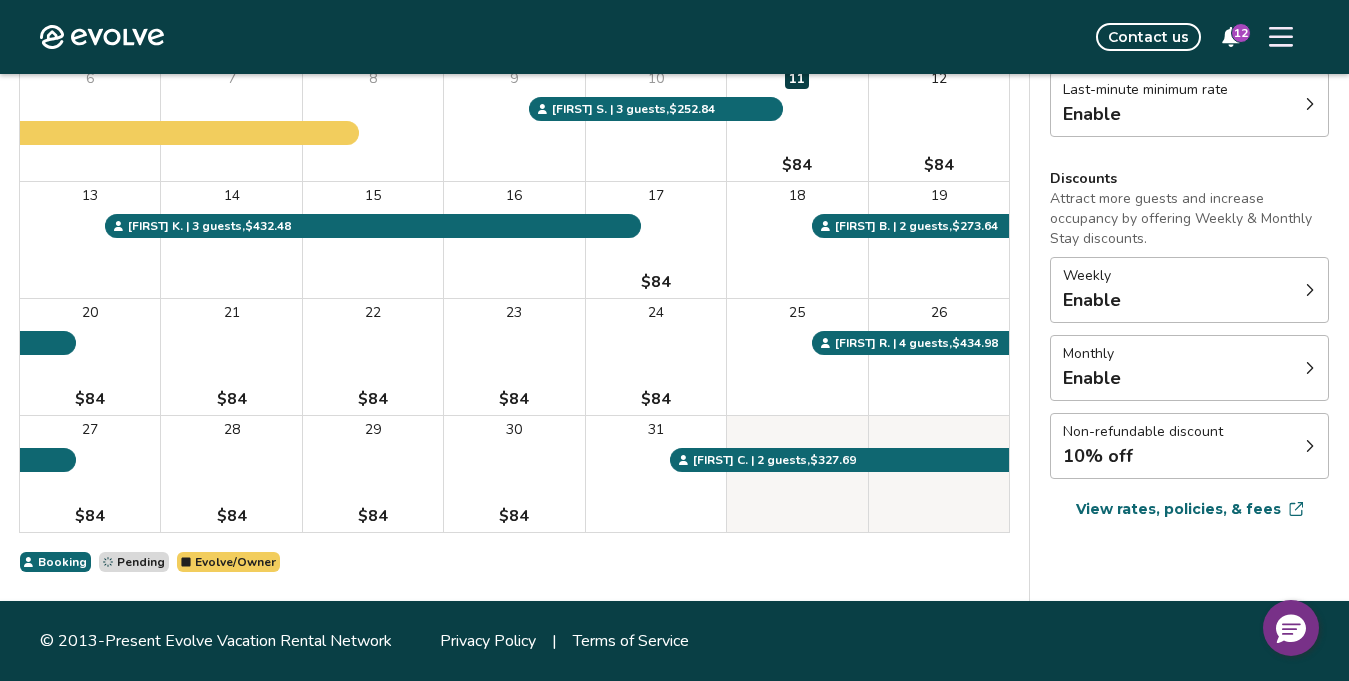 drag, startPoint x: 231, startPoint y: 347, endPoint x: 576, endPoint y: 458, distance: 362.4169 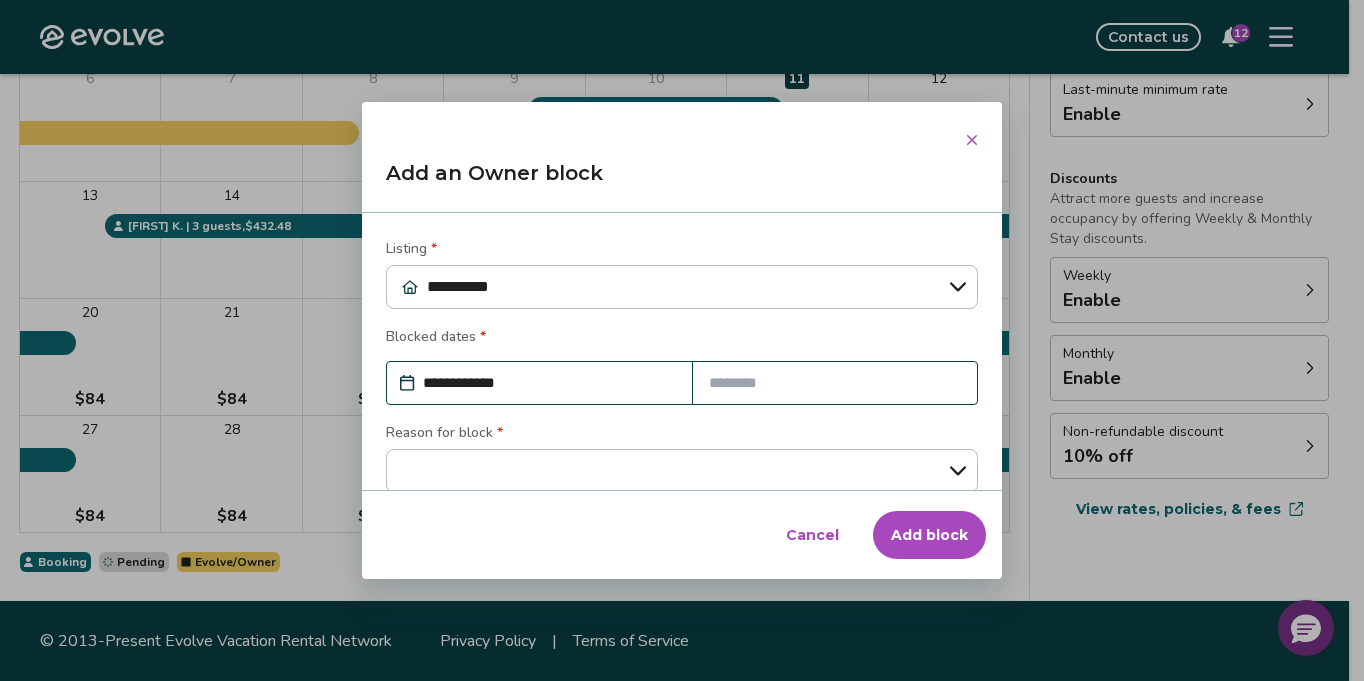 click at bounding box center (972, 140) 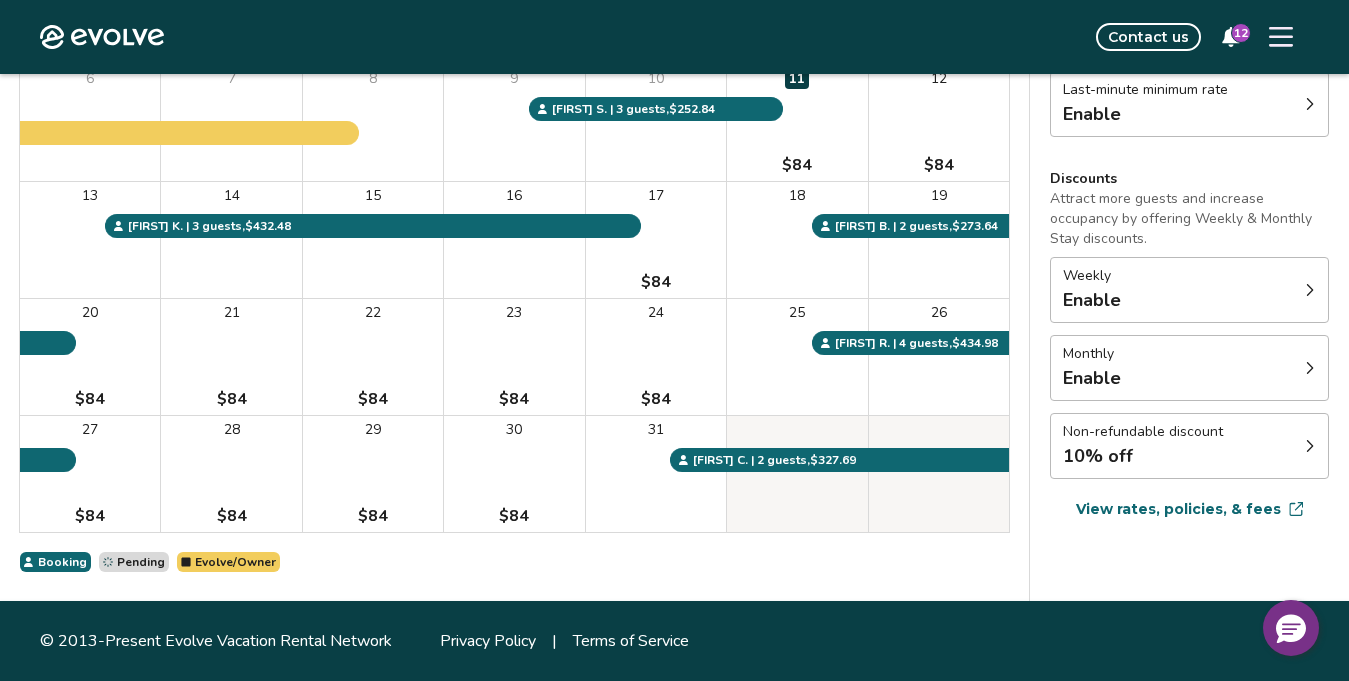 click on "Contact us" at bounding box center (1148, 37) 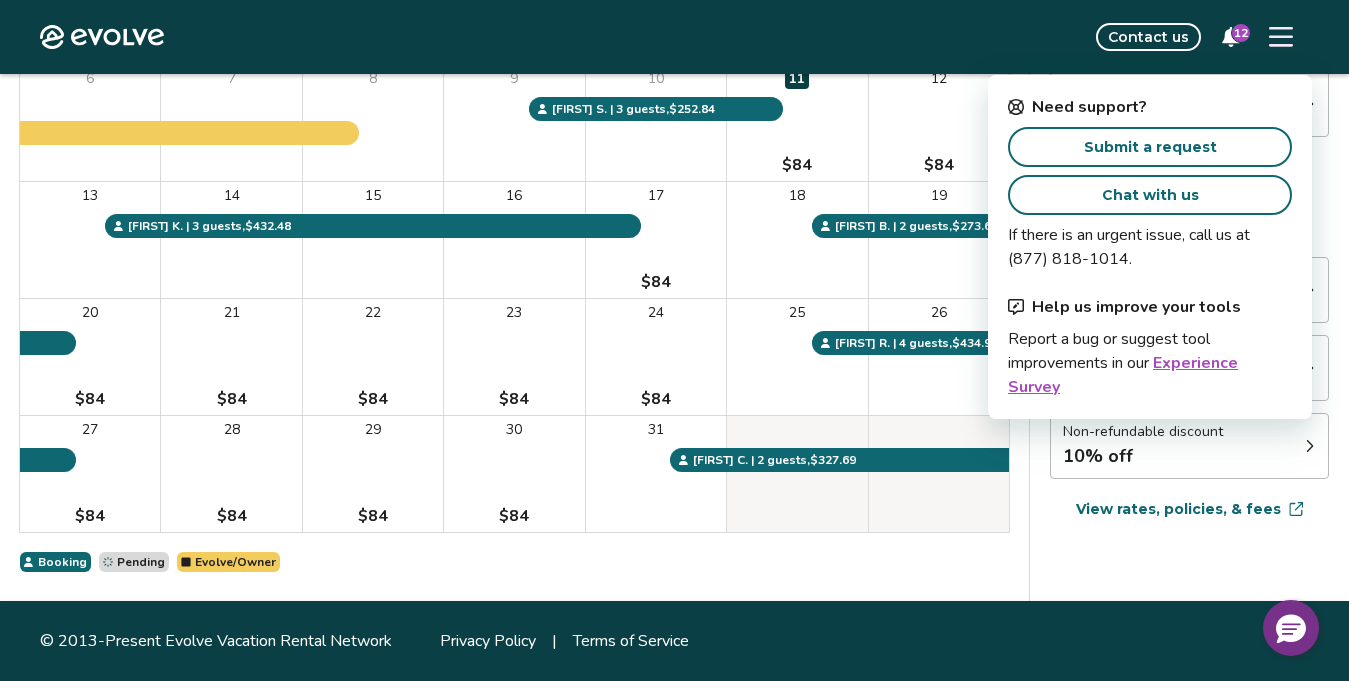 click on "Submit a request" at bounding box center [1150, 147] 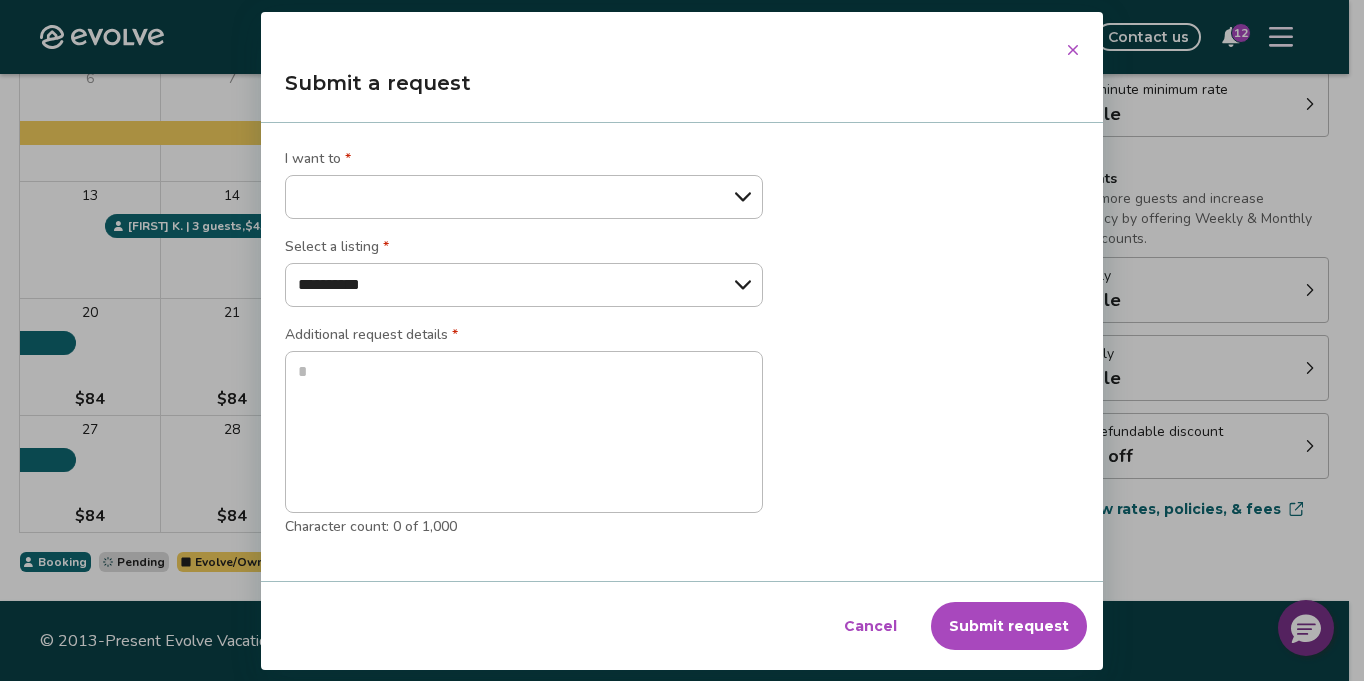type on "*" 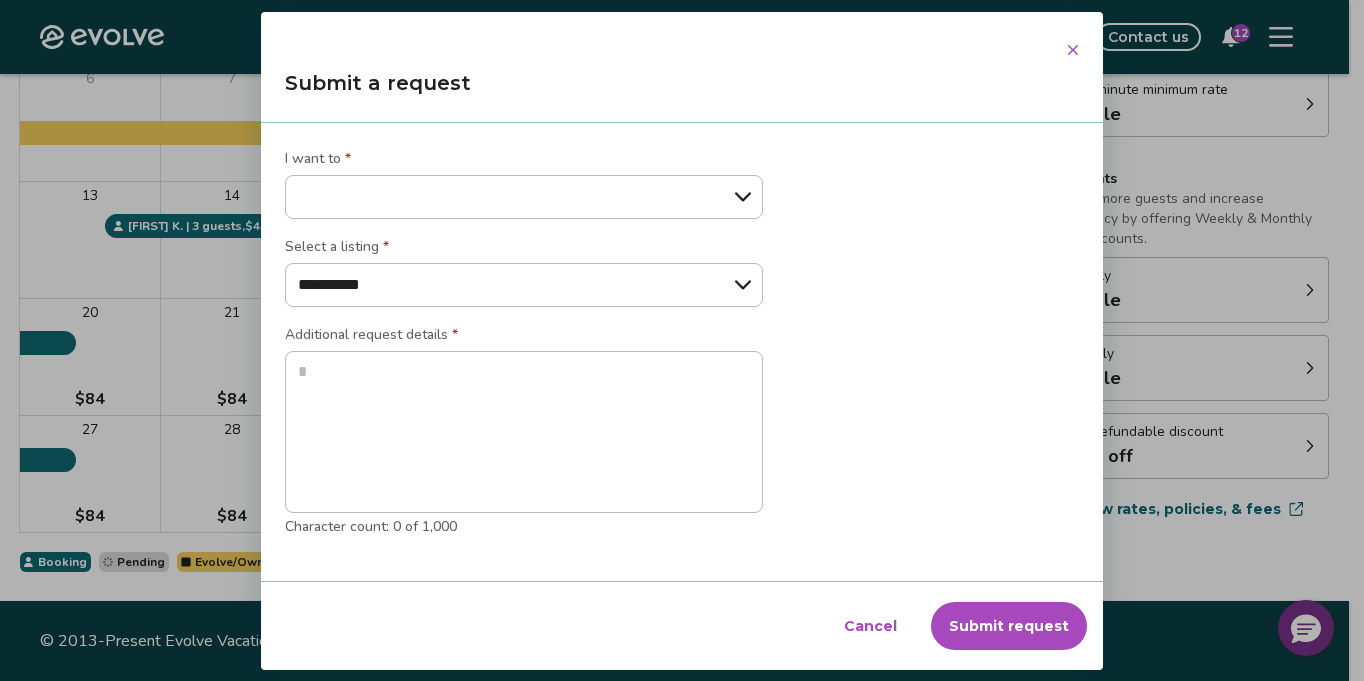 click on "**********" at bounding box center (524, 197) 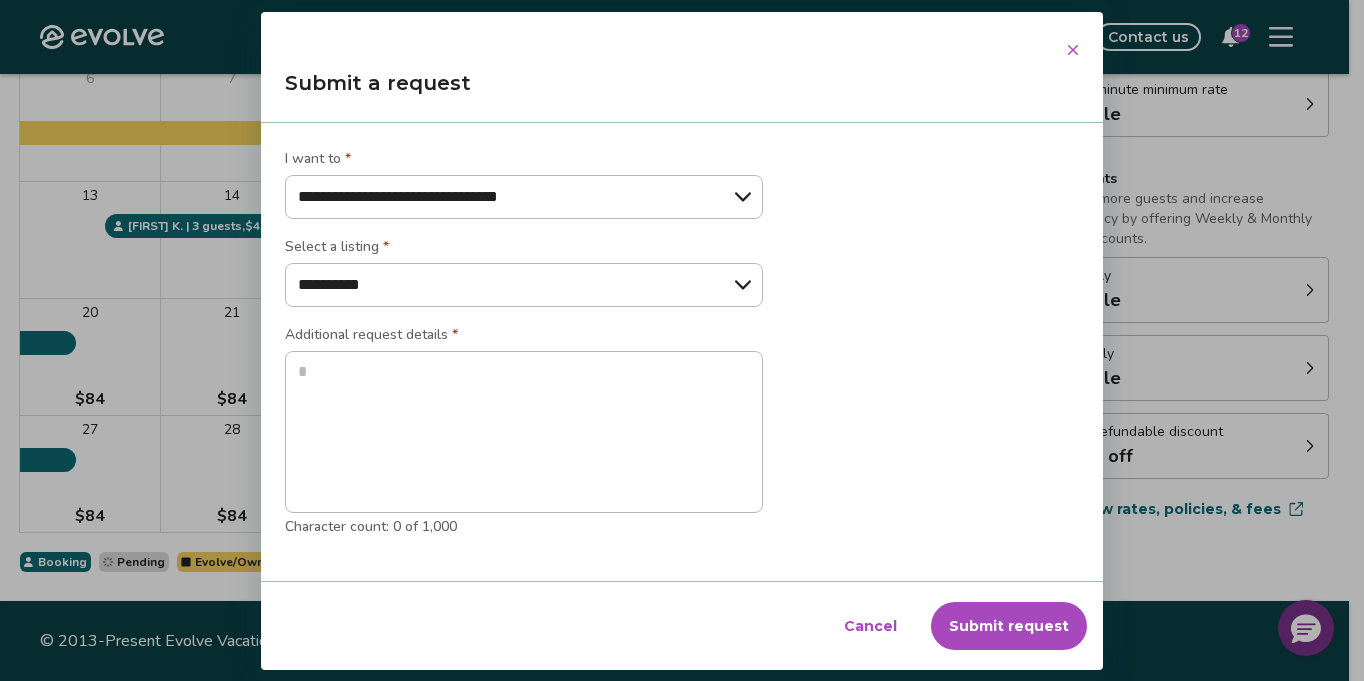click on "**********" at bounding box center (524, 197) 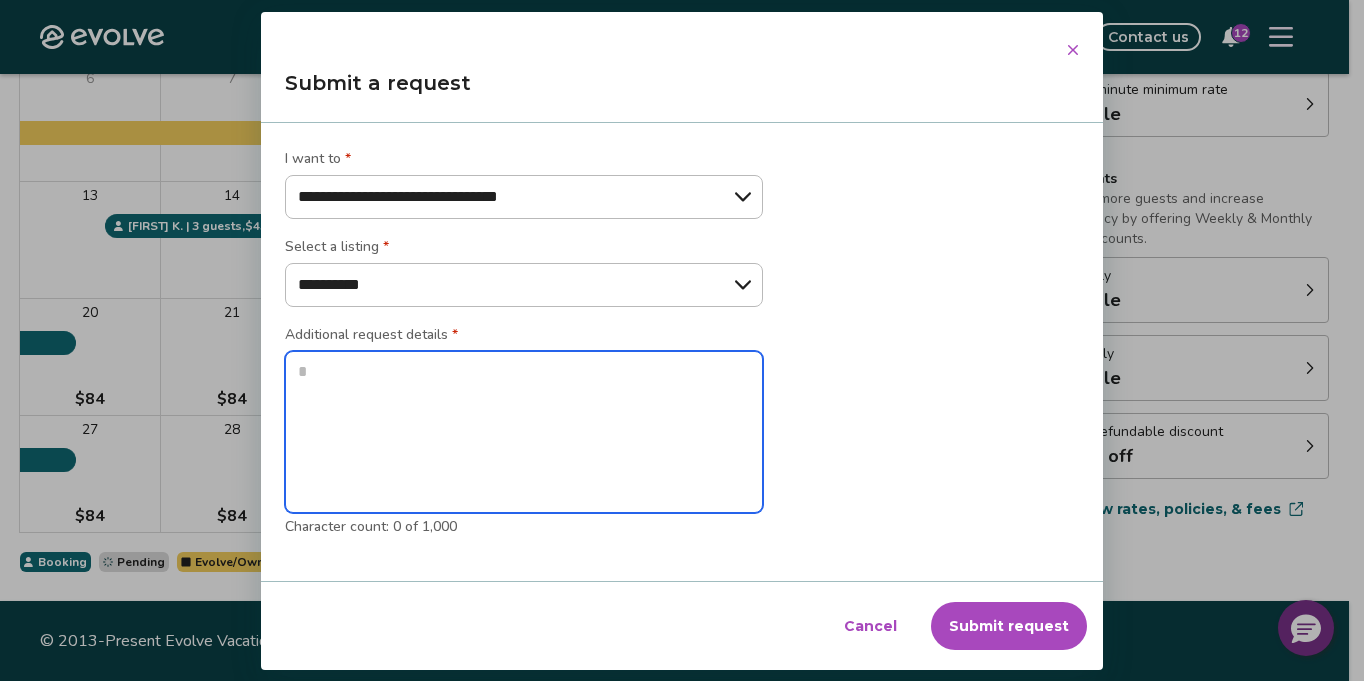 click at bounding box center [524, 432] 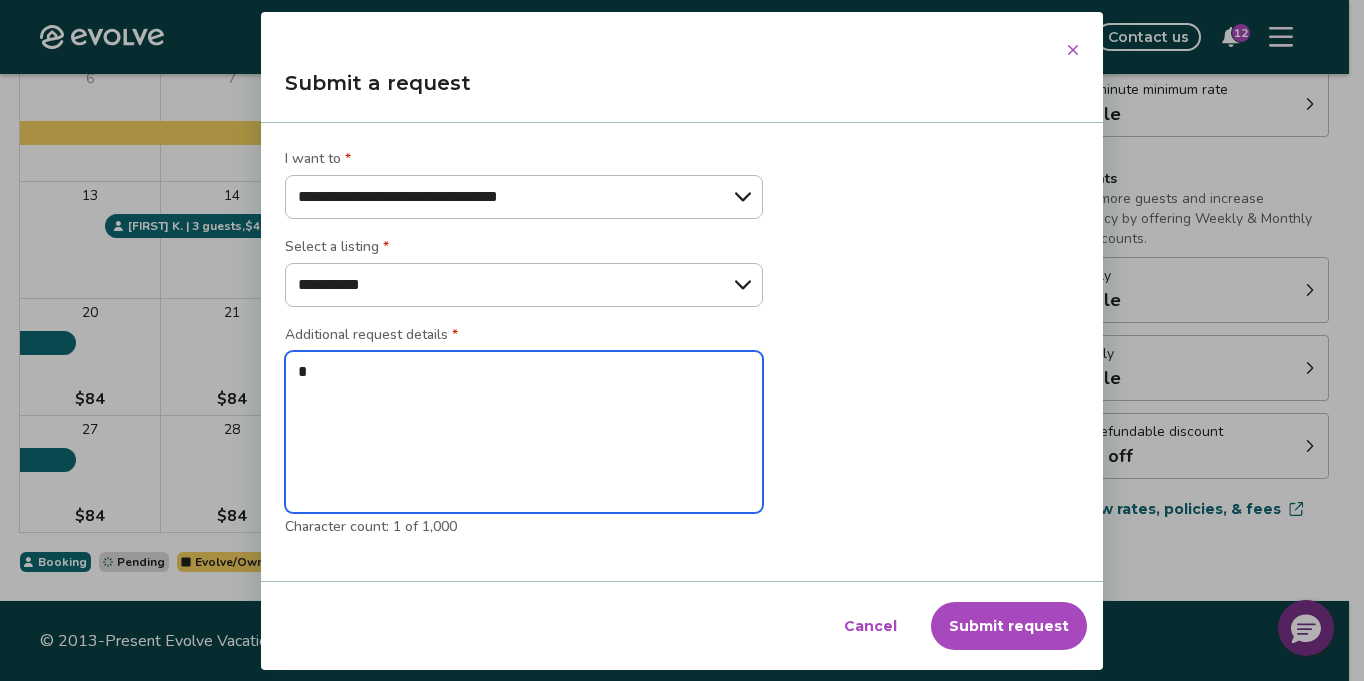 type on "*" 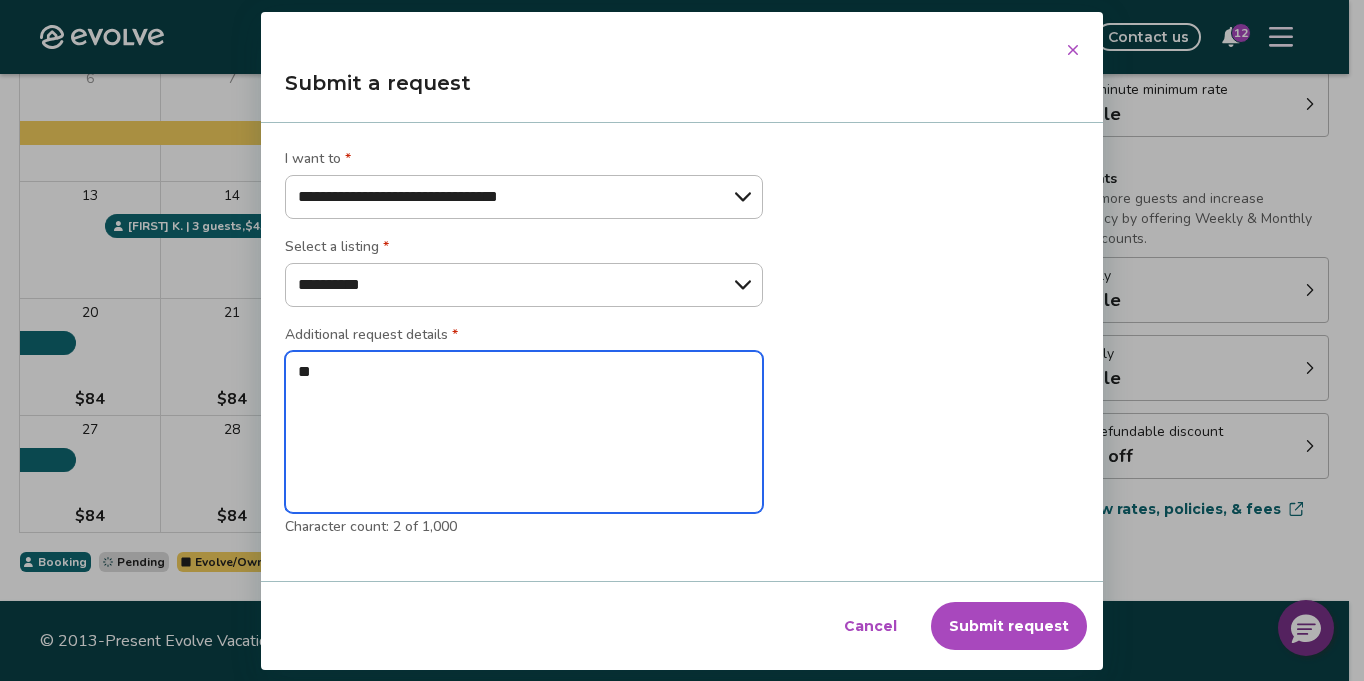 type on "*" 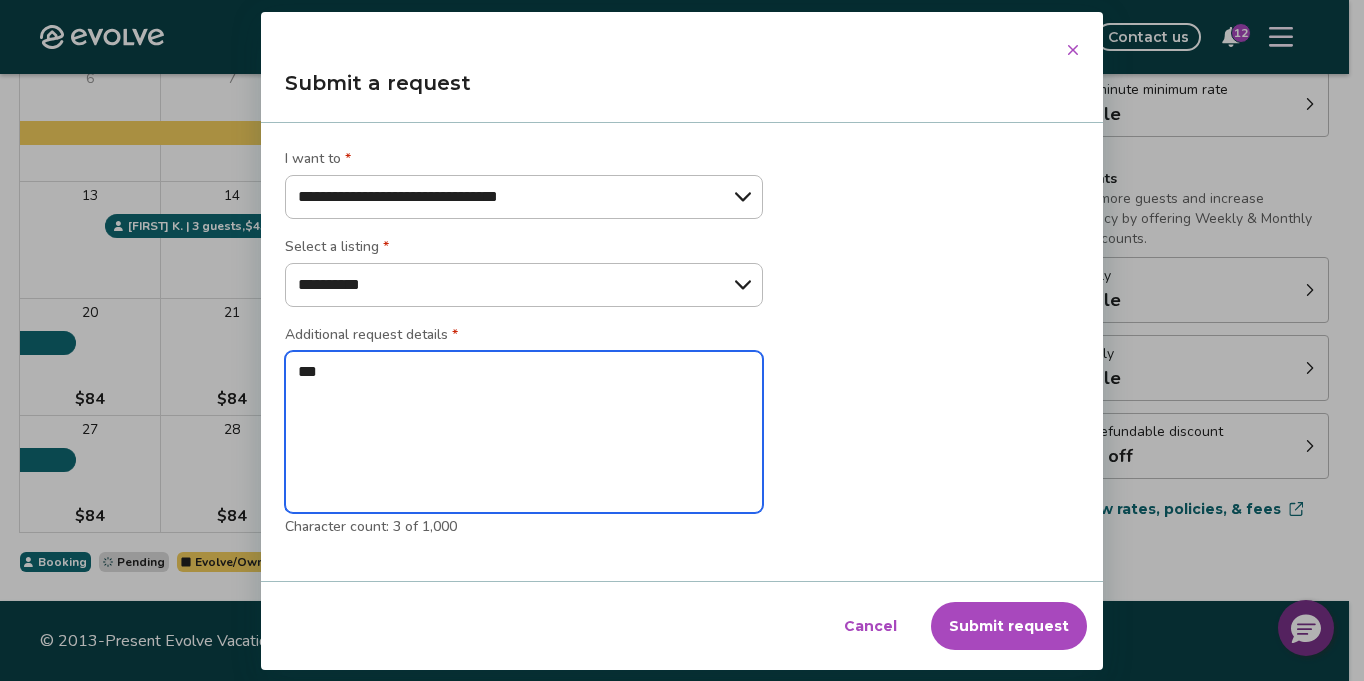 type on "*" 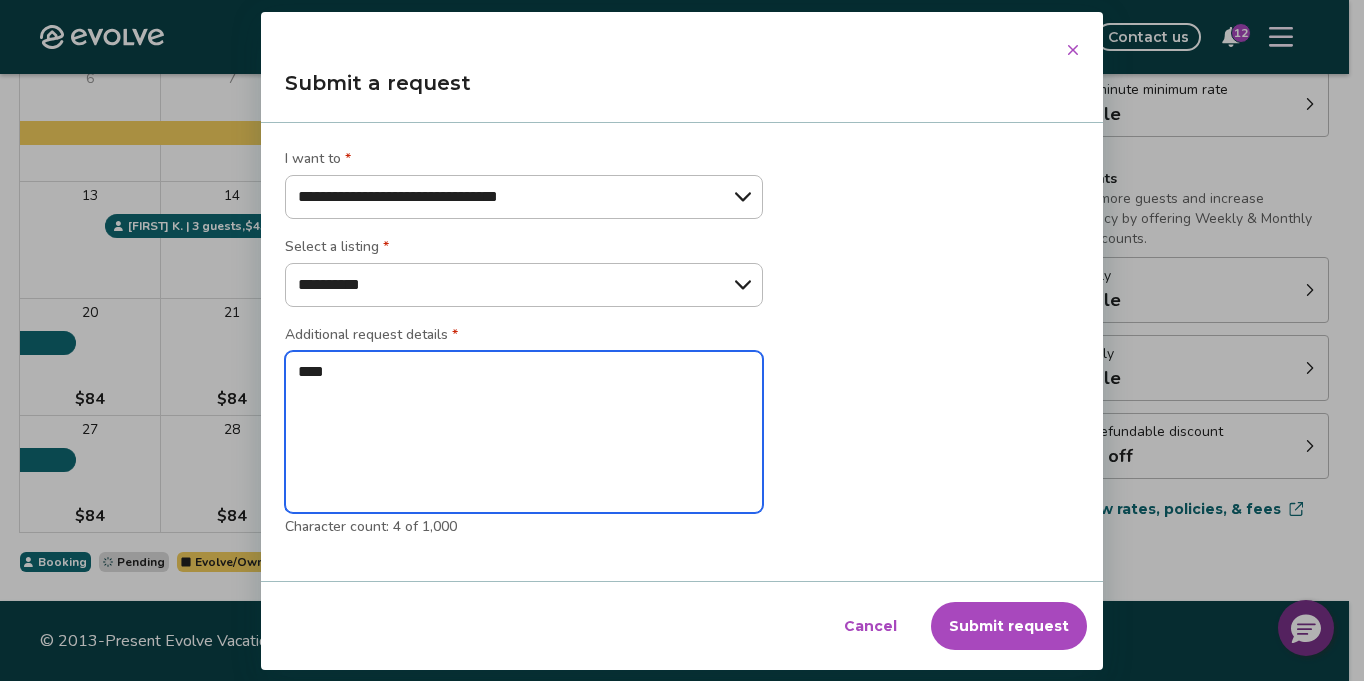 type on "*" 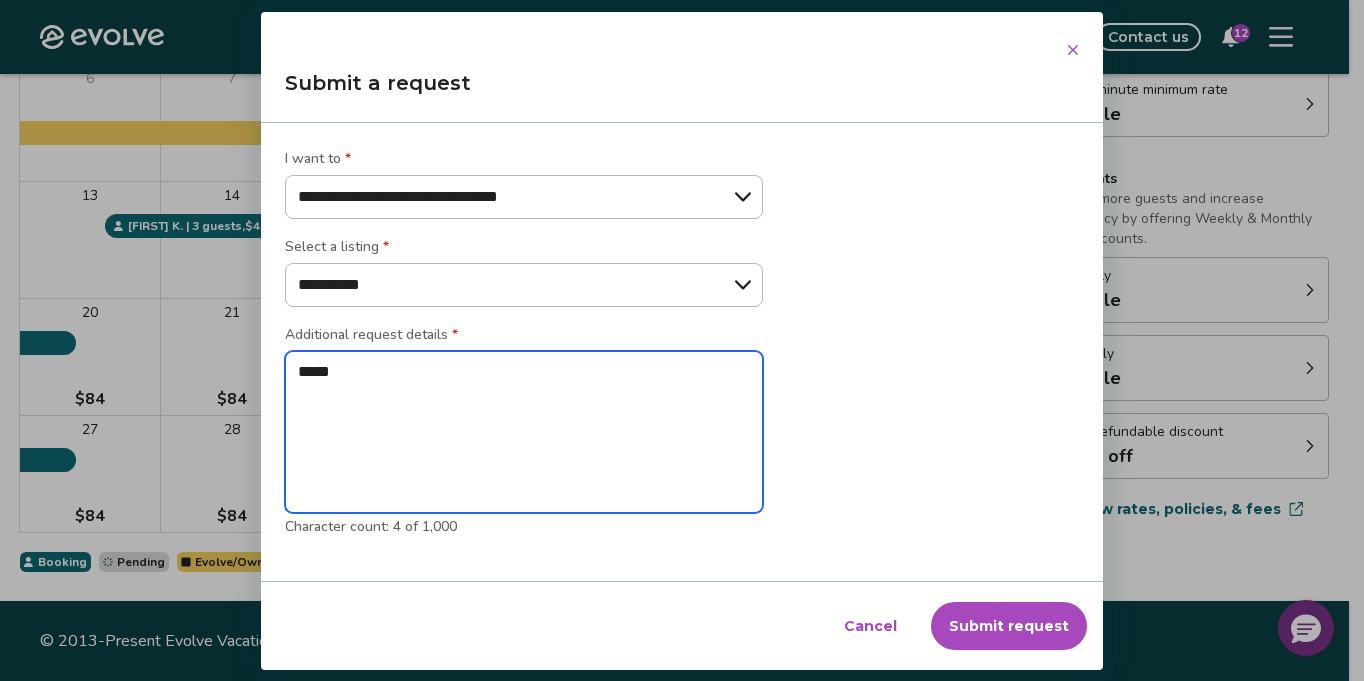 type on "*" 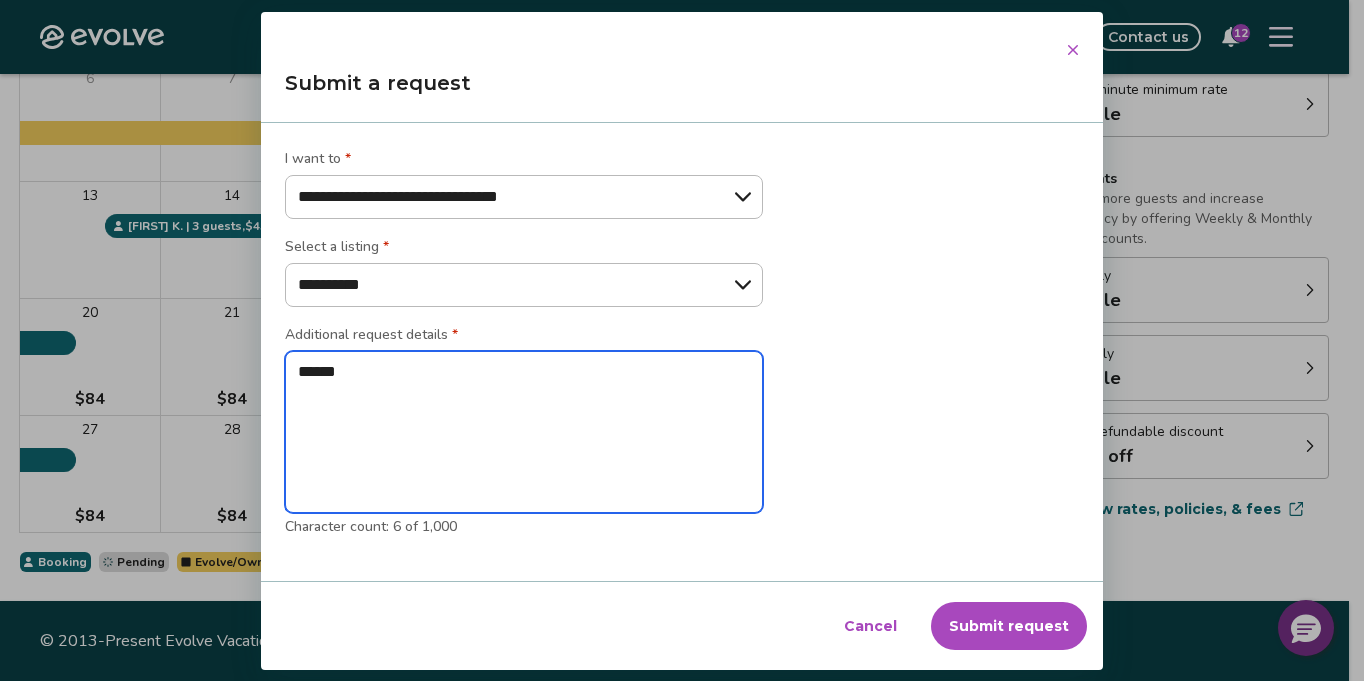 type on "*" 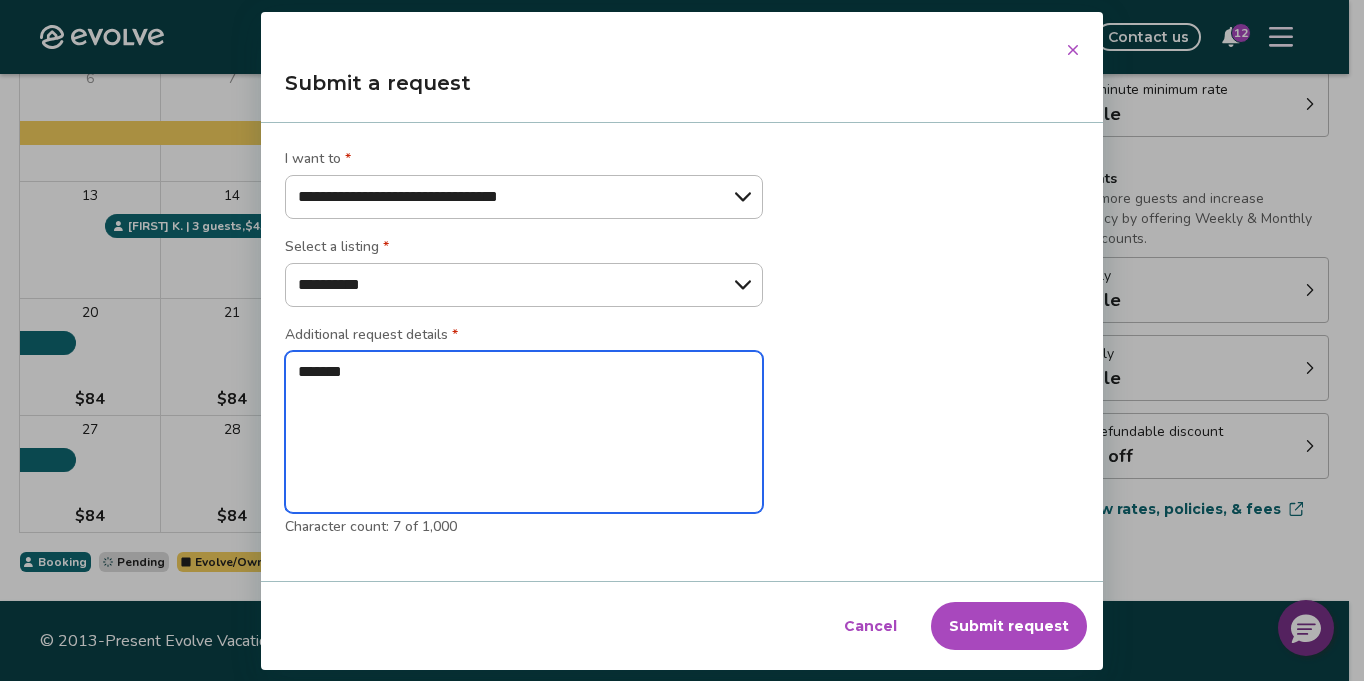 type on "*" 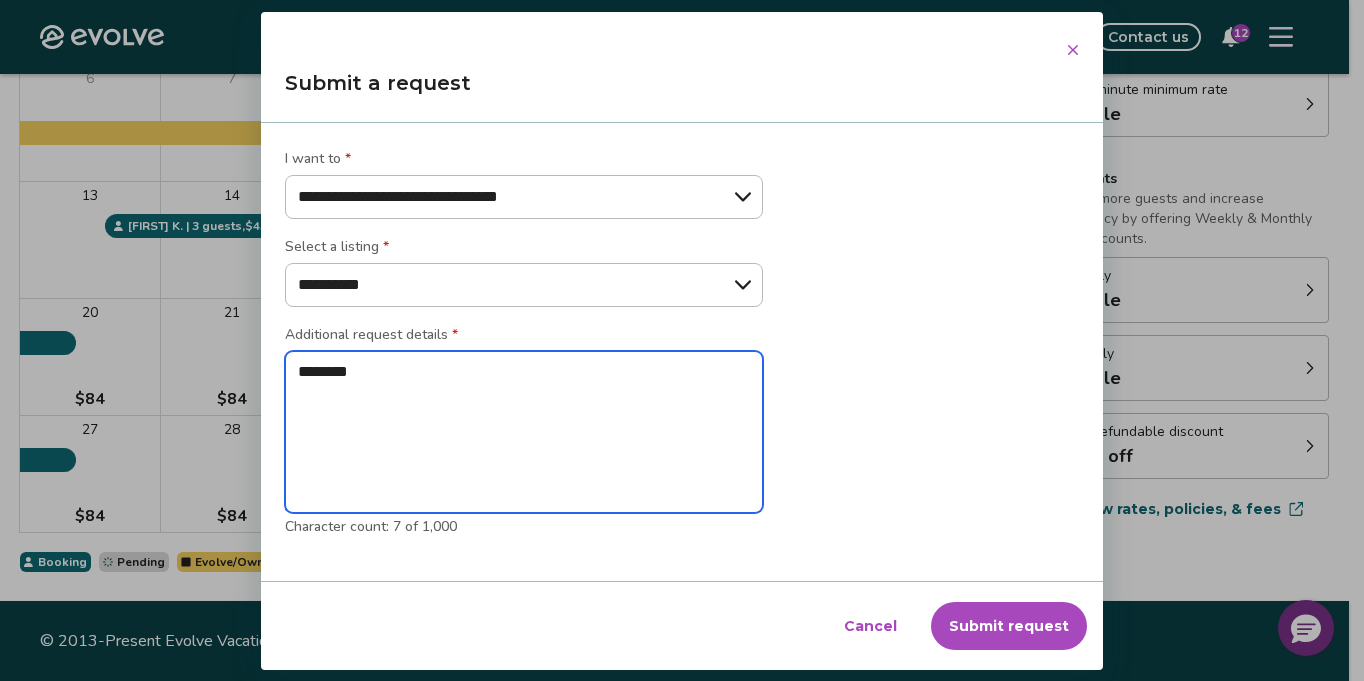 type on "*" 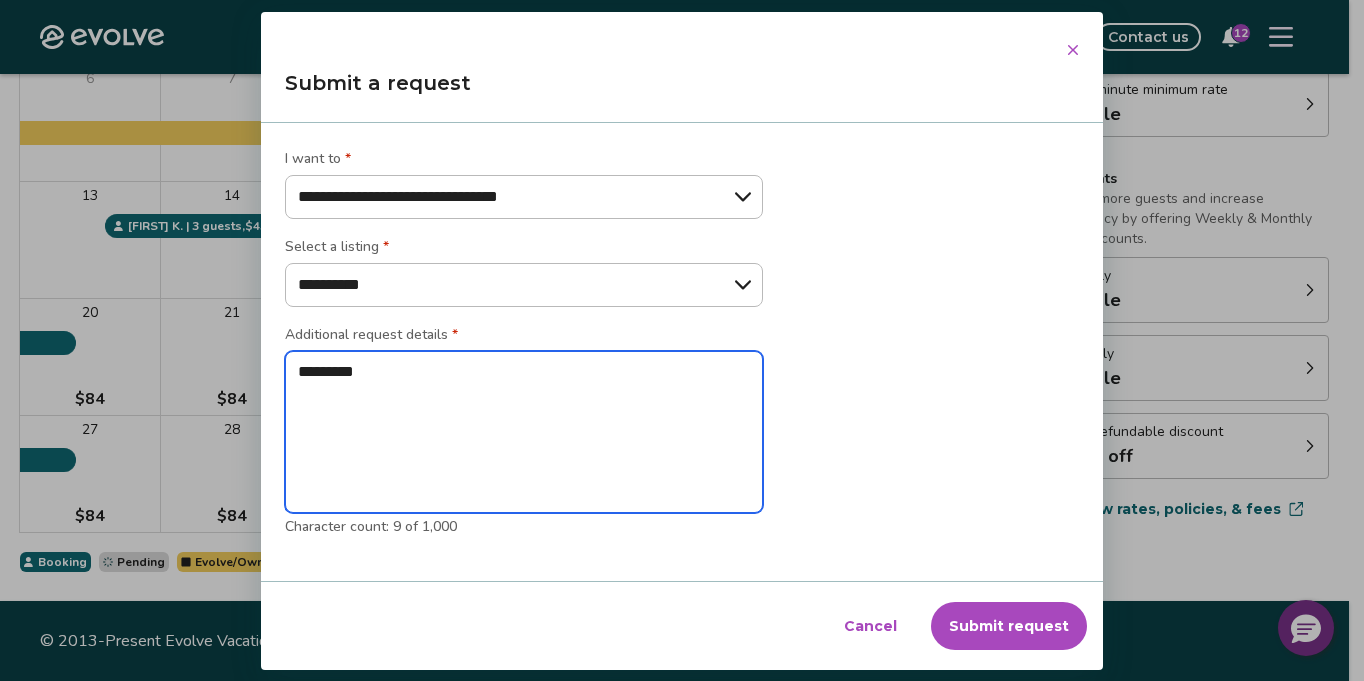 type on "*" 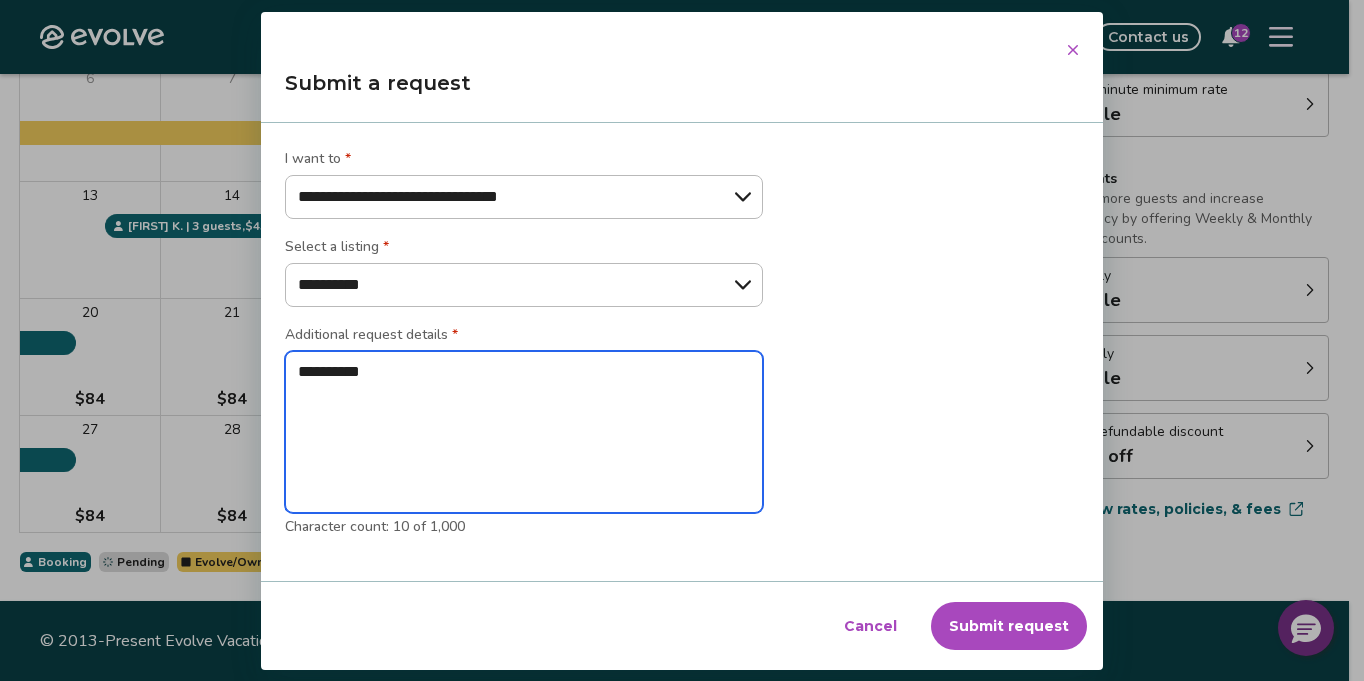 type on "*" 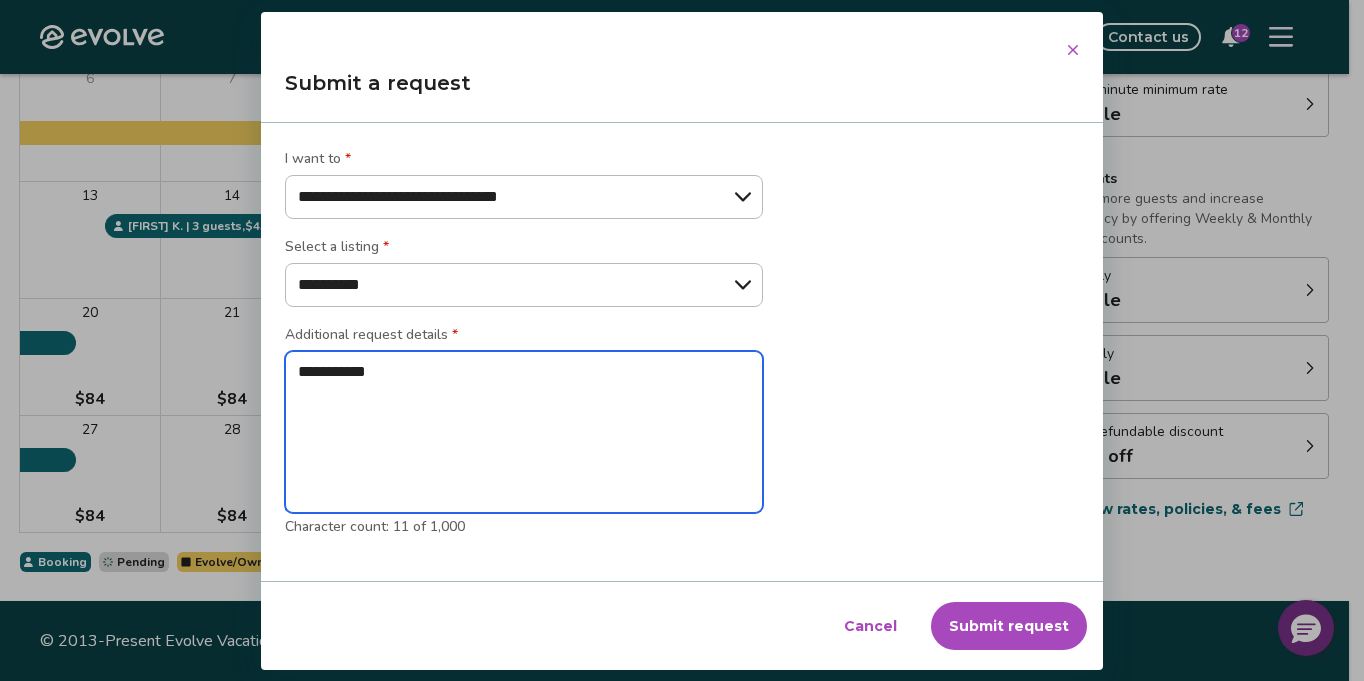 type on "*" 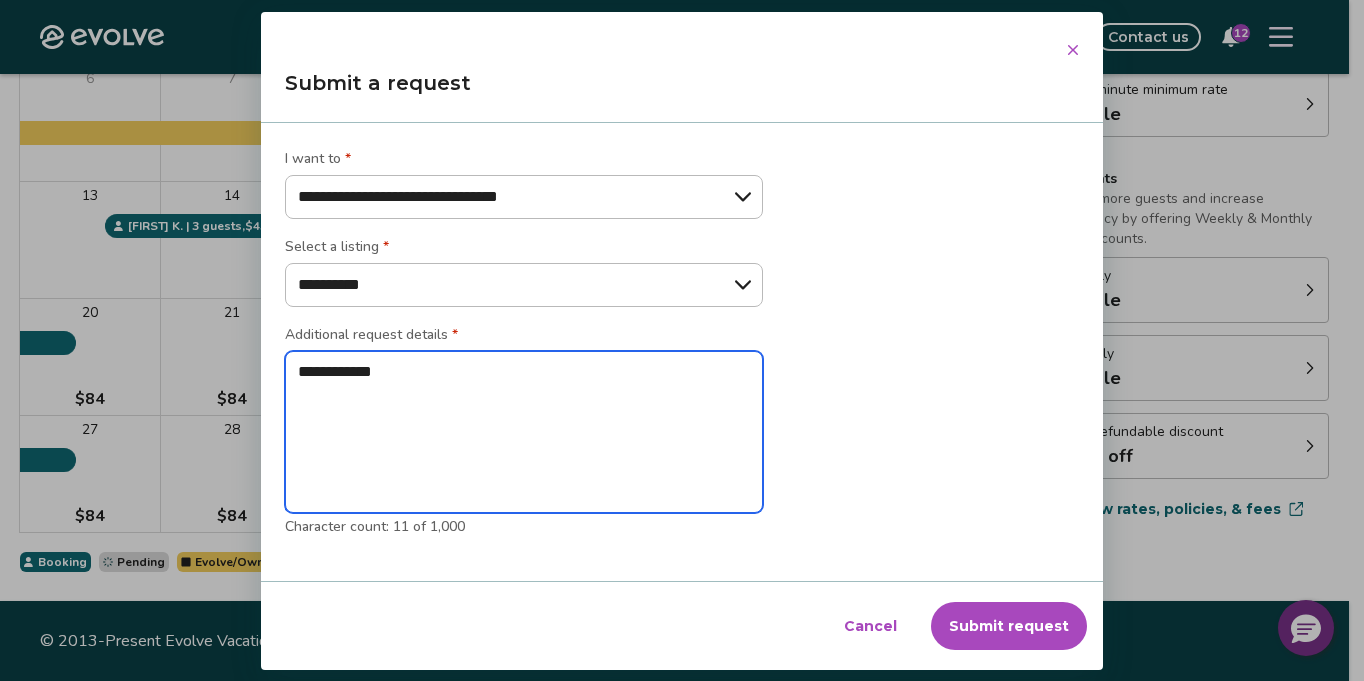 type on "*" 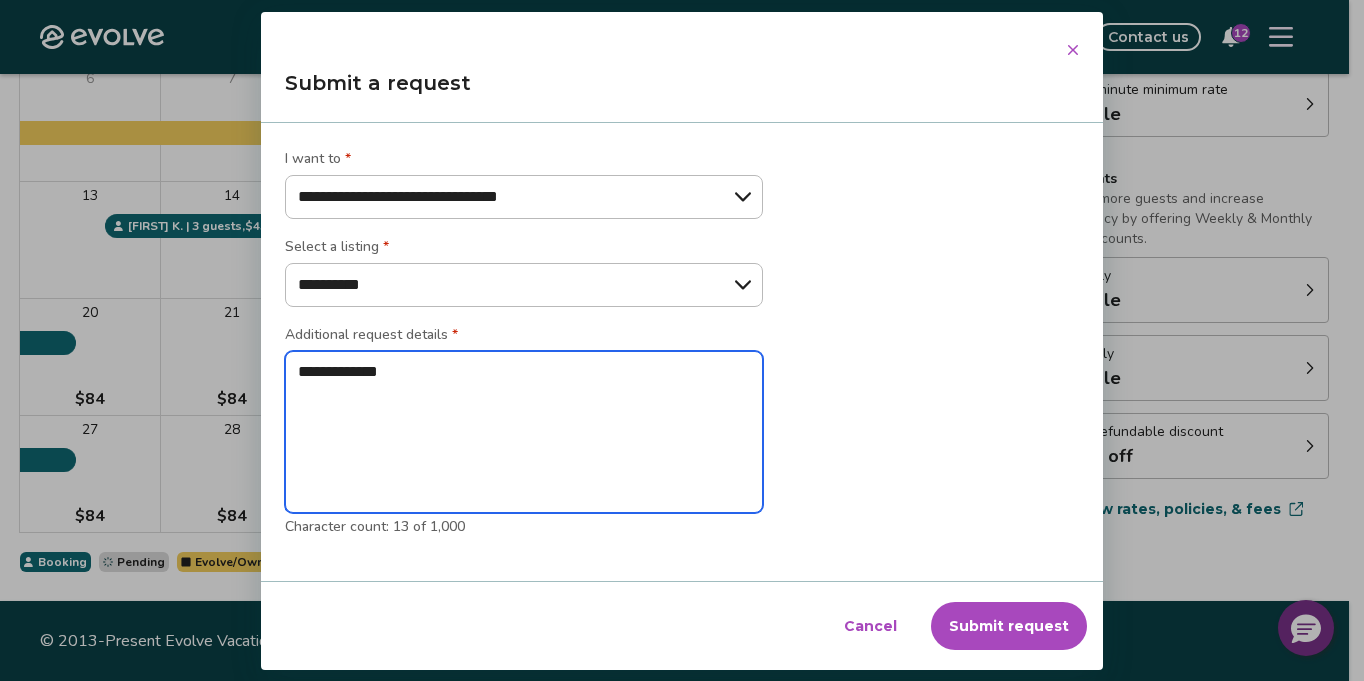 type on "*" 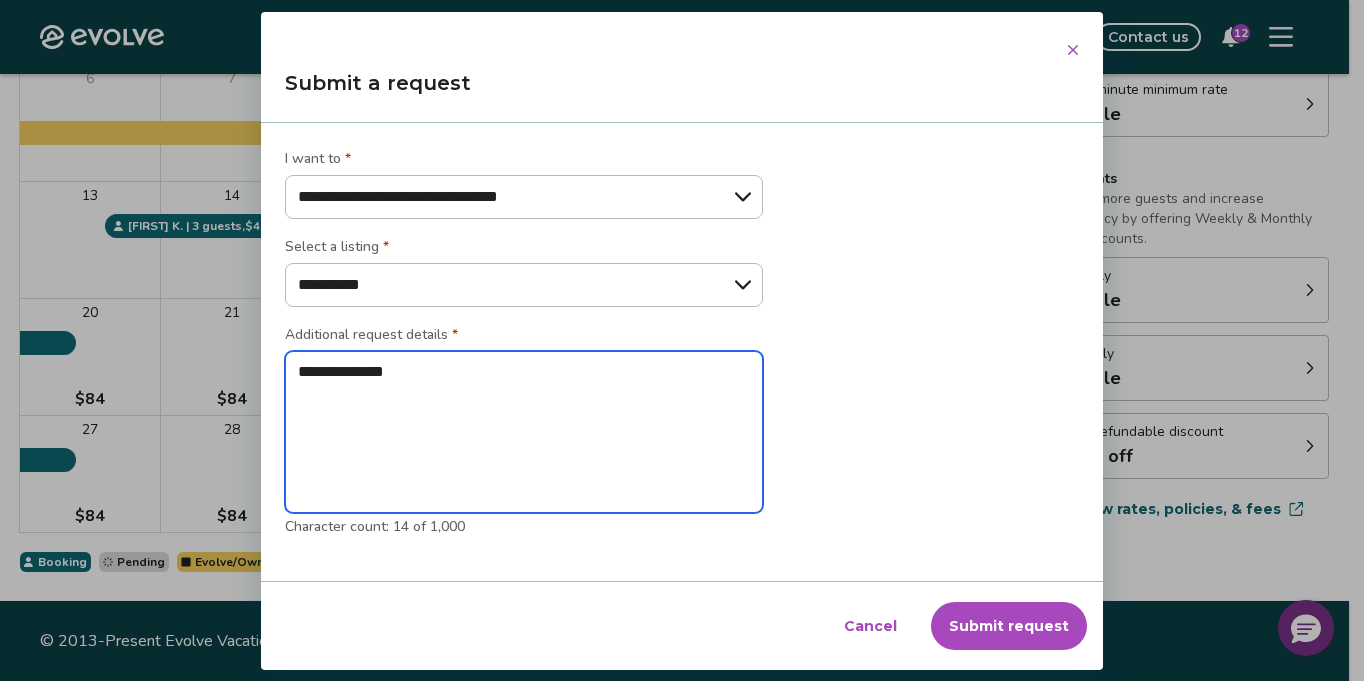 type on "*" 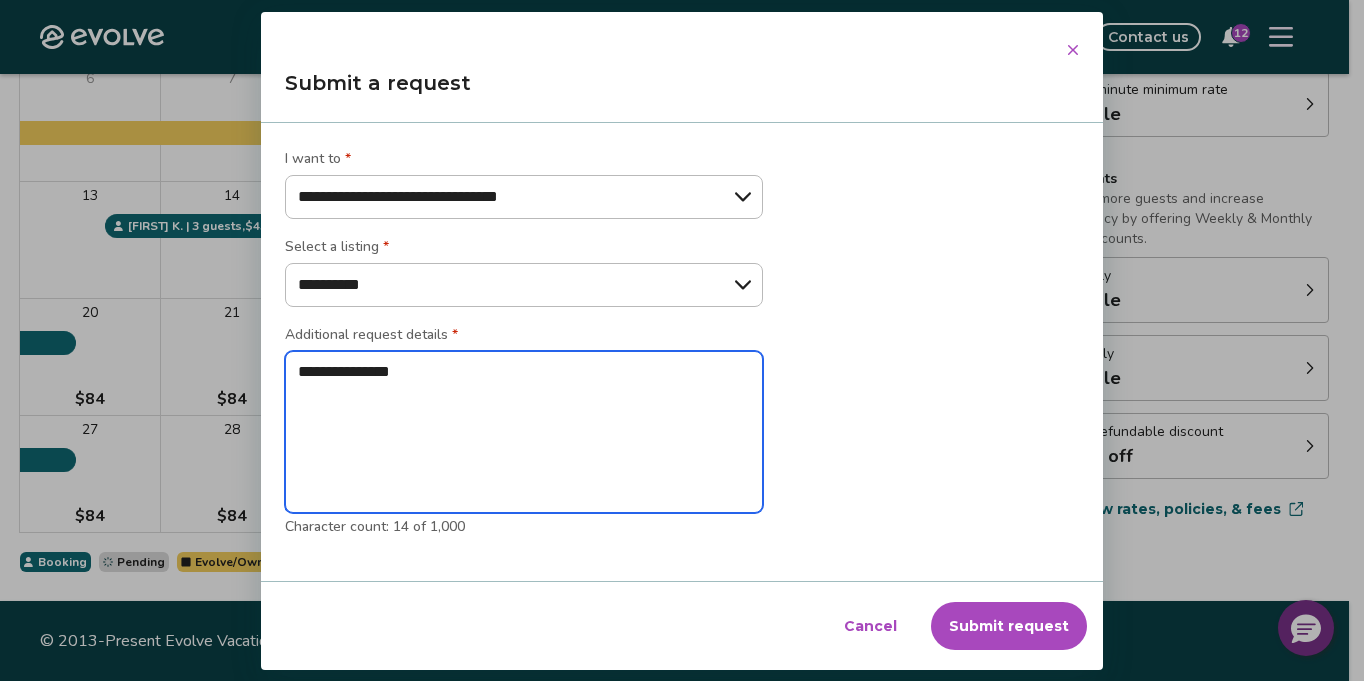 type on "*" 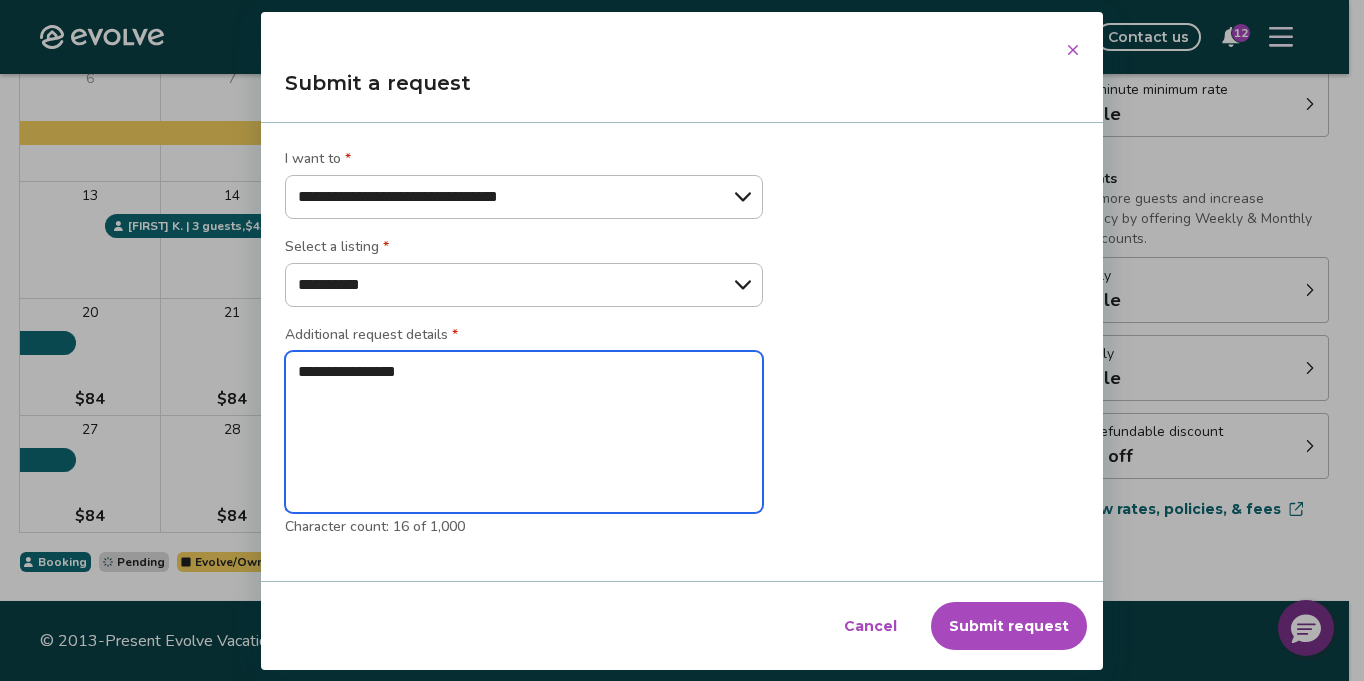 type on "*" 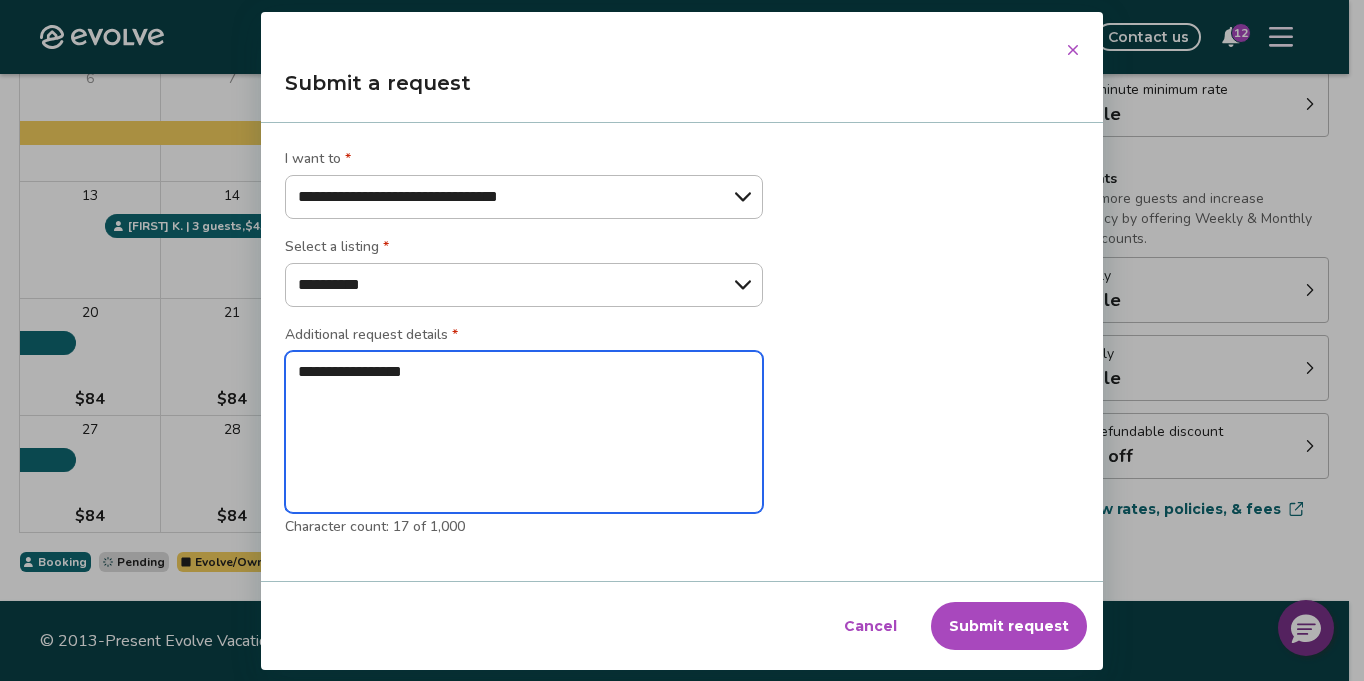 type on "*" 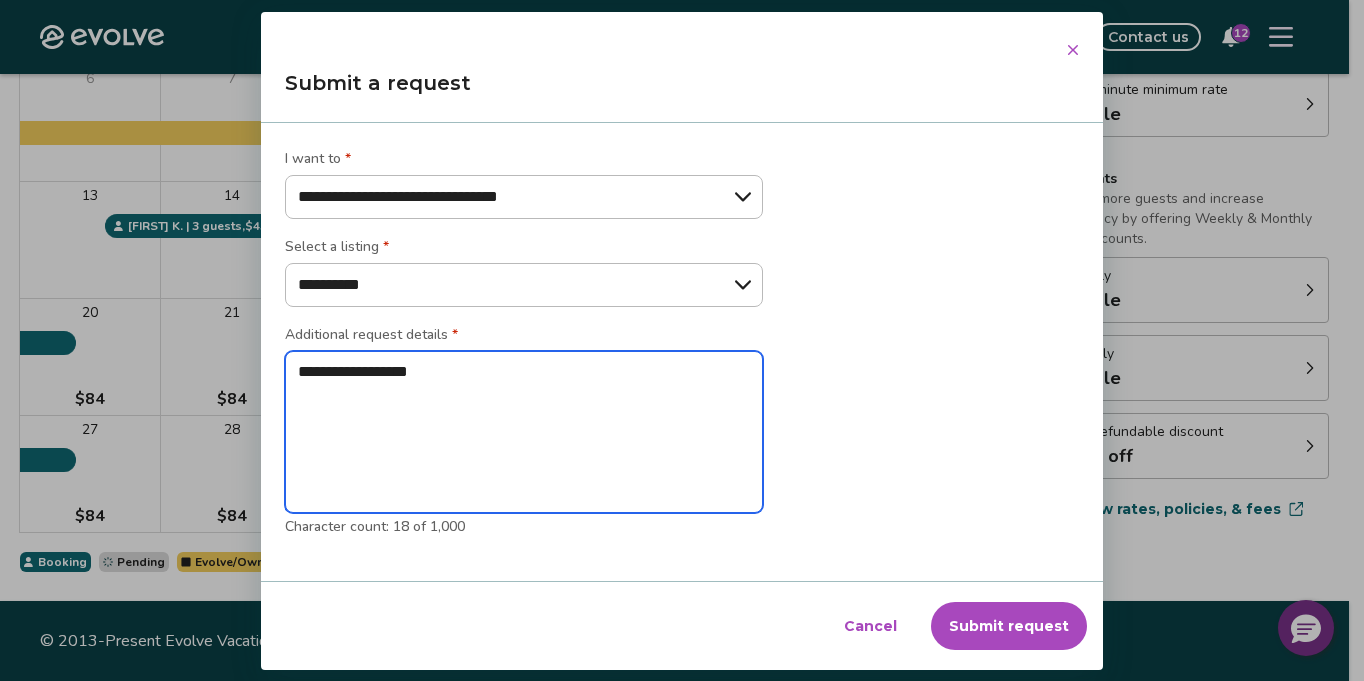 type on "*" 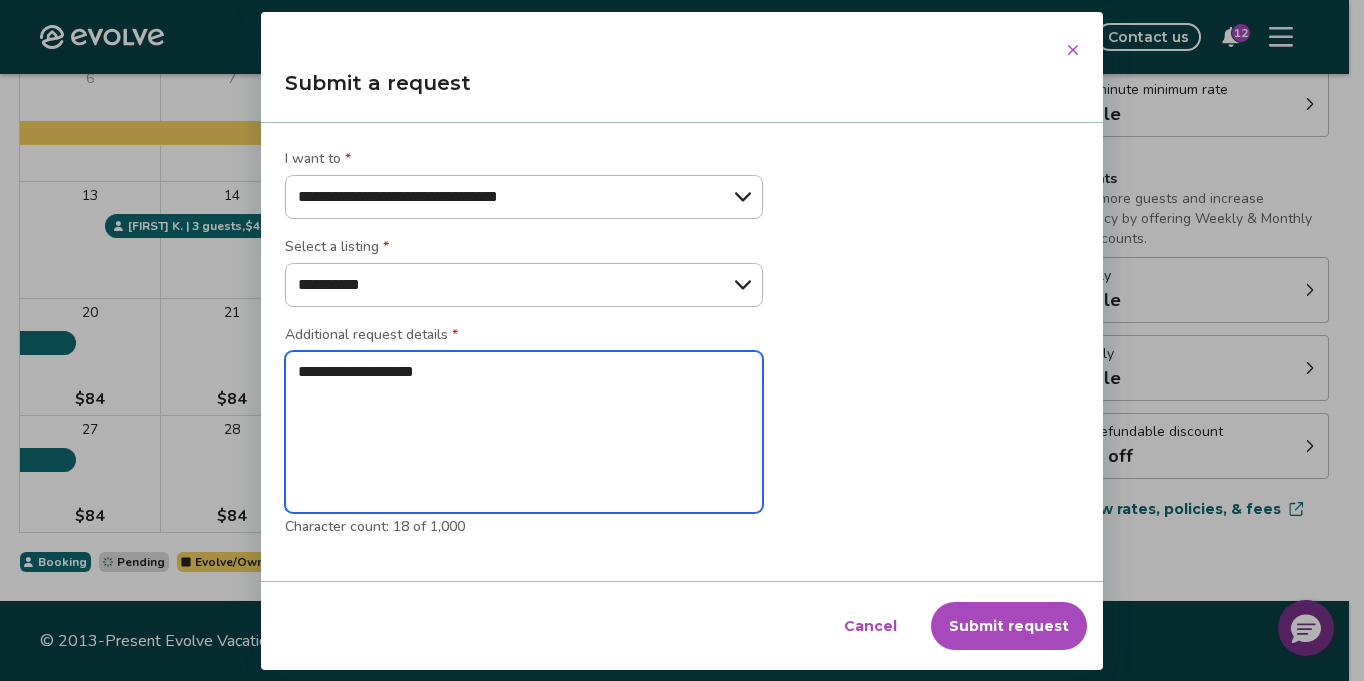 type on "*" 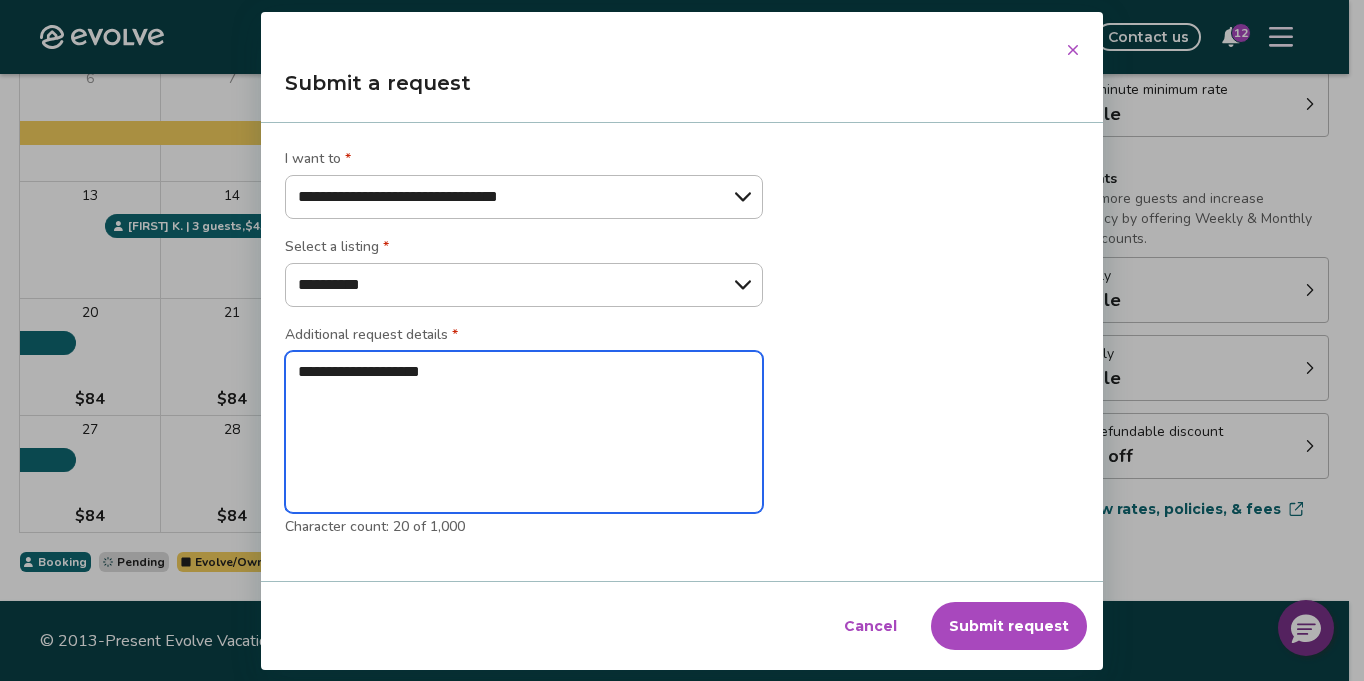 type on "*" 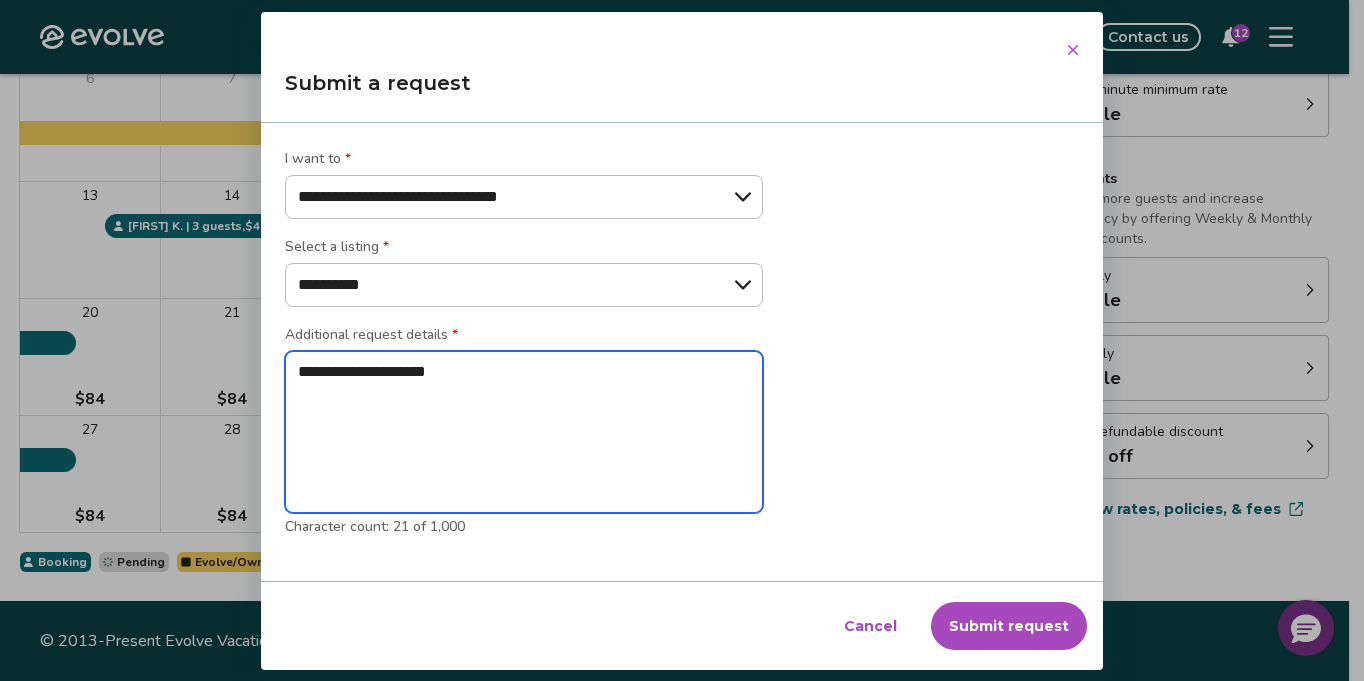 type on "*" 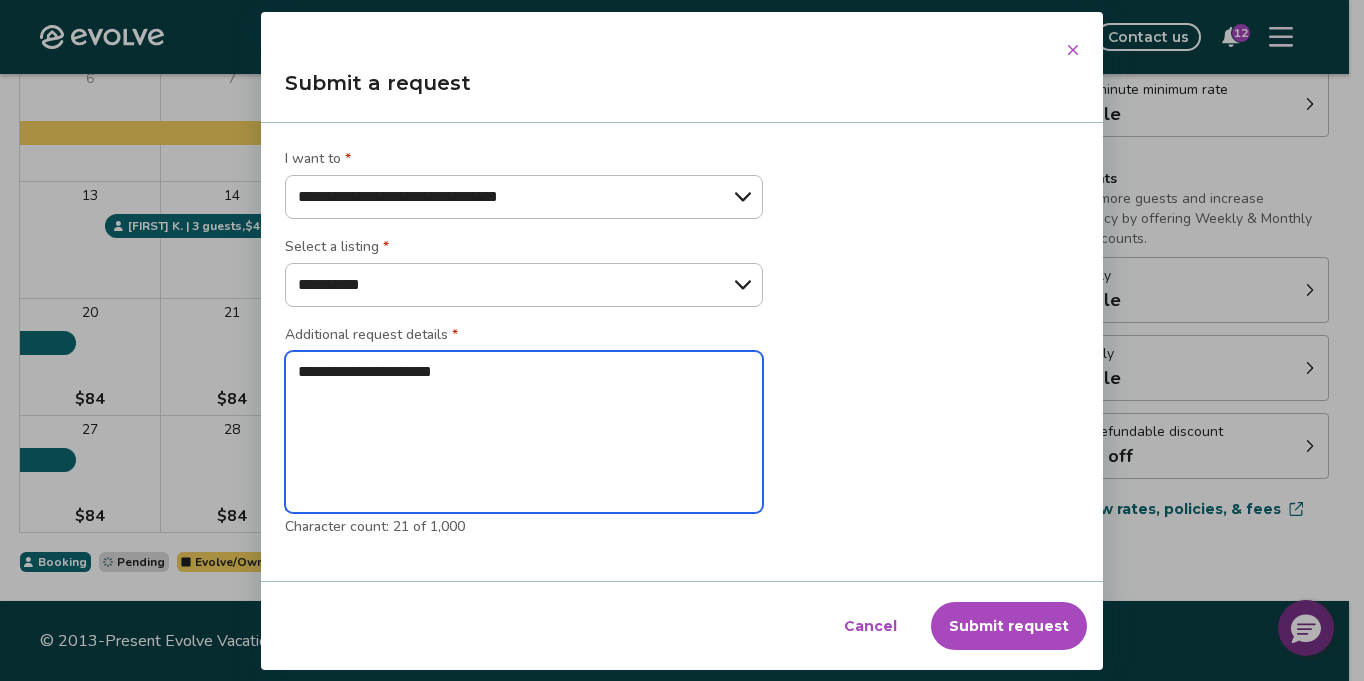 type on "*" 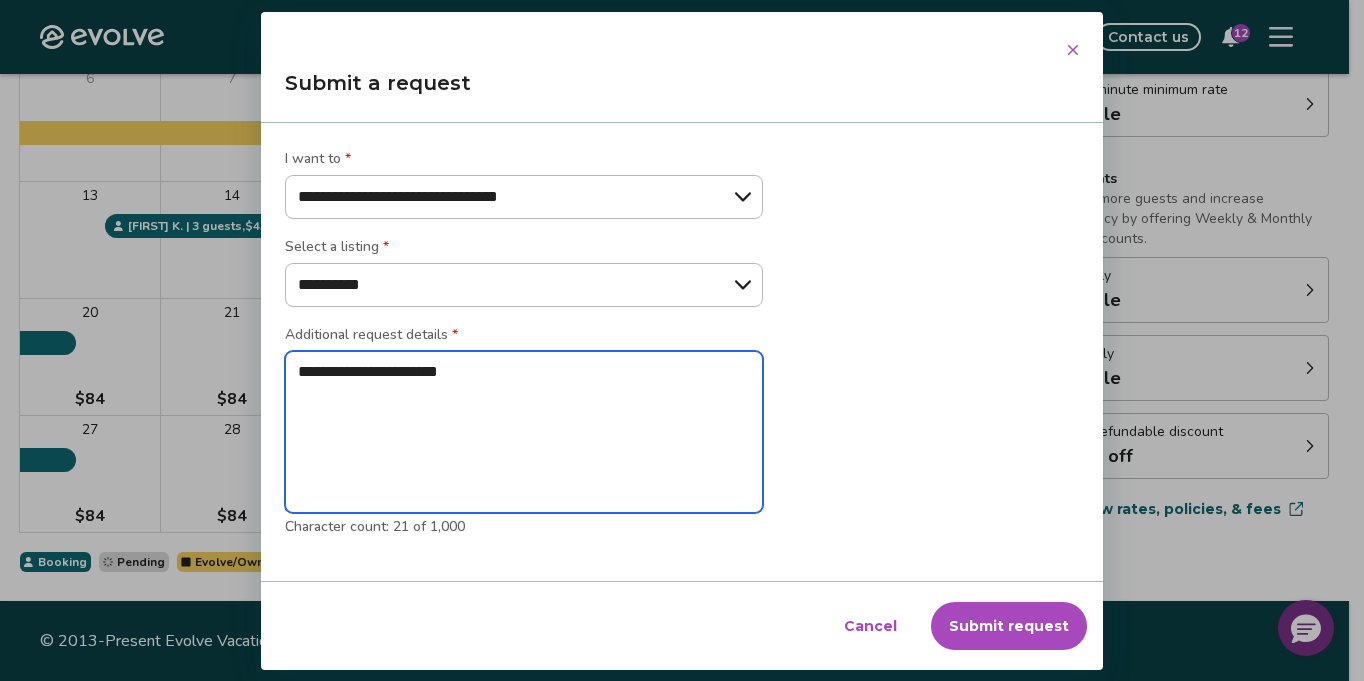 type on "*" 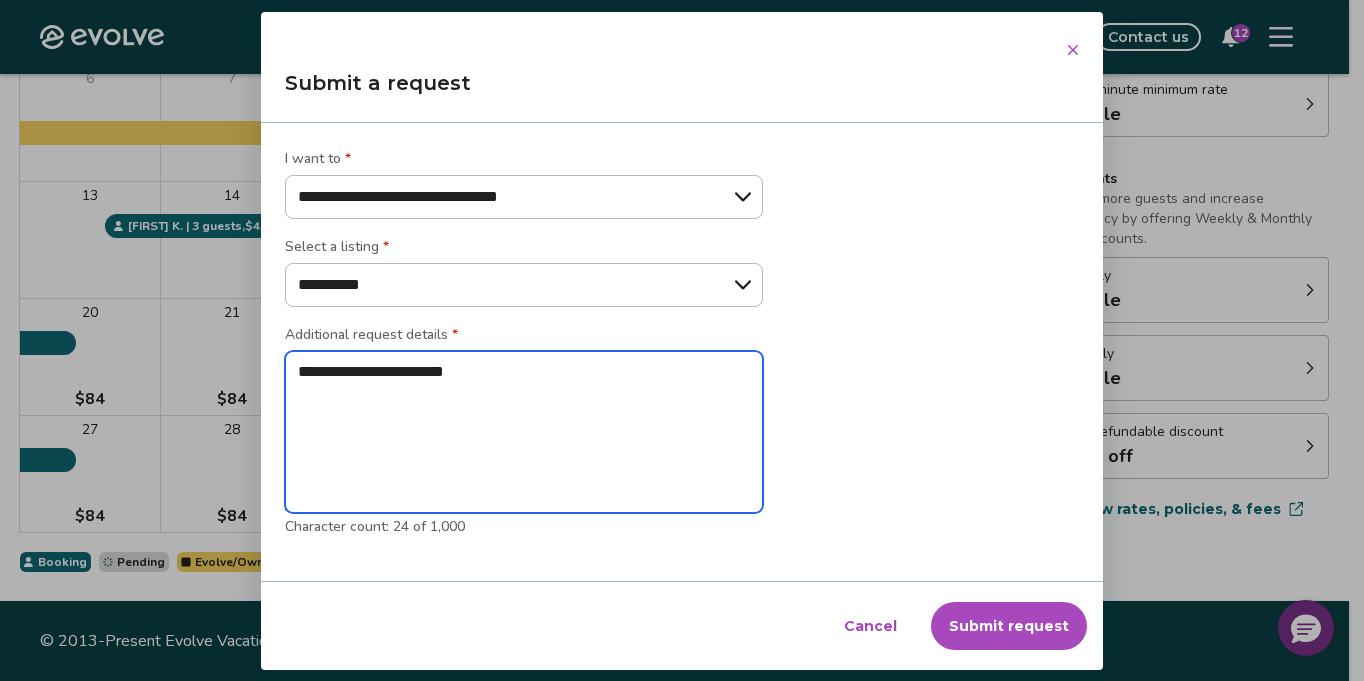 type on "*" 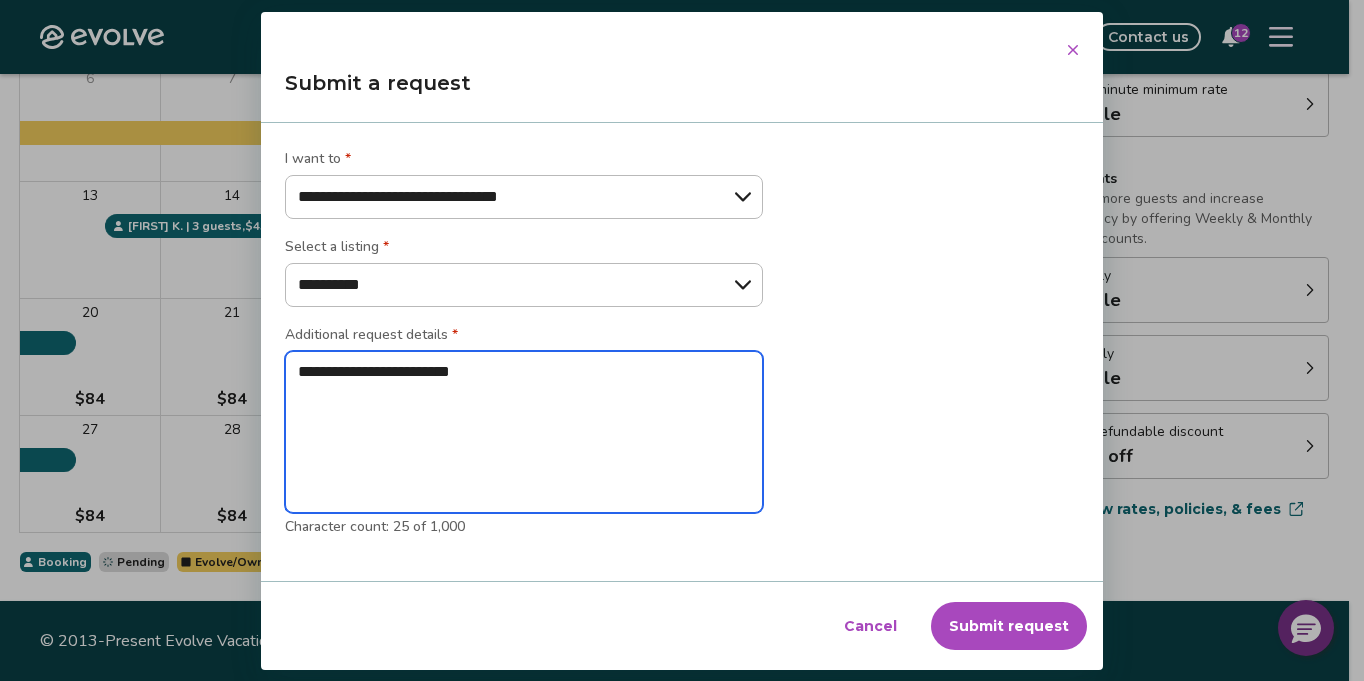 type on "*" 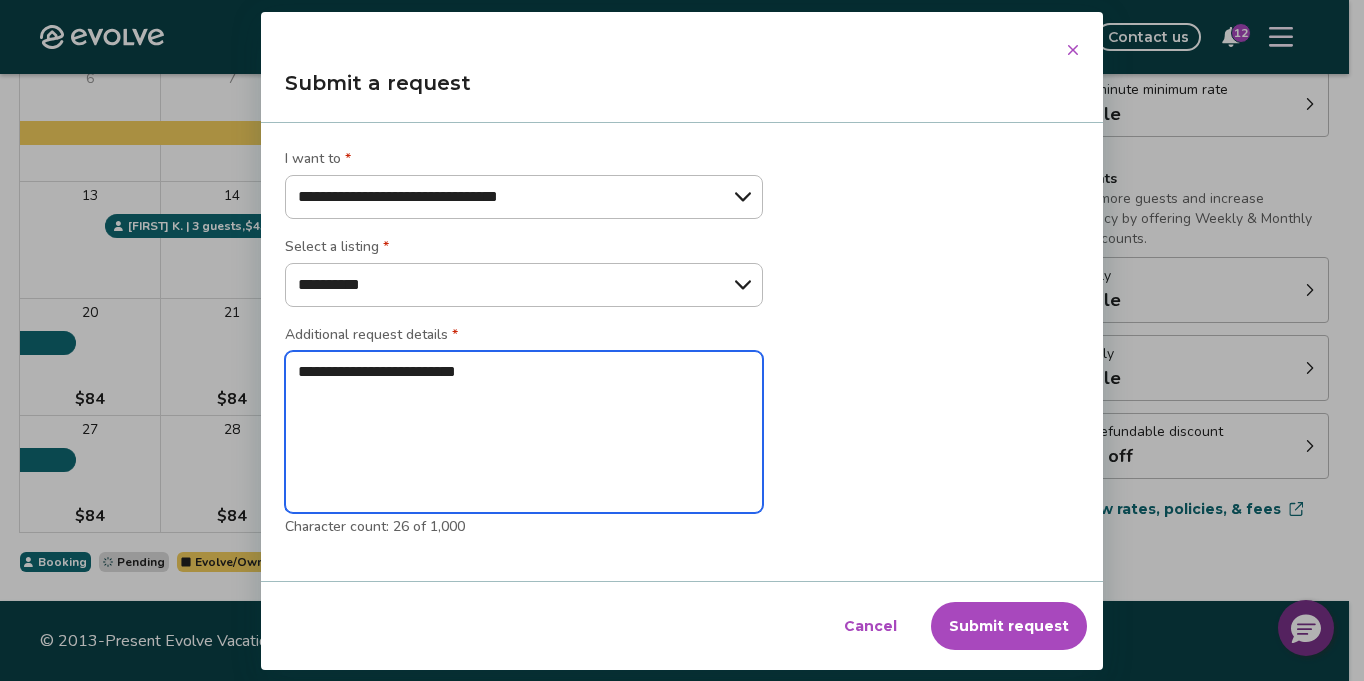 type on "*" 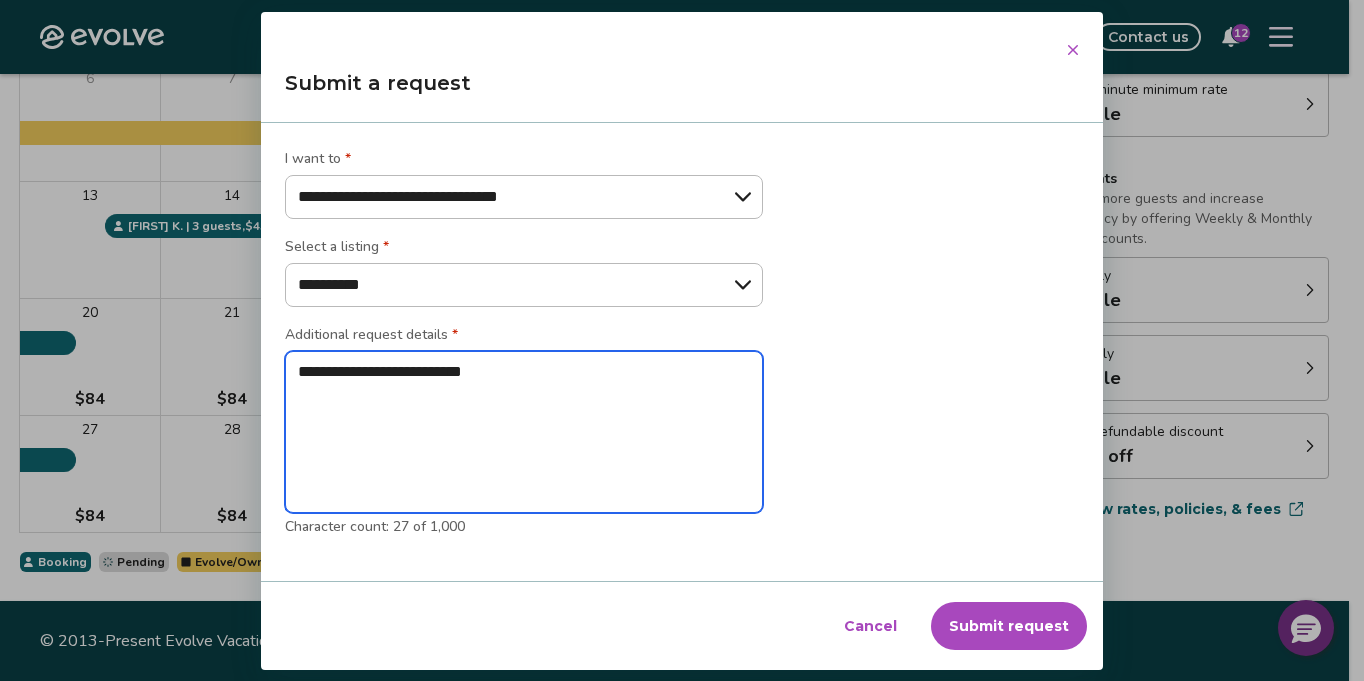 type on "*" 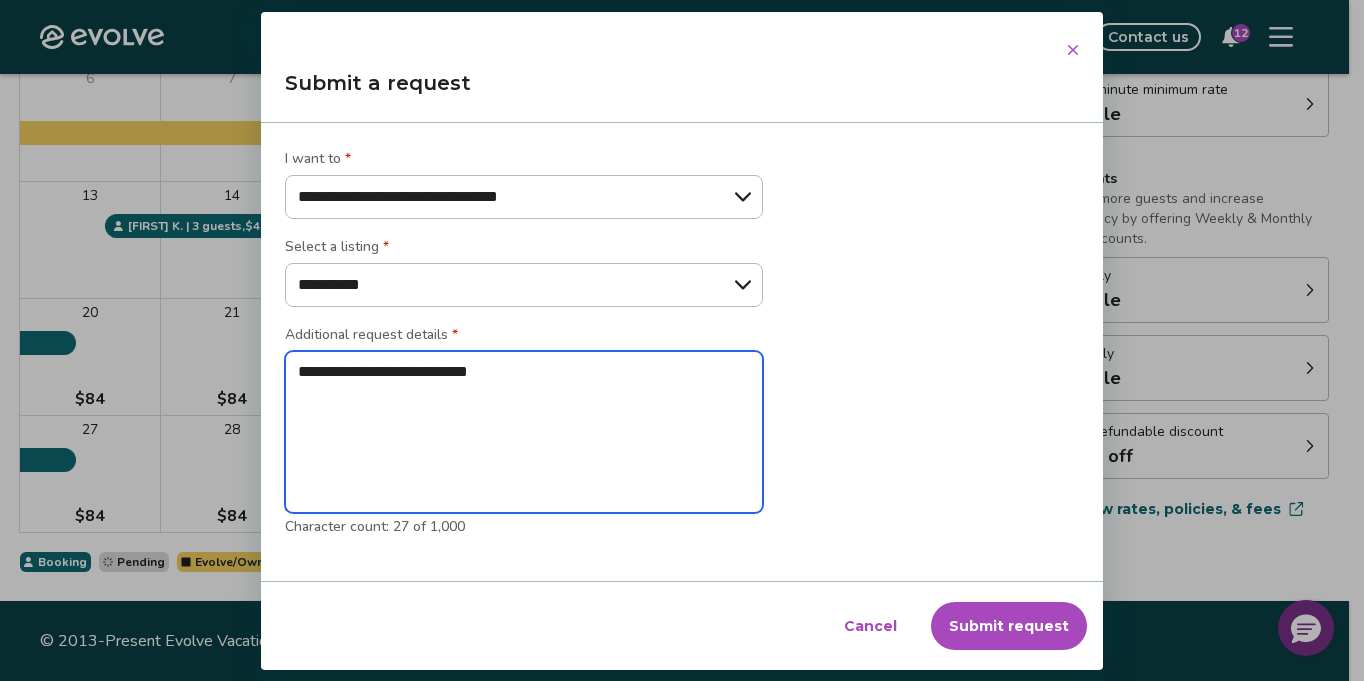 type on "*" 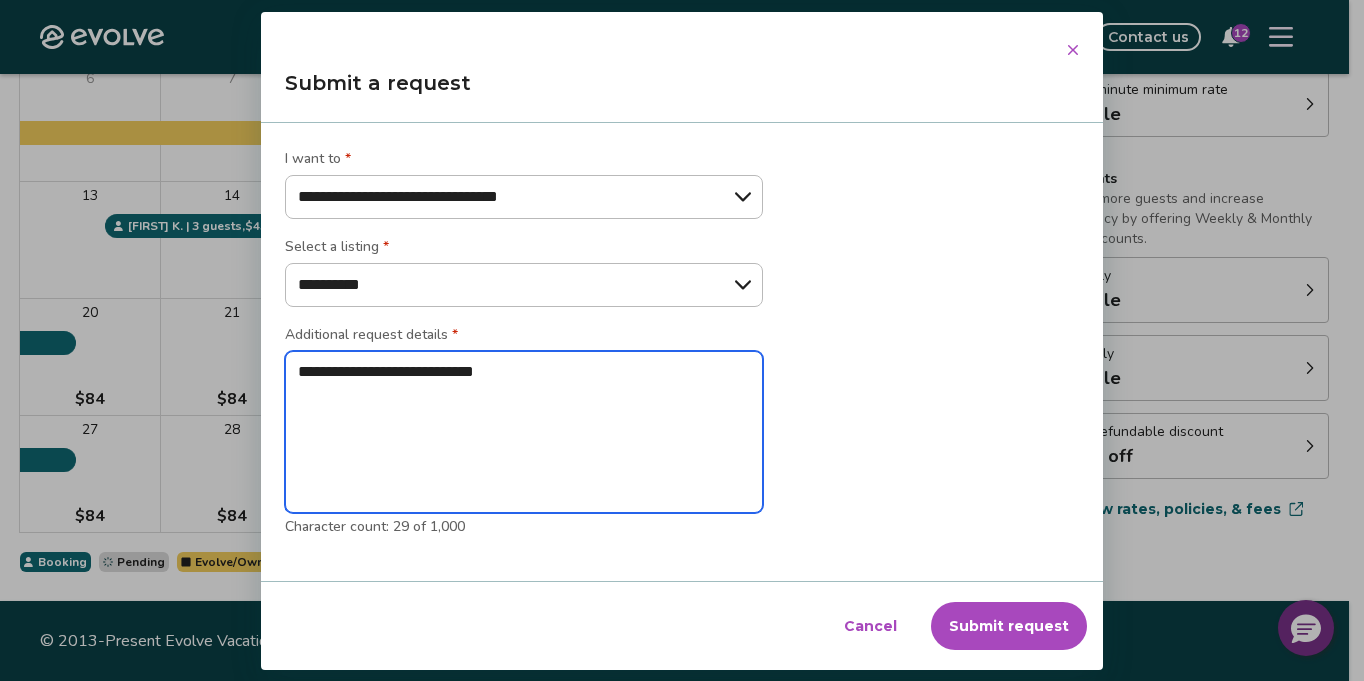 type on "*" 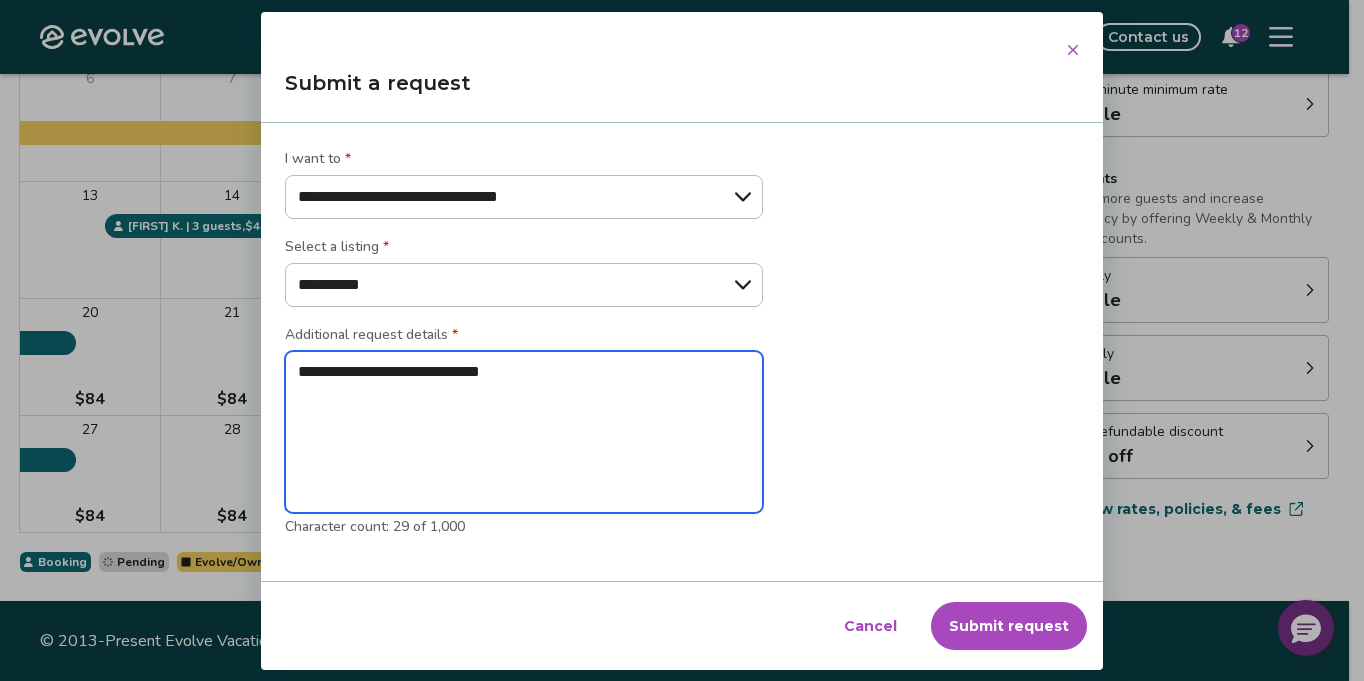type on "*" 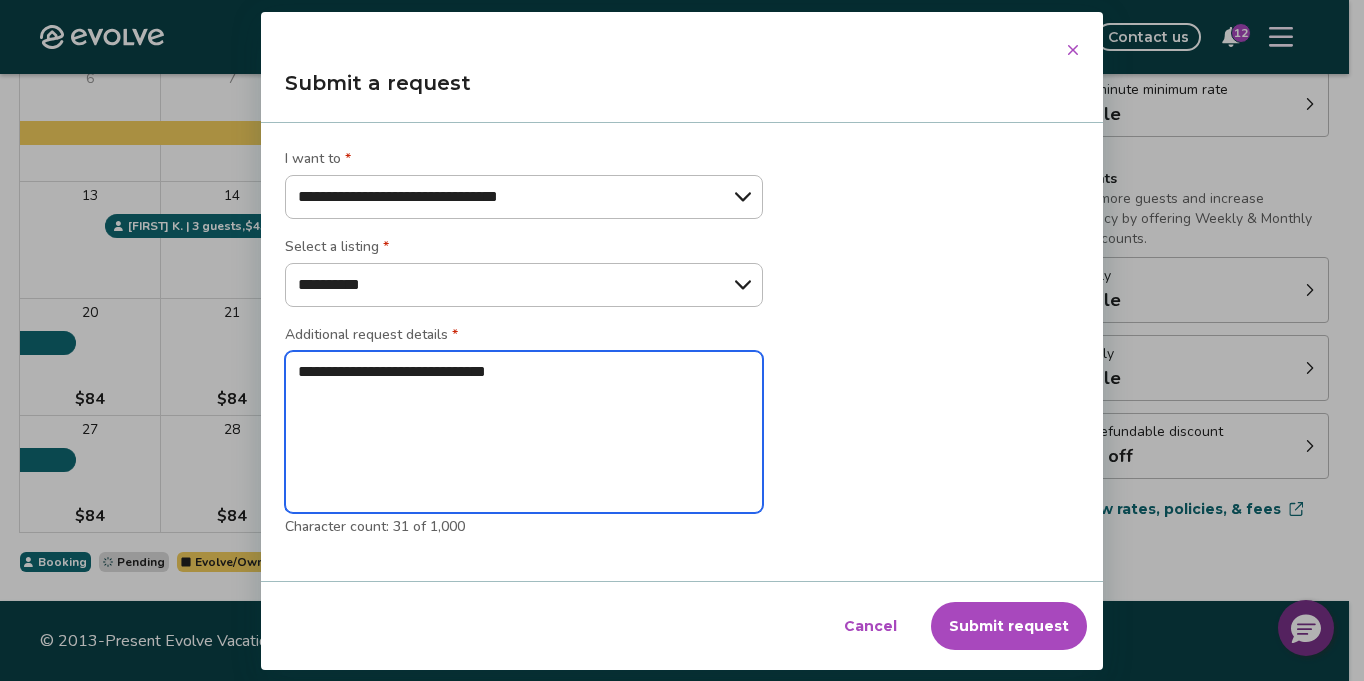type on "*" 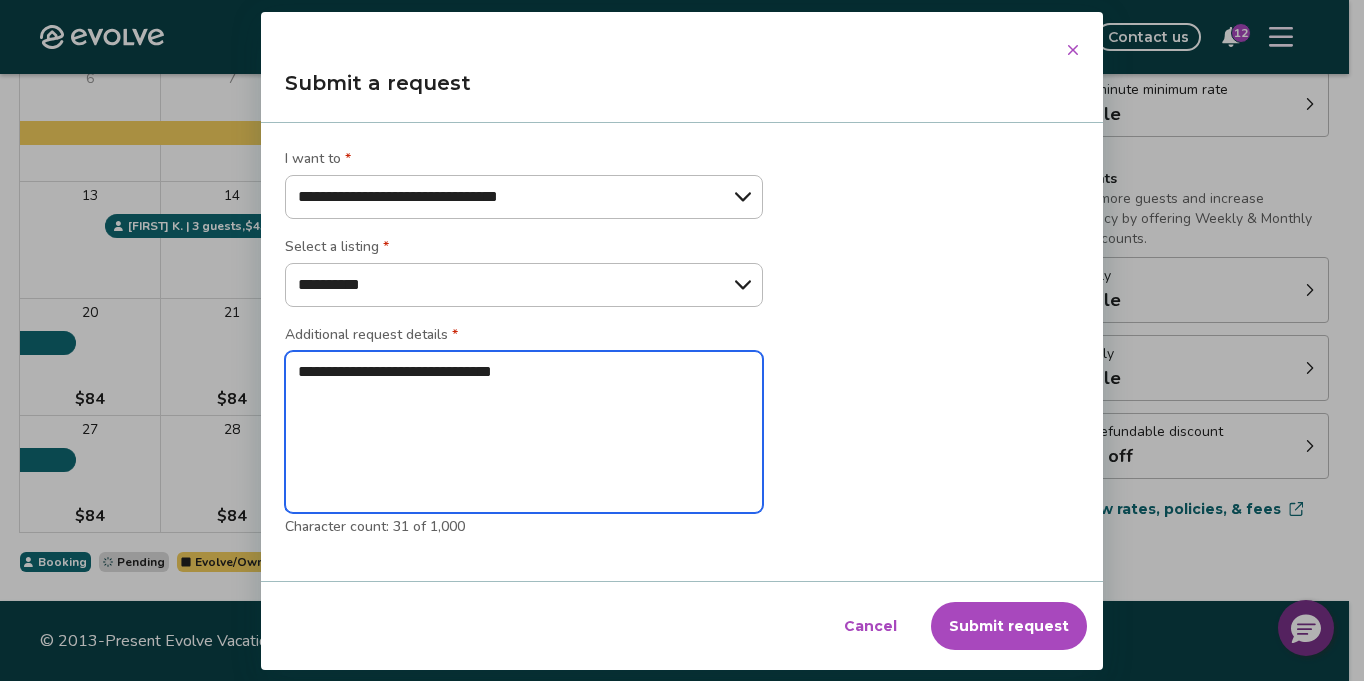 type on "*" 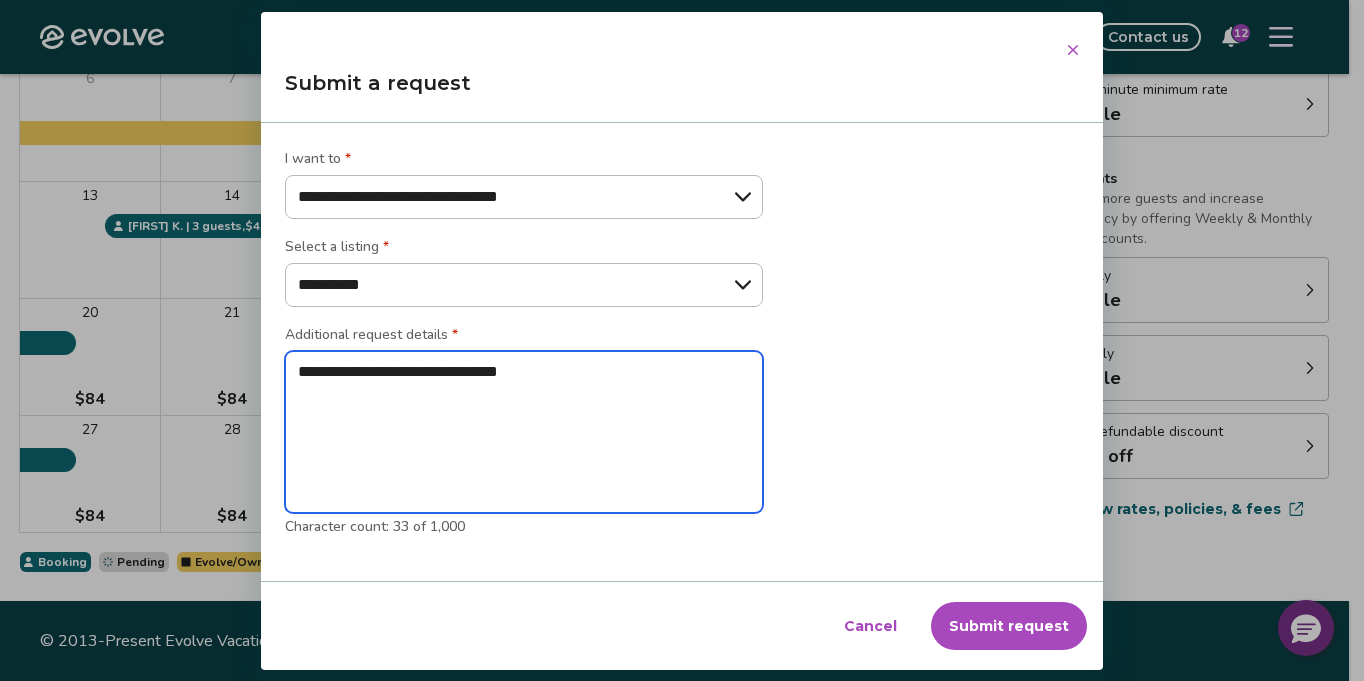 type on "*" 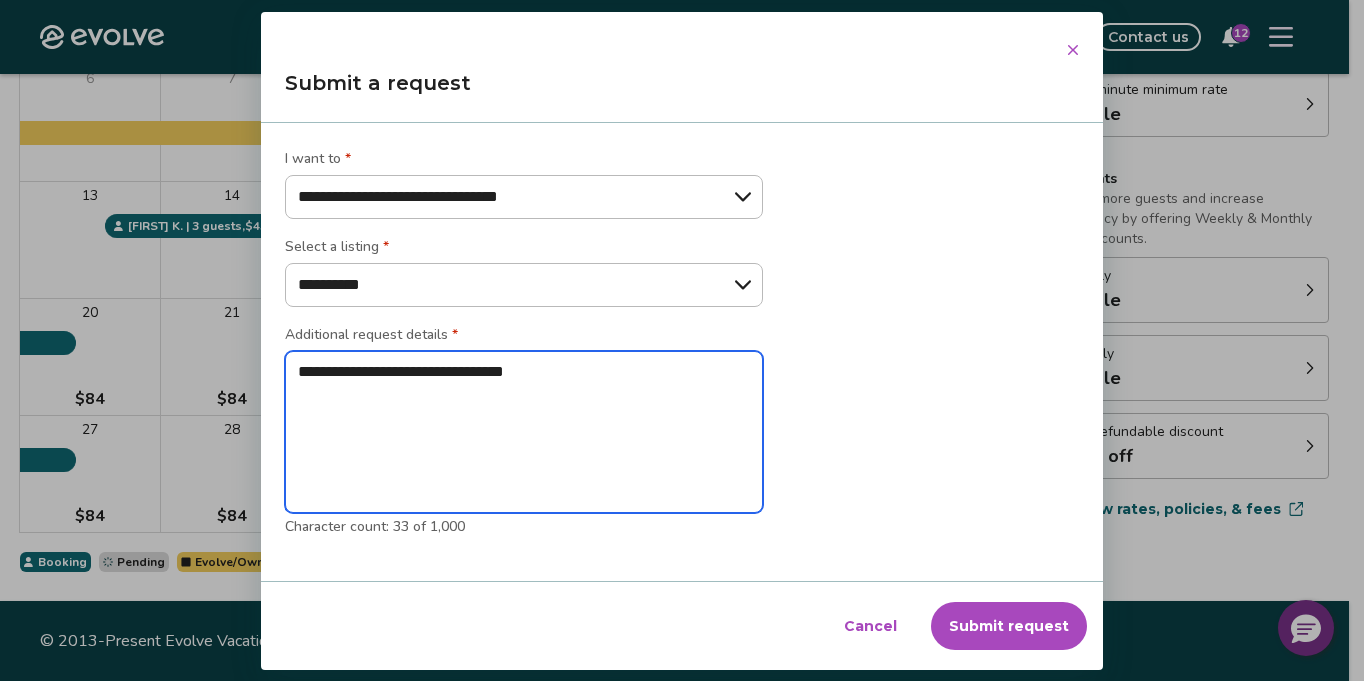 type on "*" 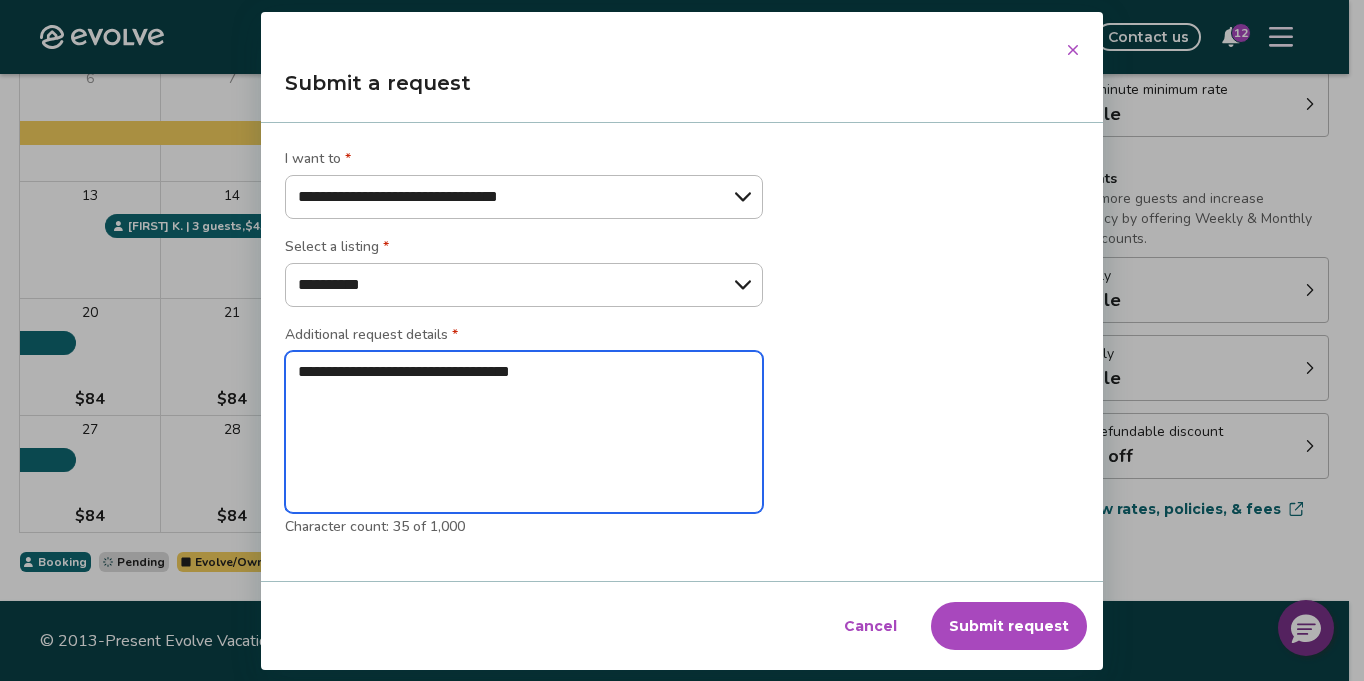 type on "*" 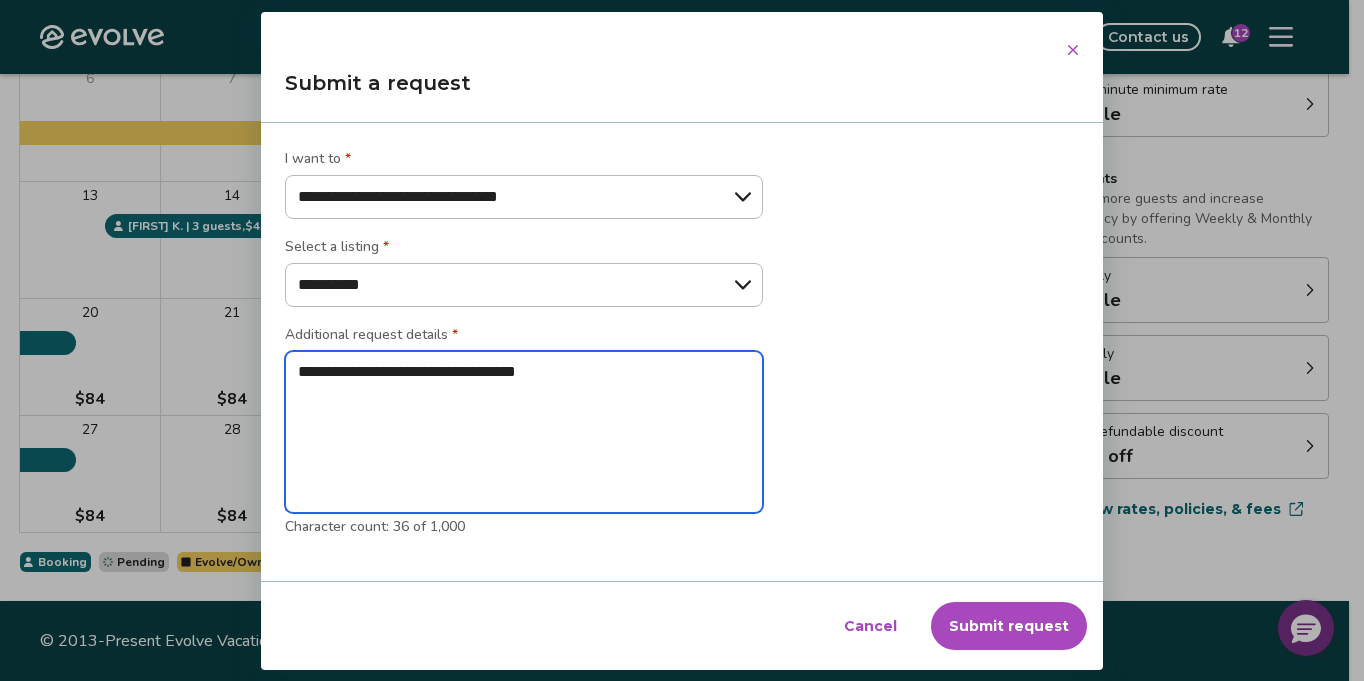type on "*" 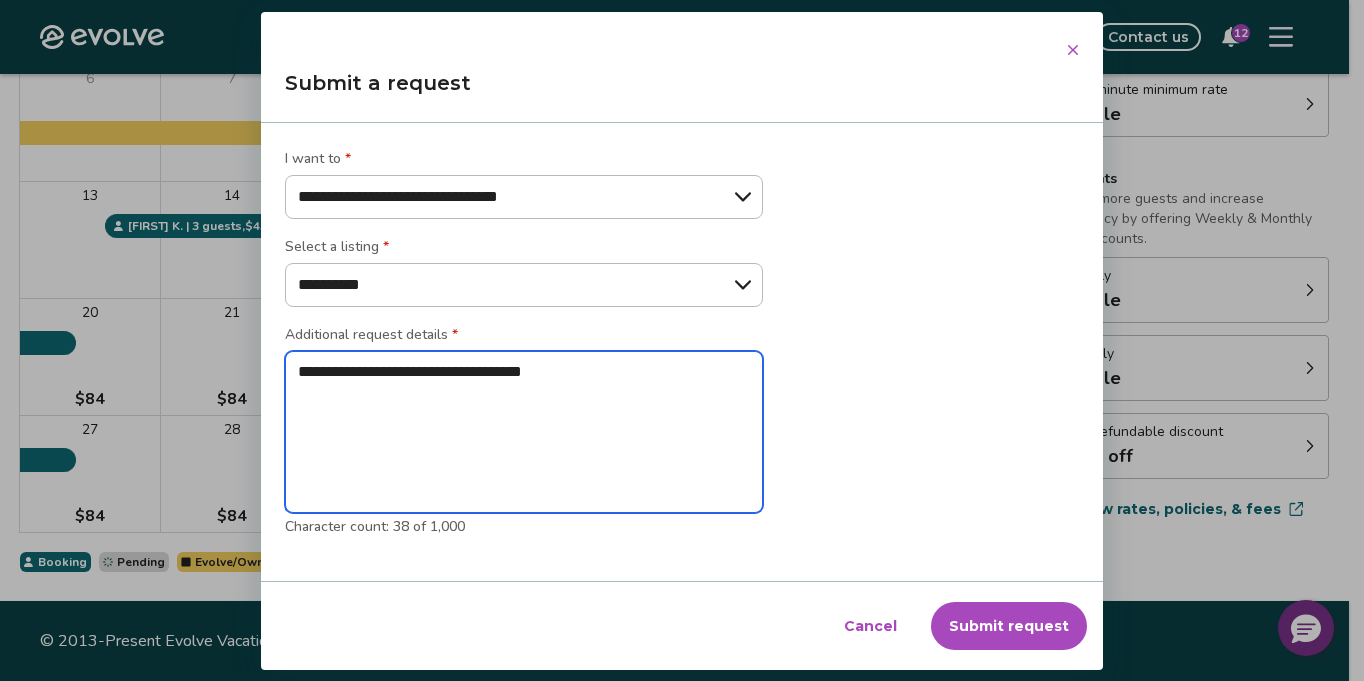 type on "*" 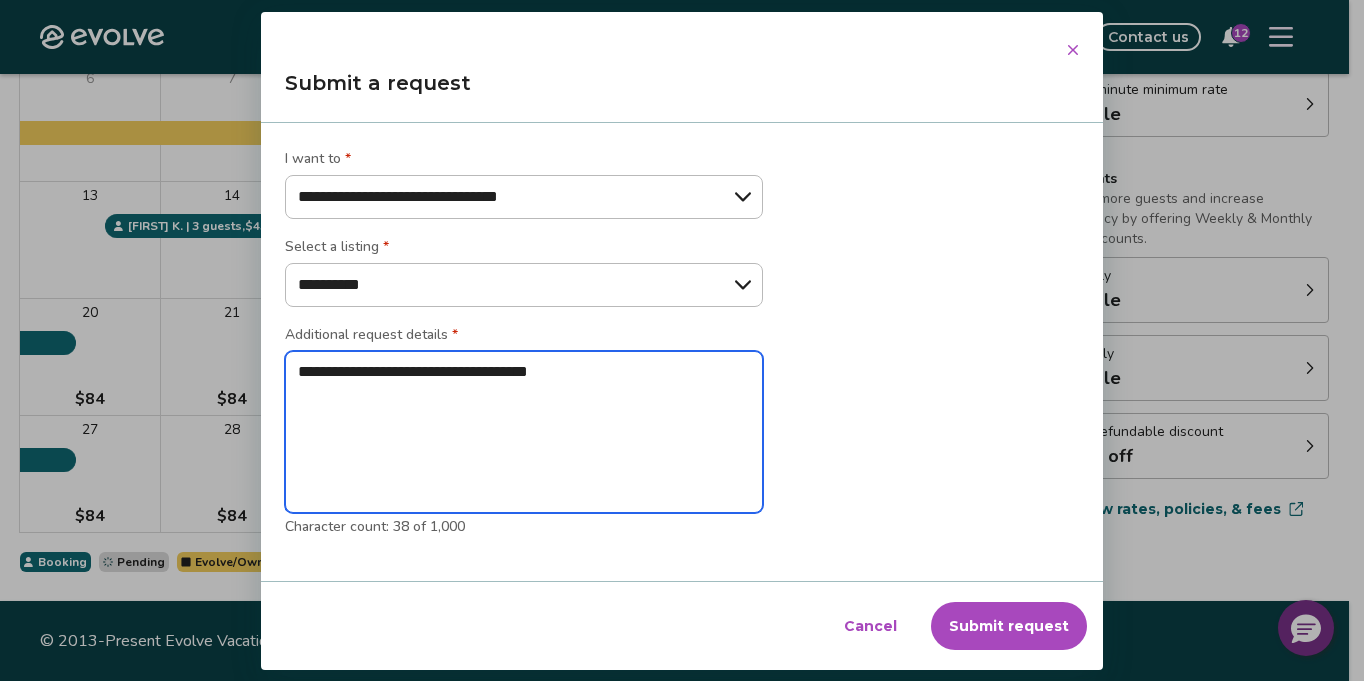 type on "*" 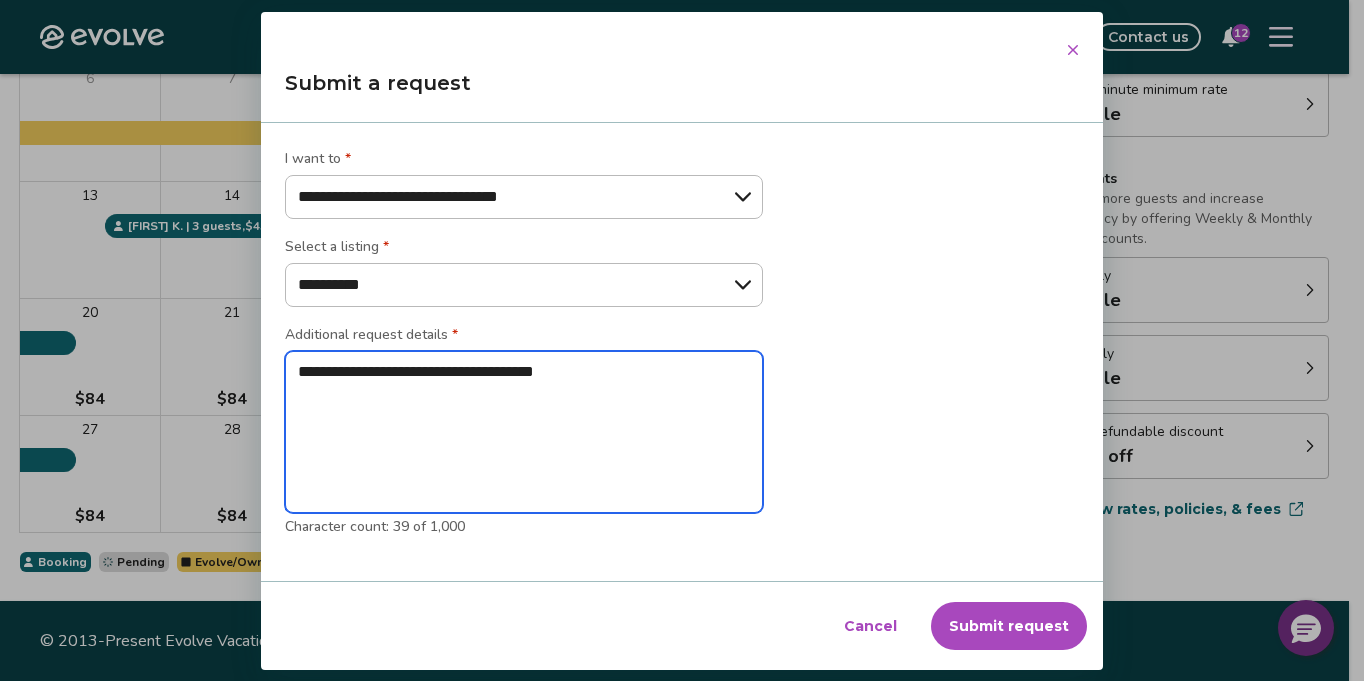 type on "*" 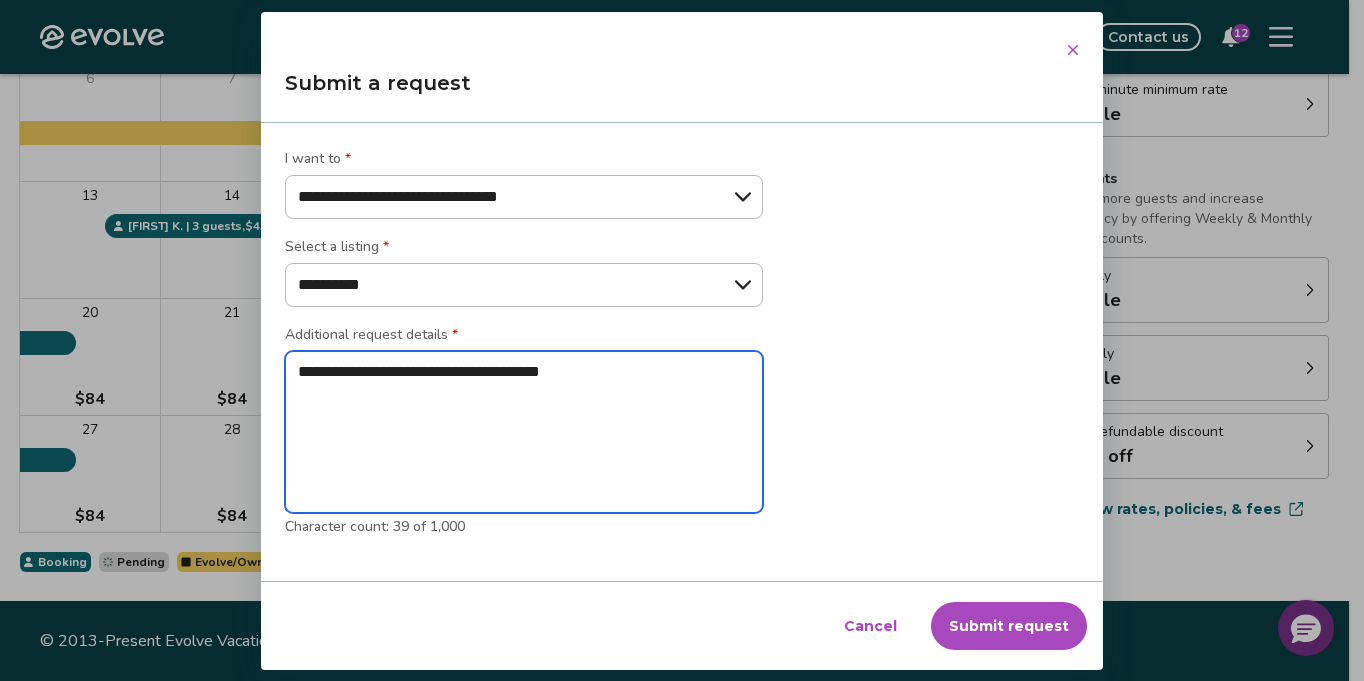 type on "**********" 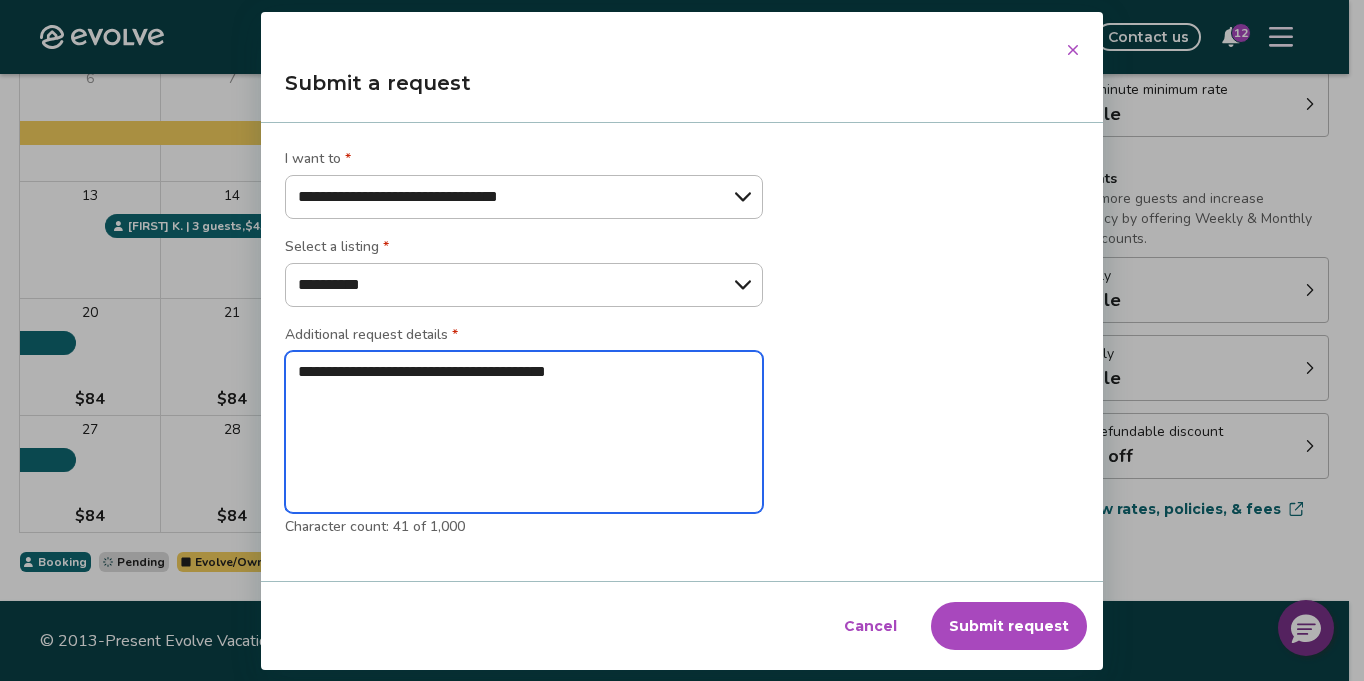 type on "*" 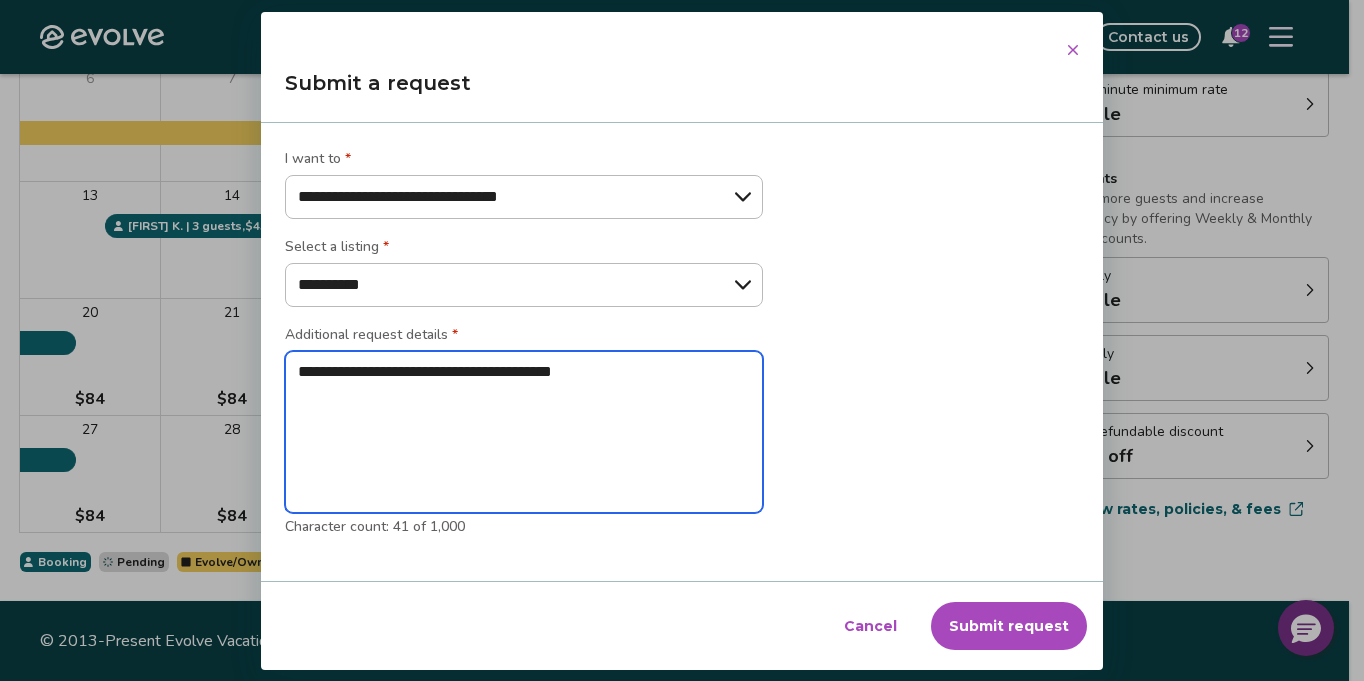 type on "*" 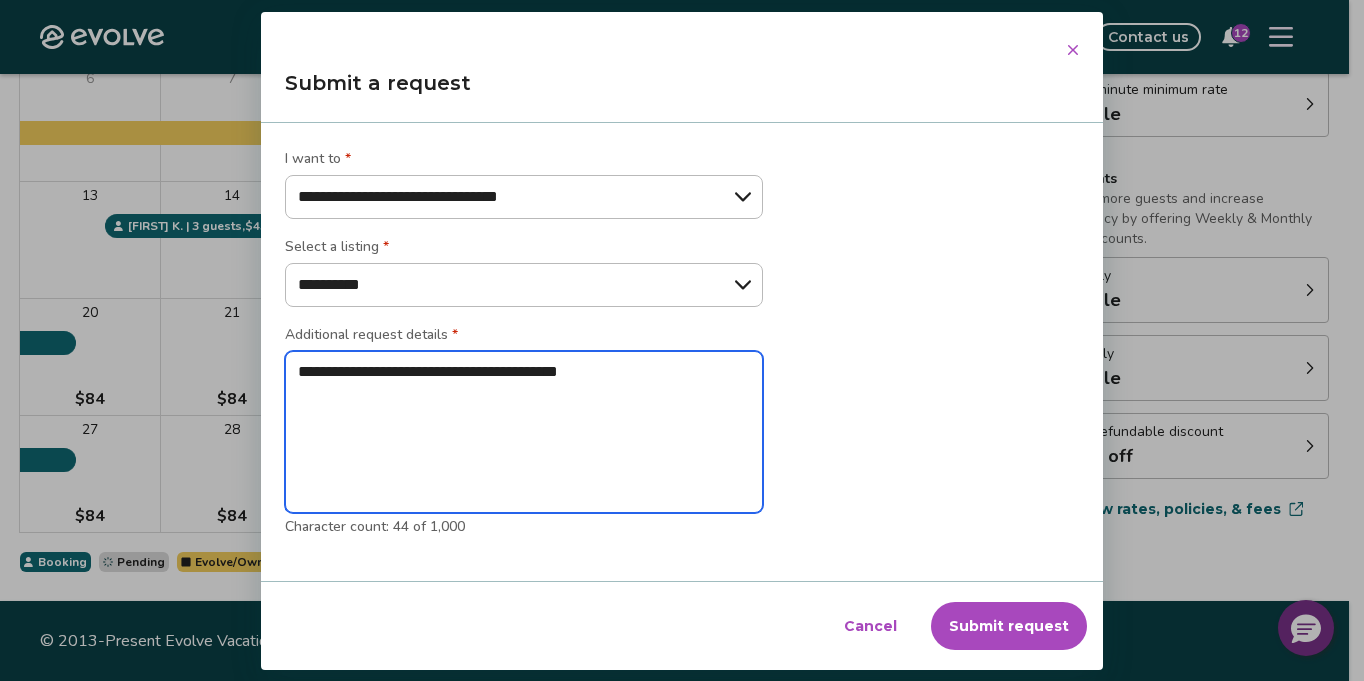 type on "*" 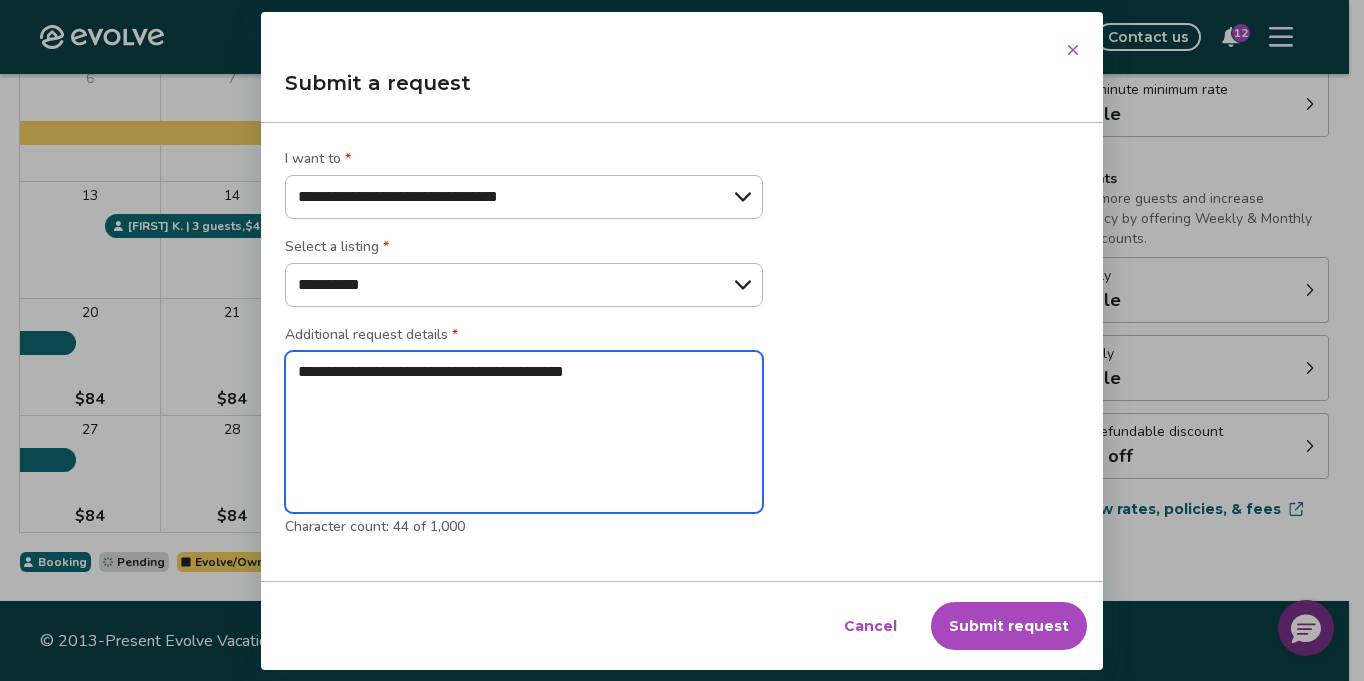 type on "*" 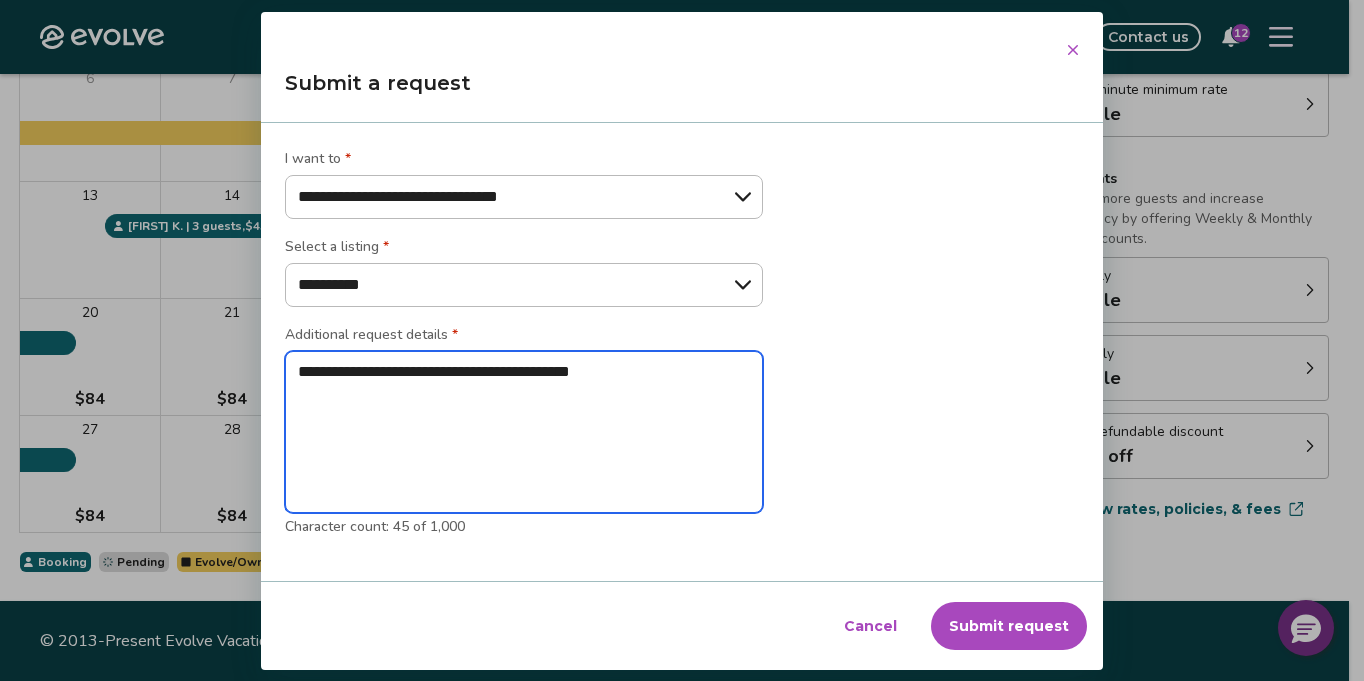 type on "*" 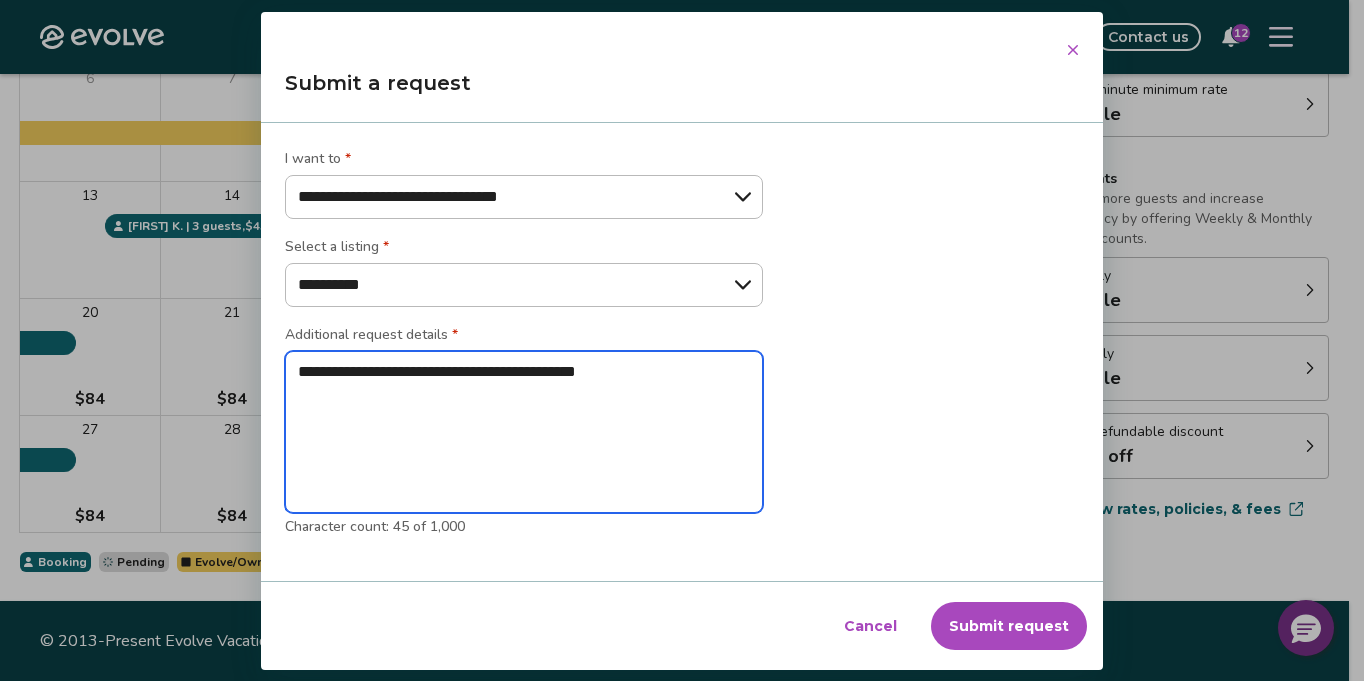 type on "*" 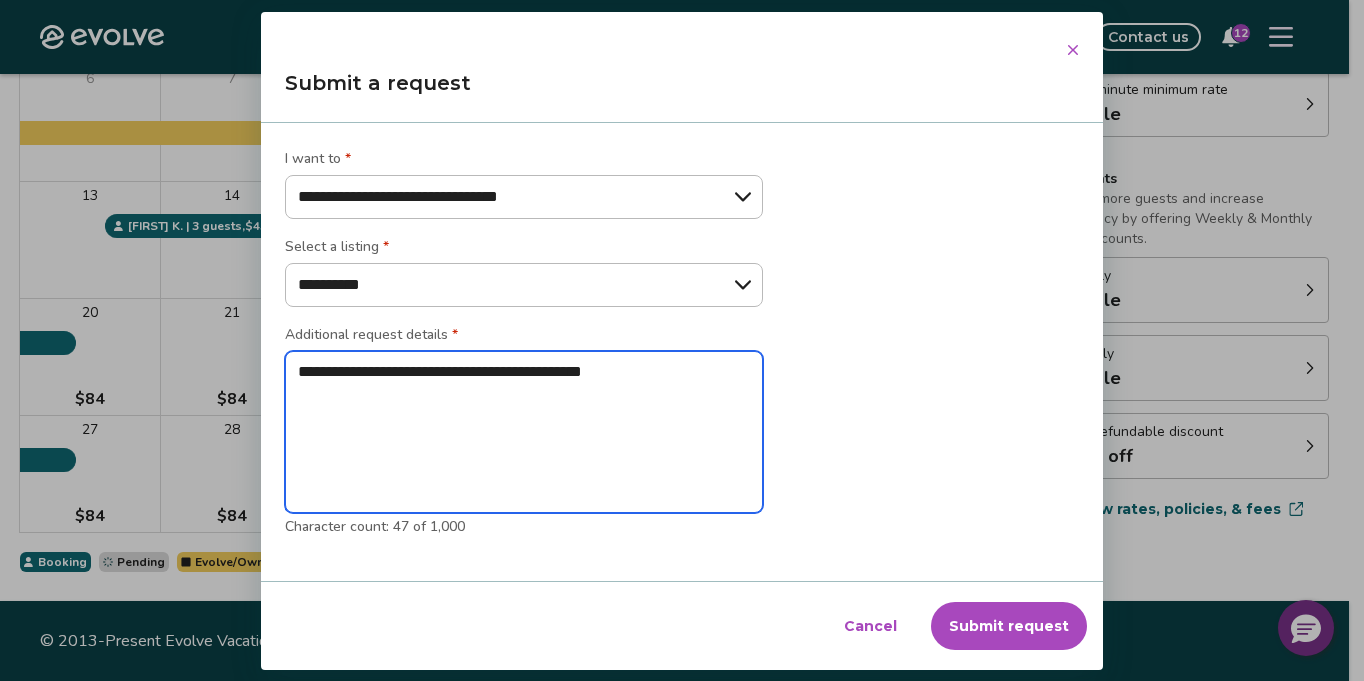 type on "*" 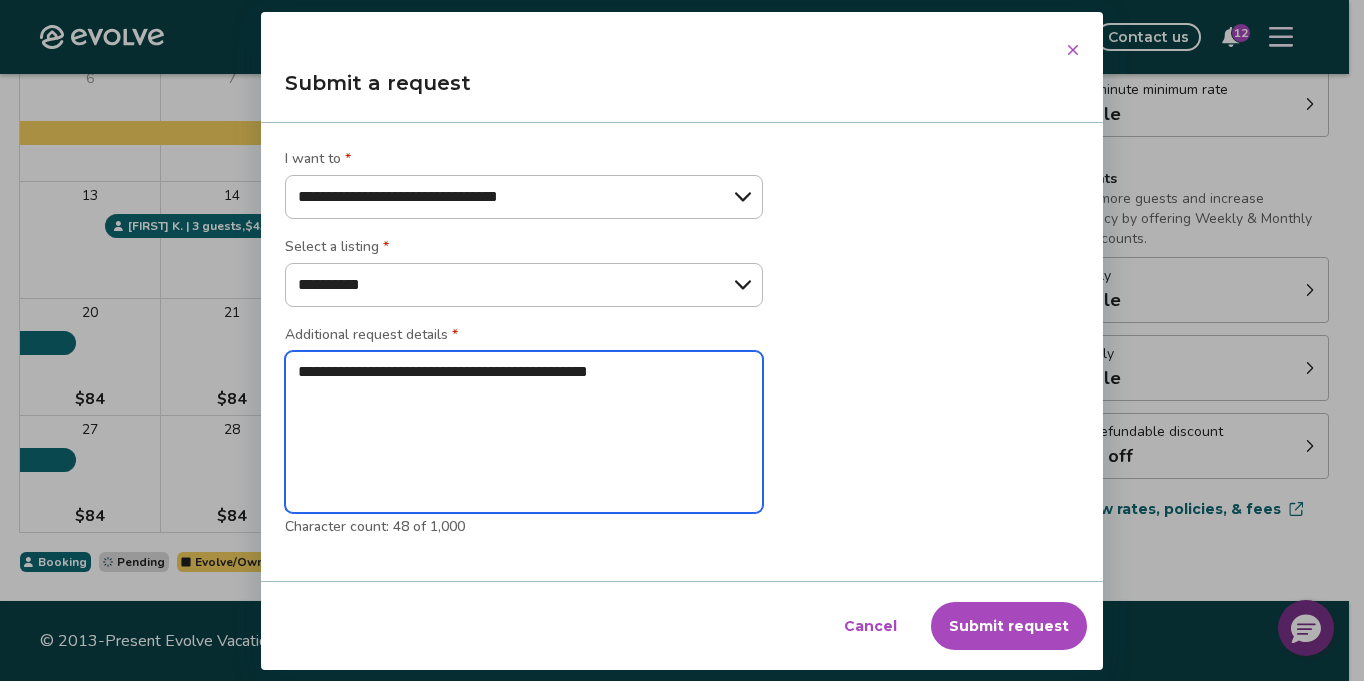 type on "*" 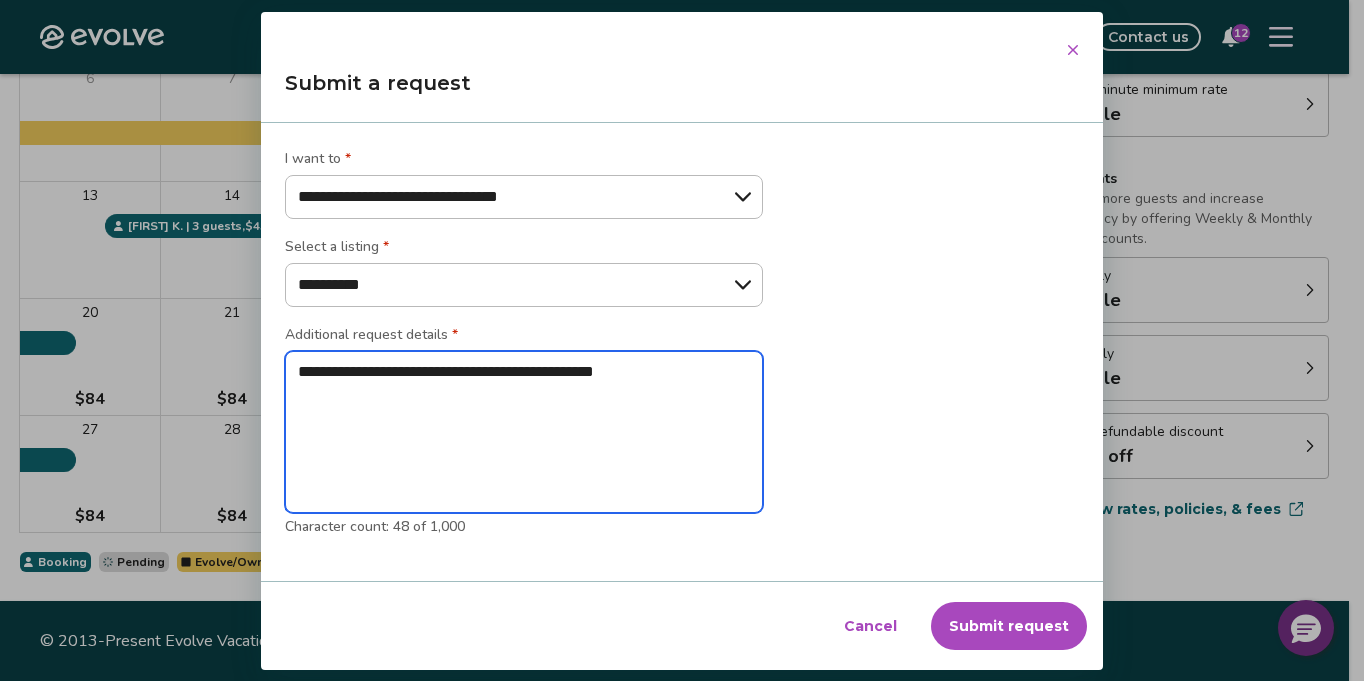 type on "*" 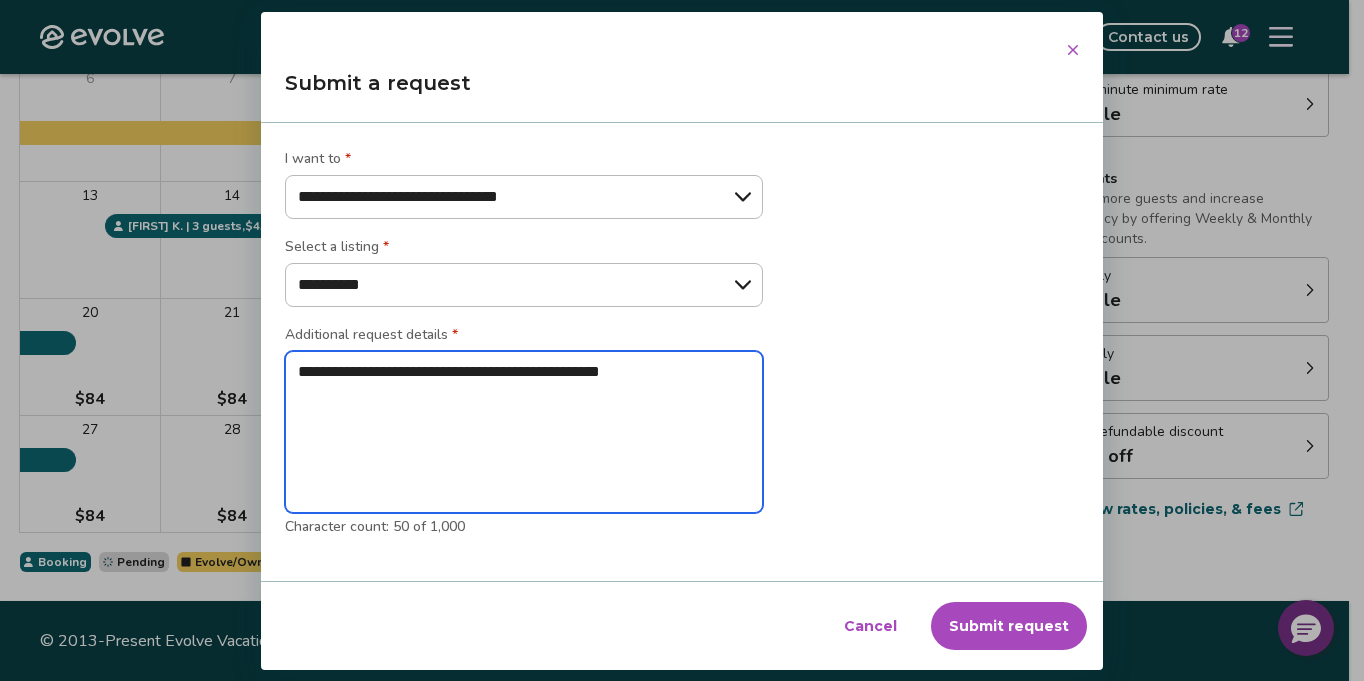 type on "*" 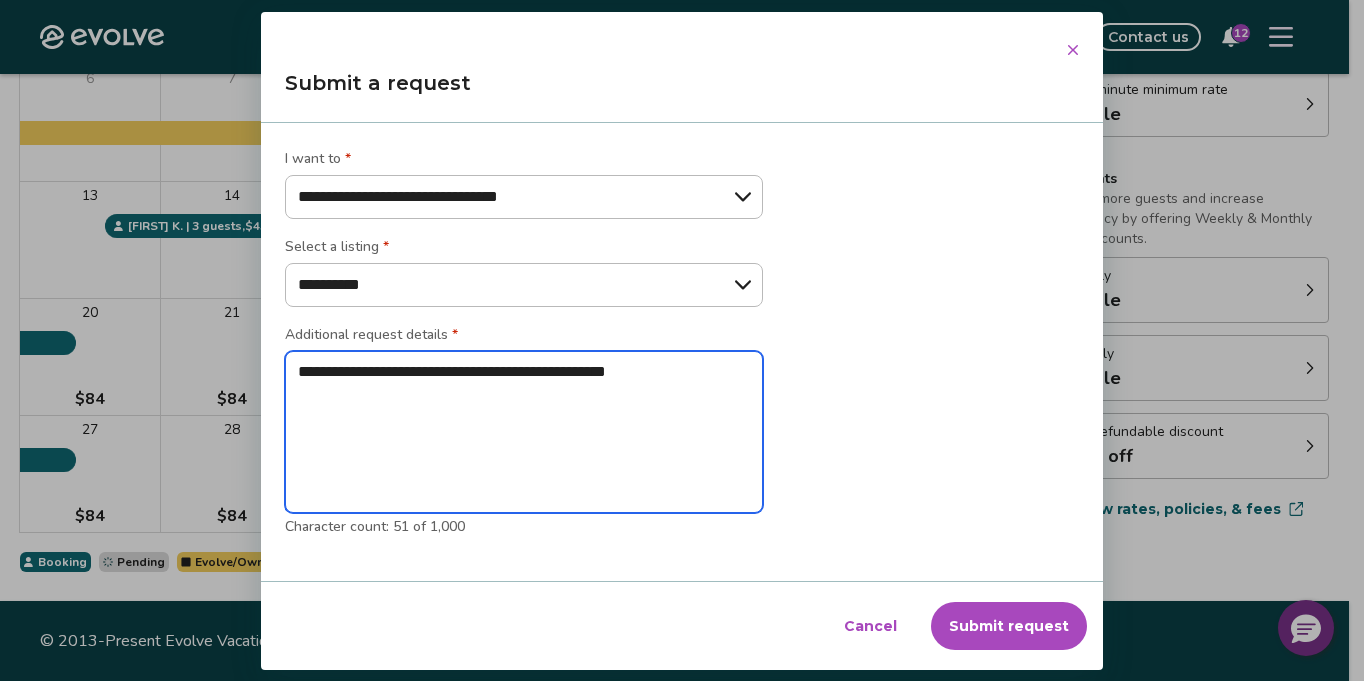 type on "*" 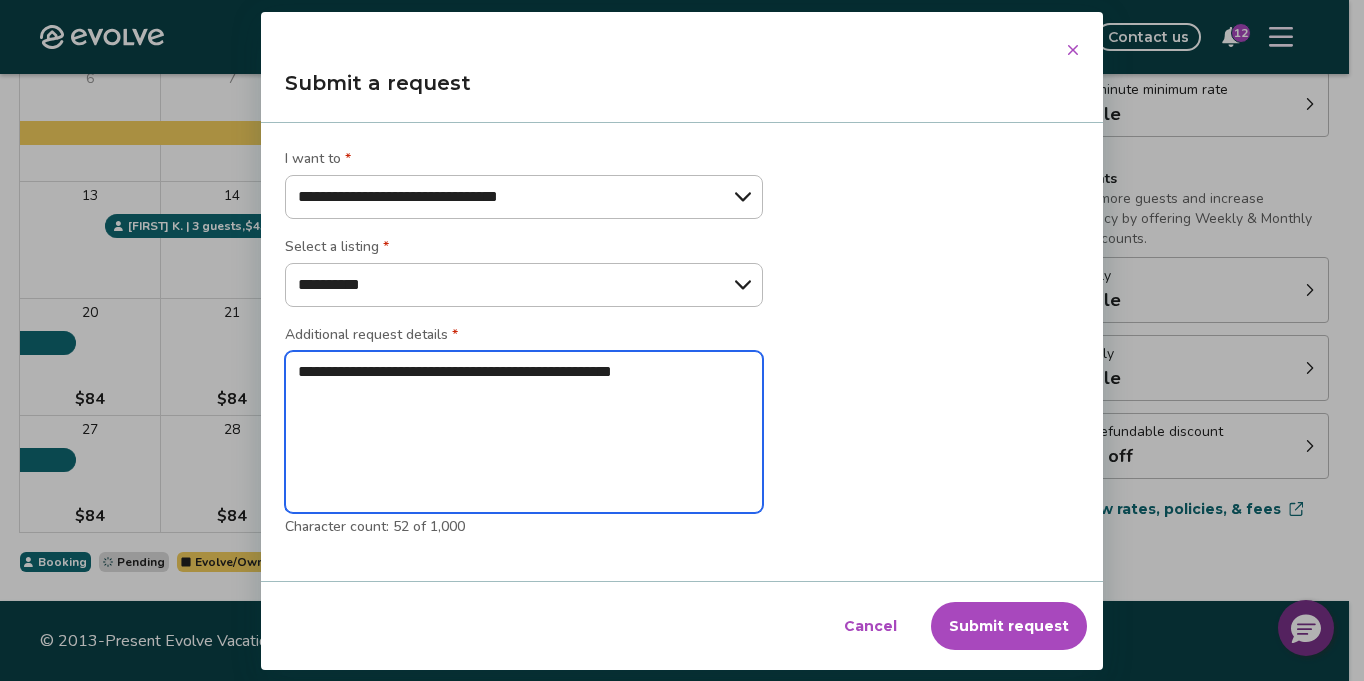 type on "*" 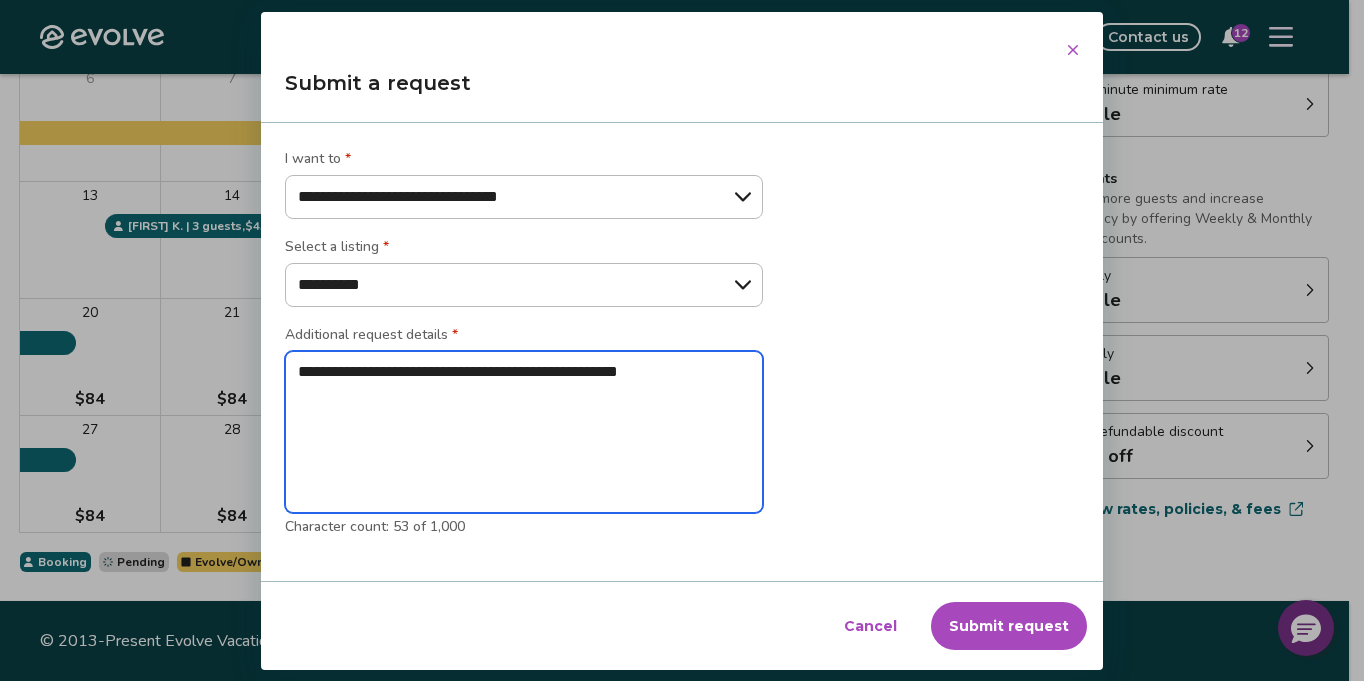 type on "*" 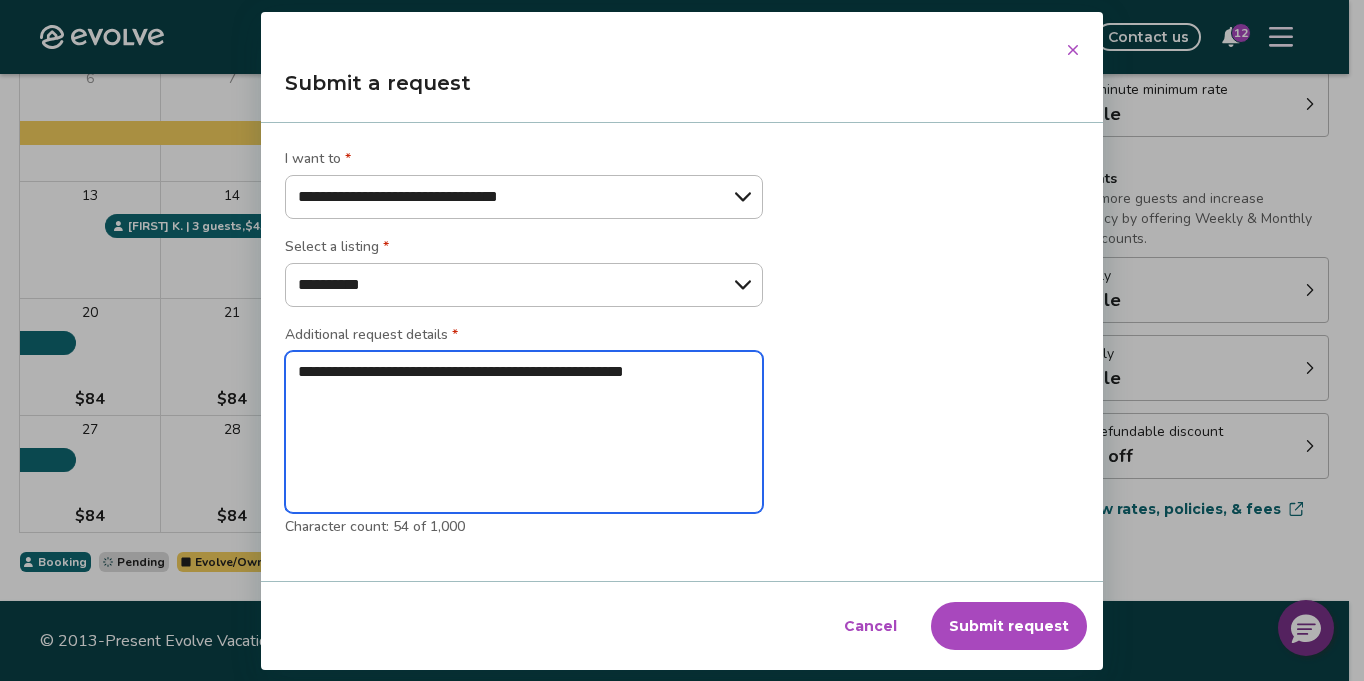 type on "*" 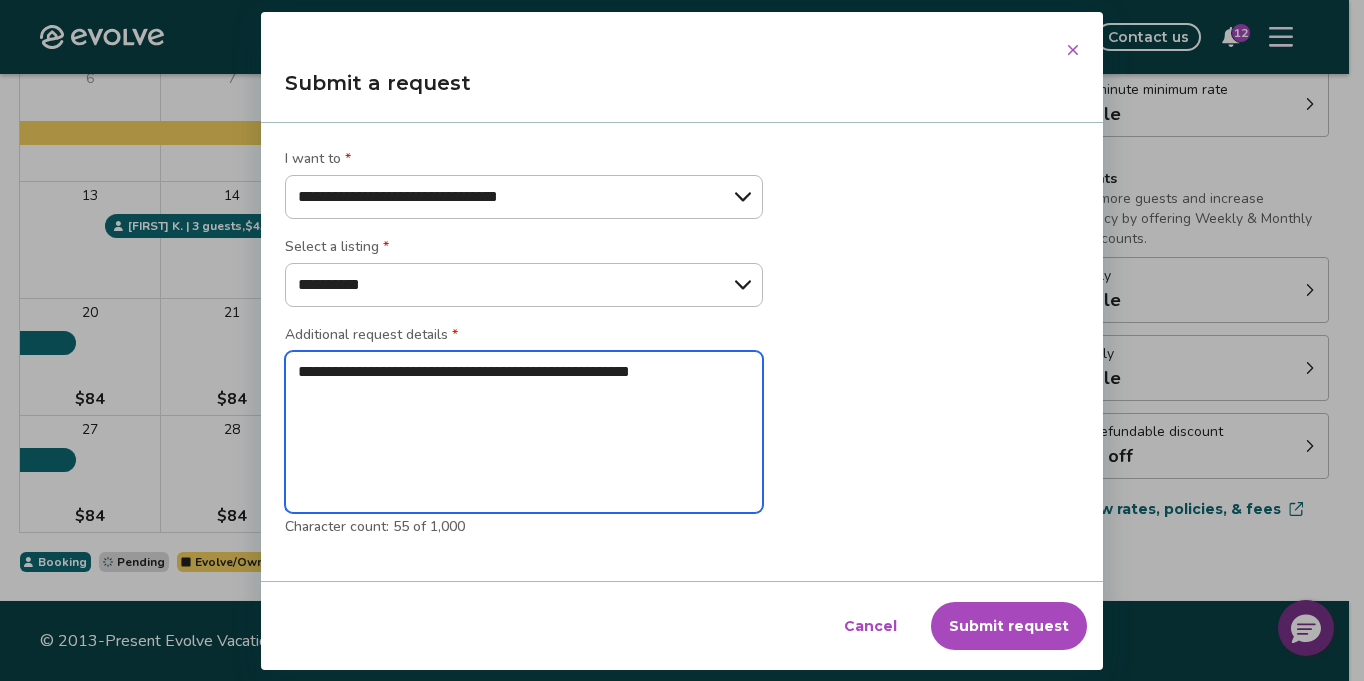 type on "*" 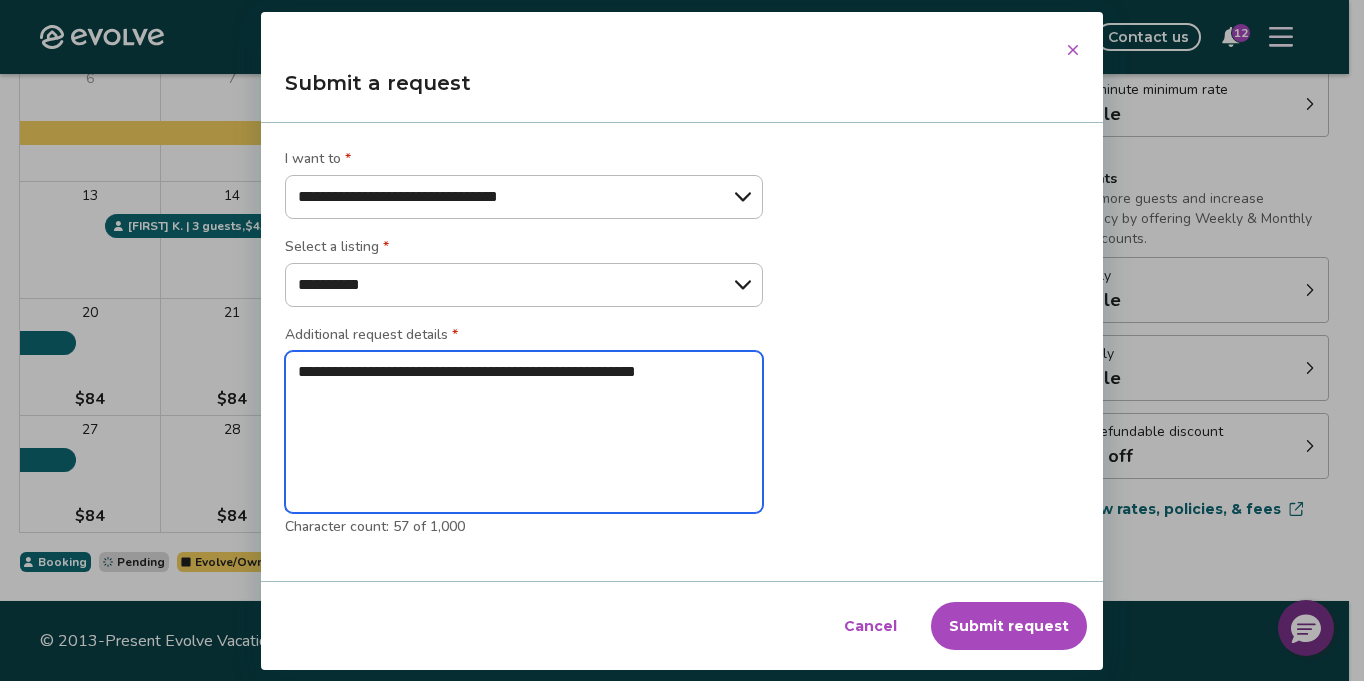 type on "*" 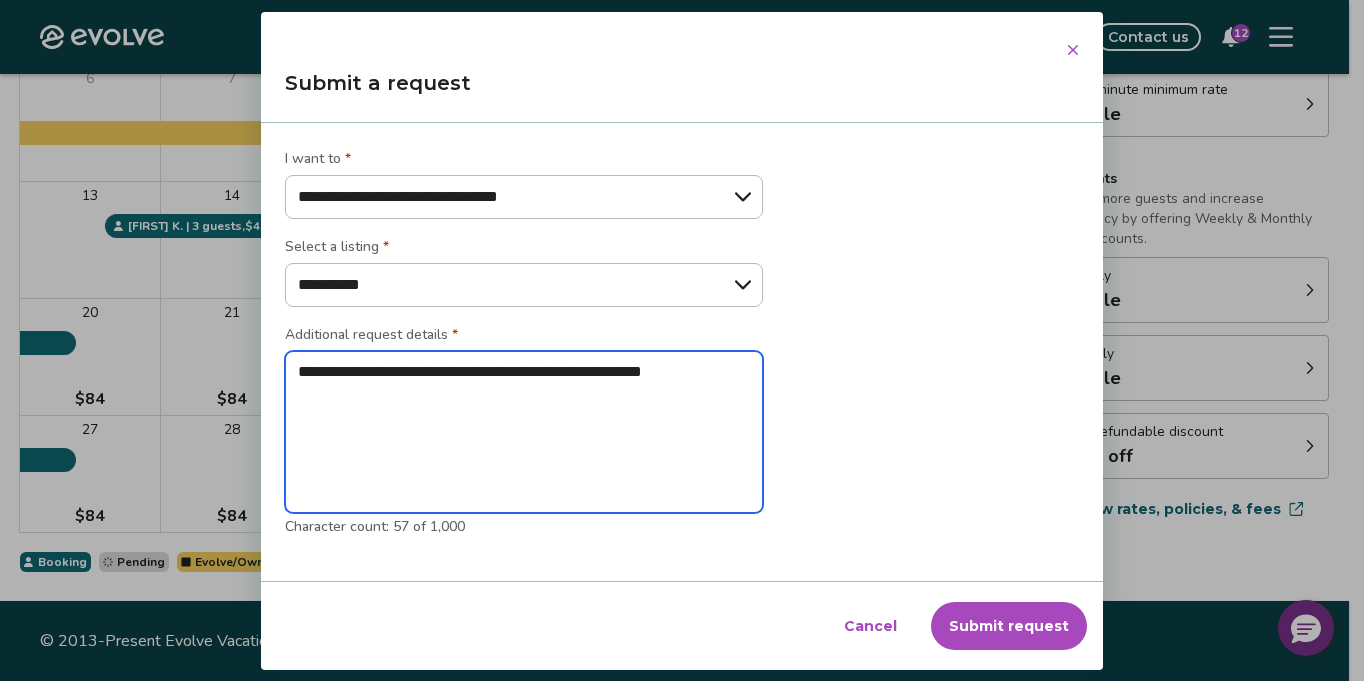 type on "*" 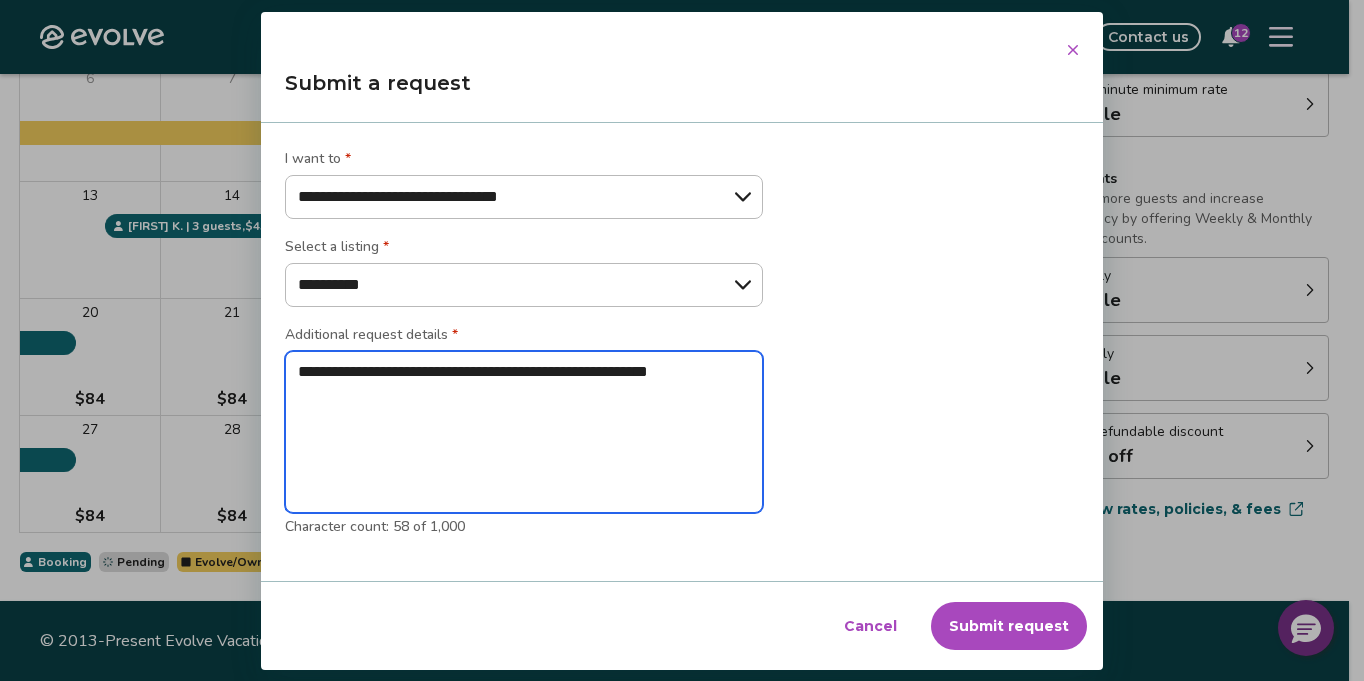 type on "*" 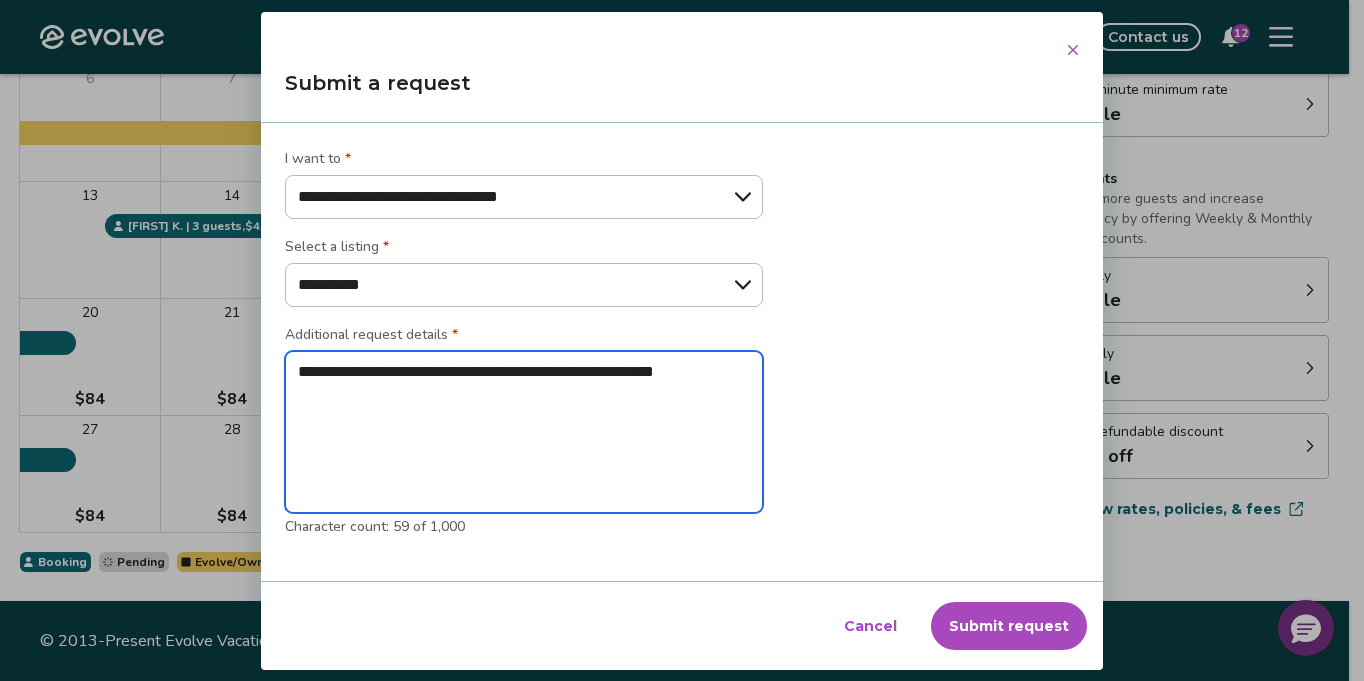 type on "*" 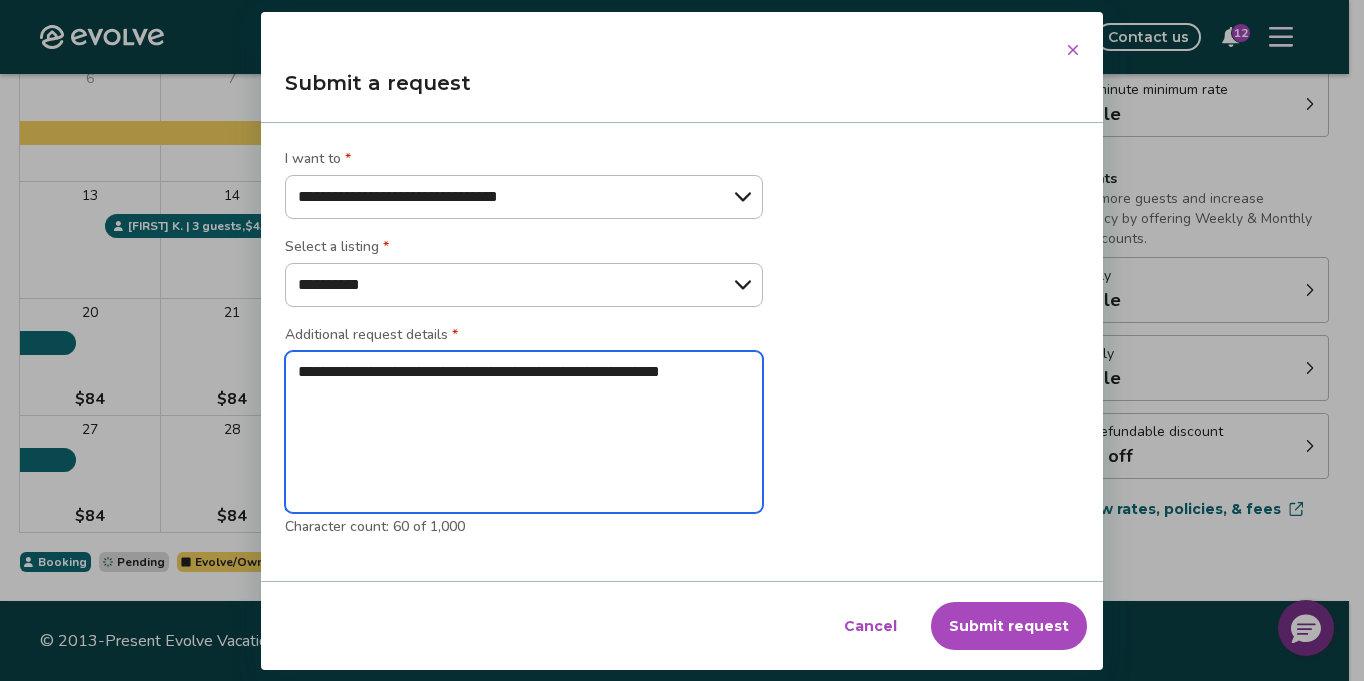 type on "*" 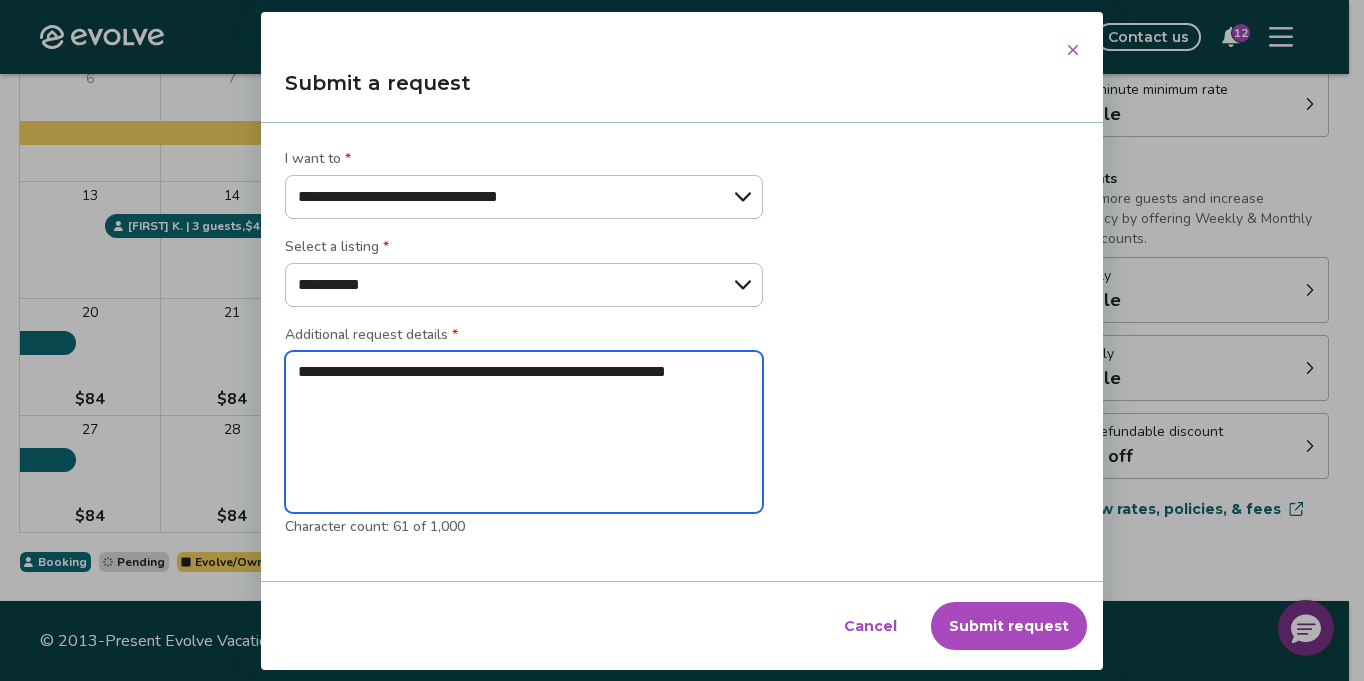 type on "*" 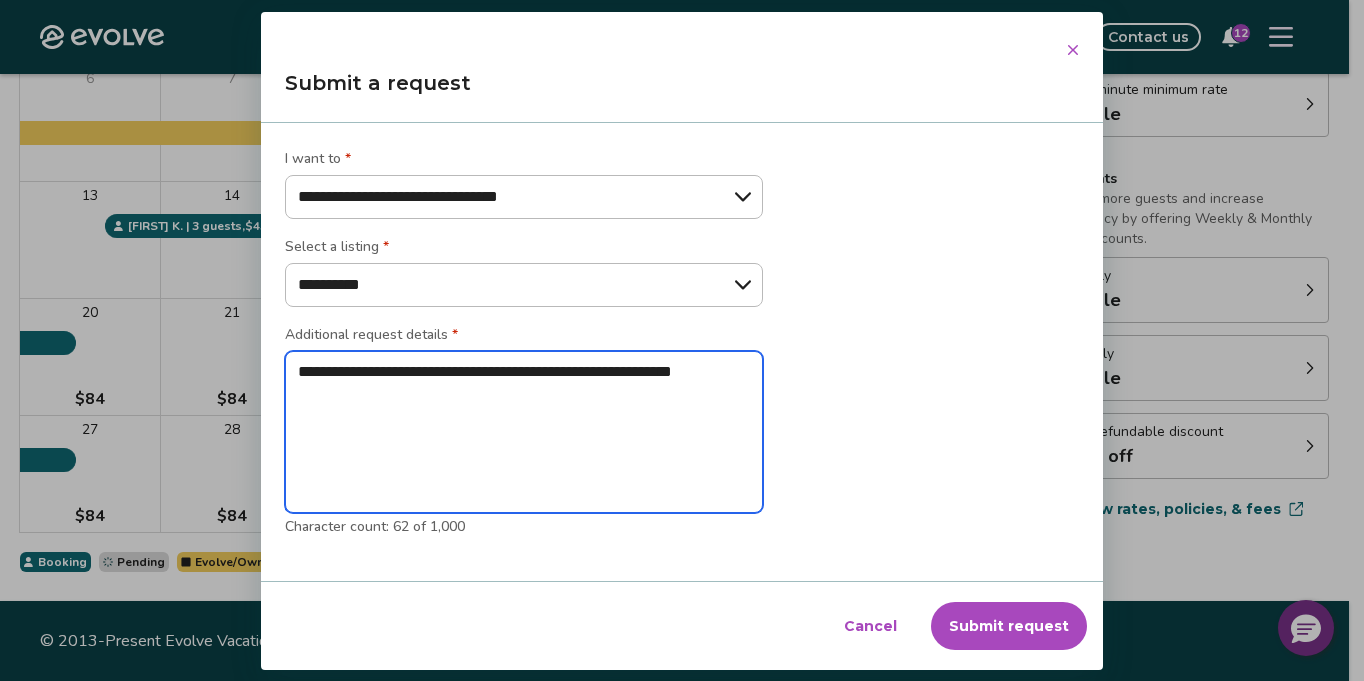 type on "*" 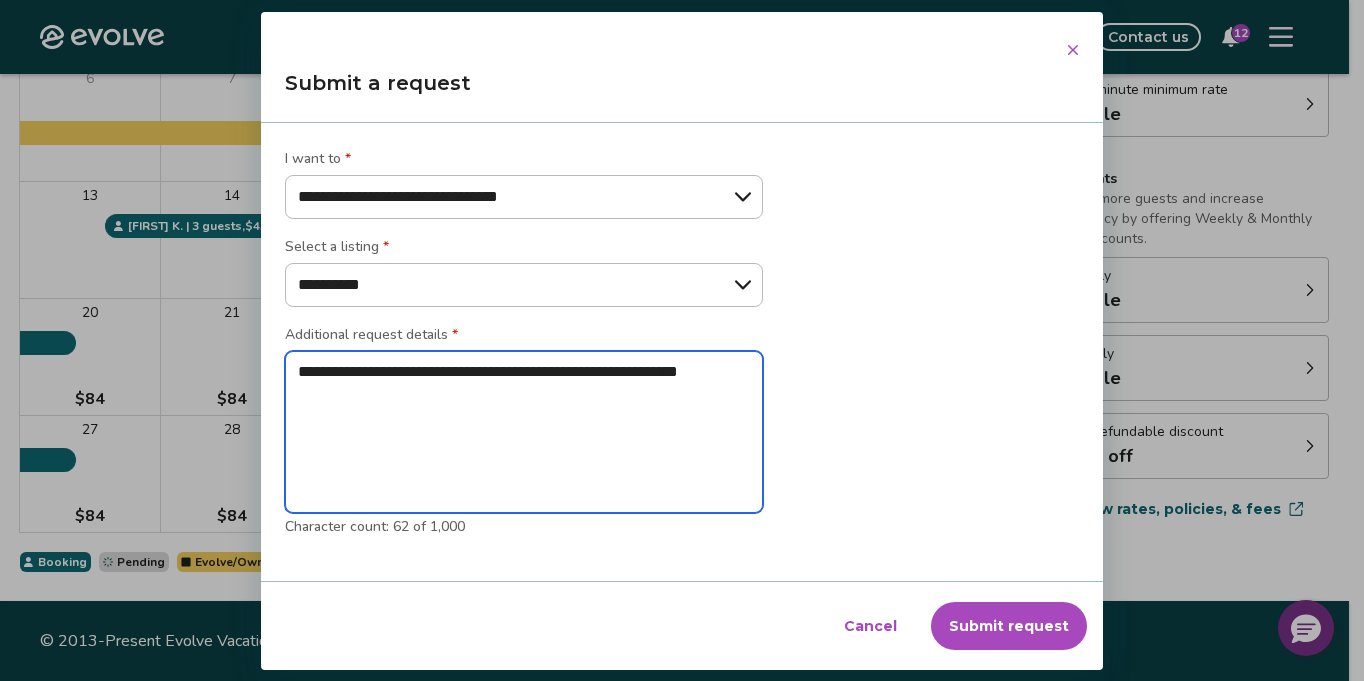 type on "*" 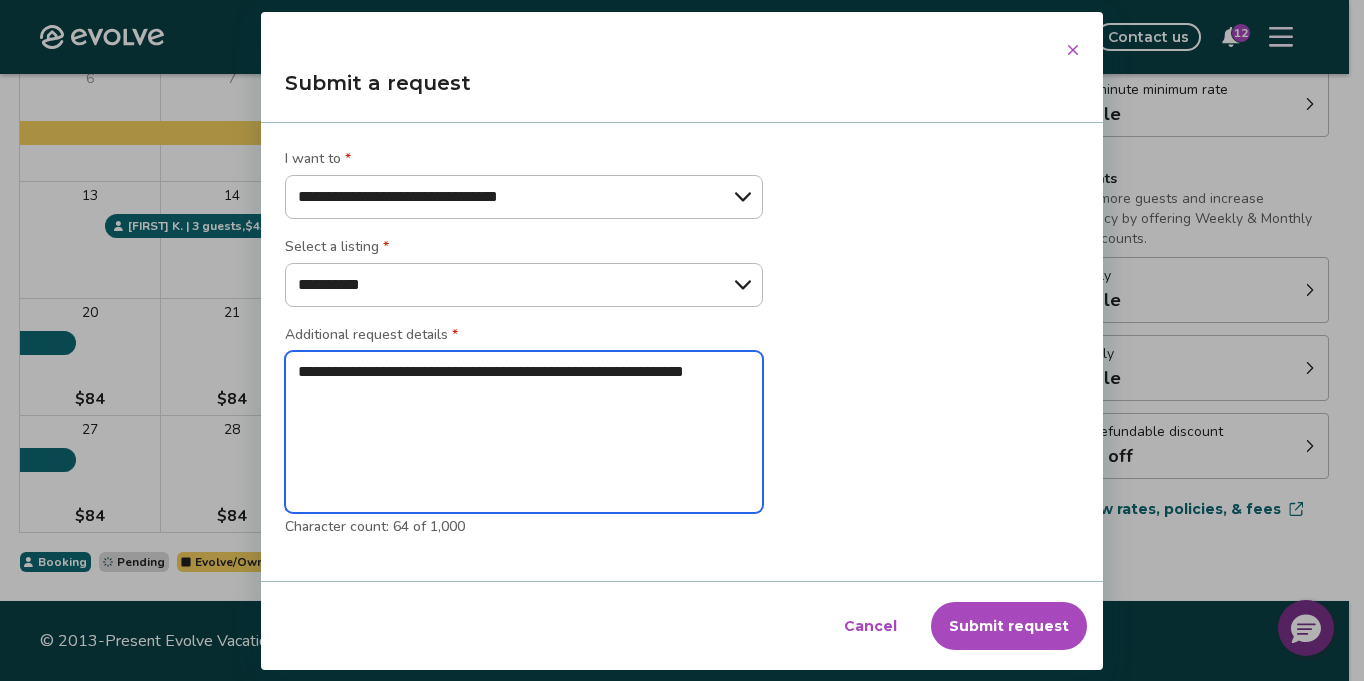 type on "*" 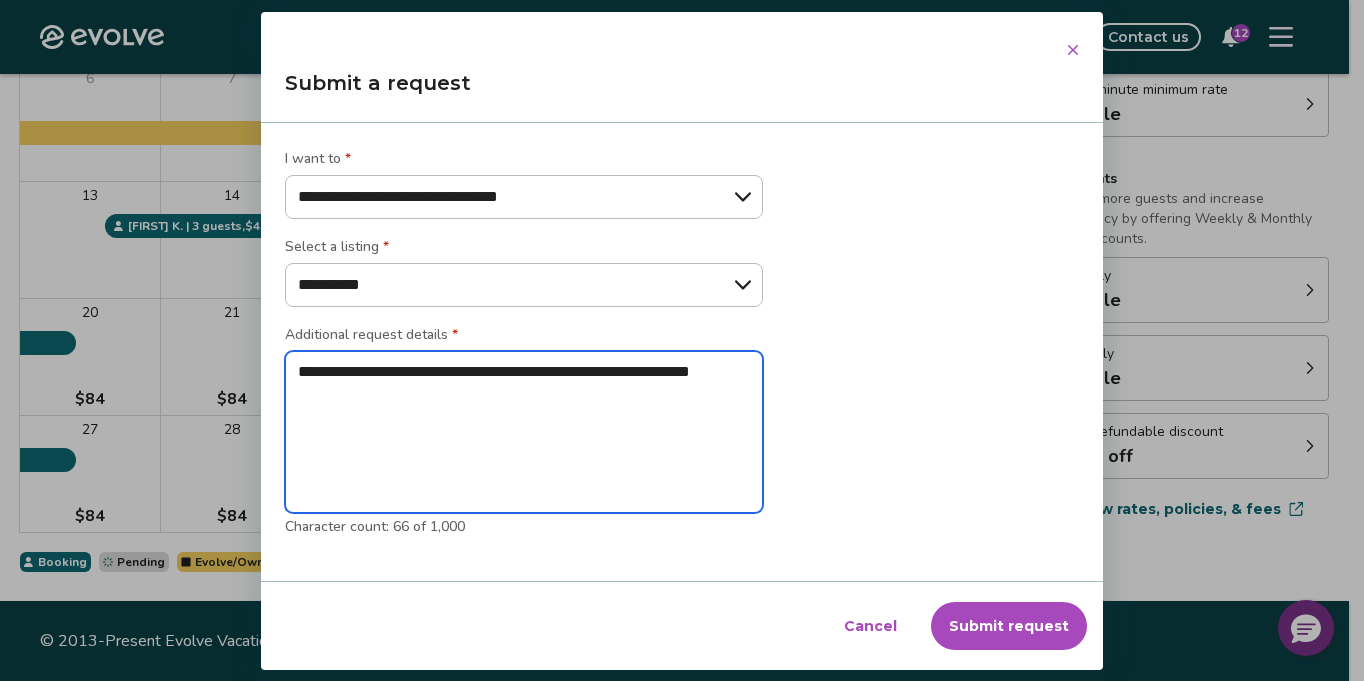 type on "*" 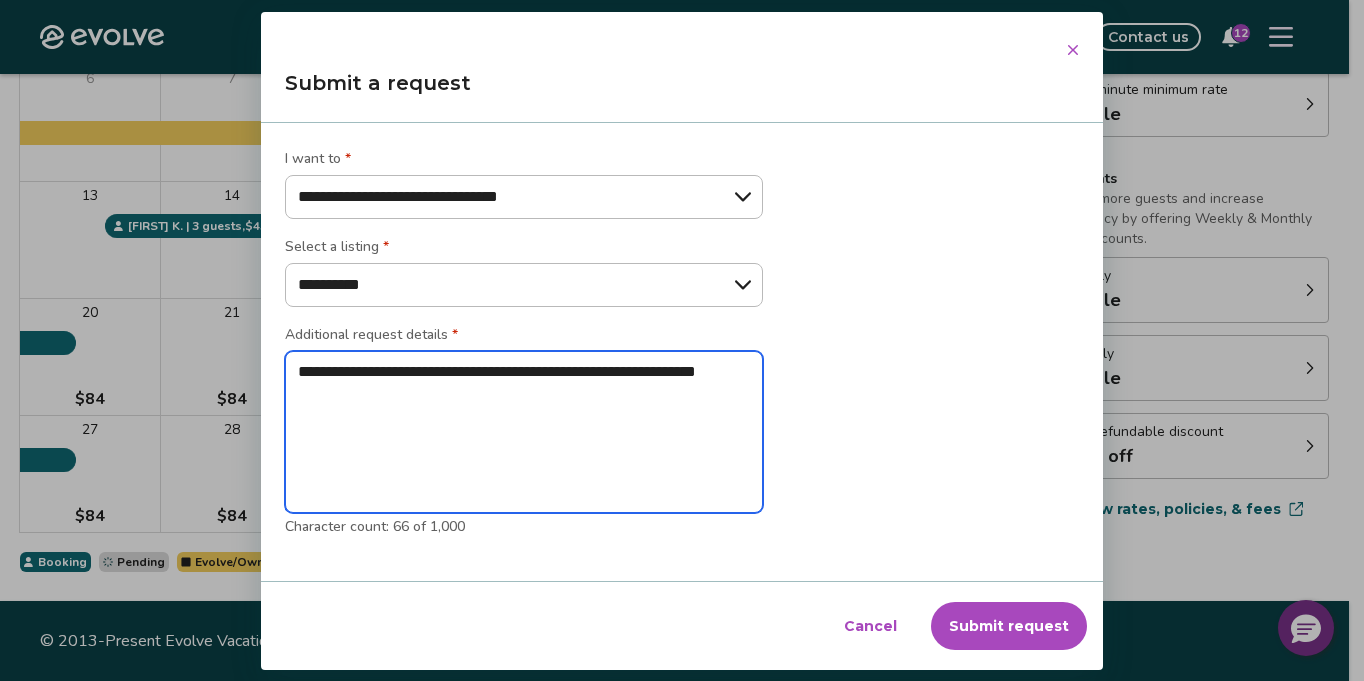 type on "**********" 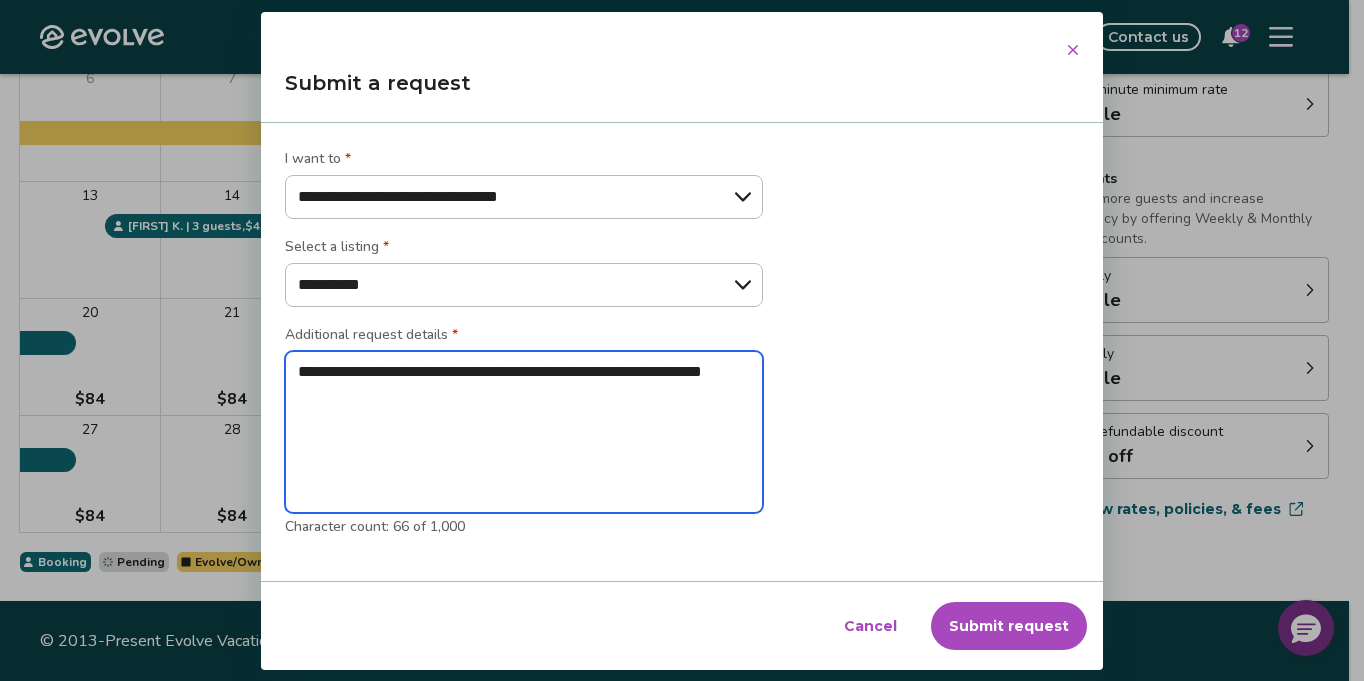 type on "*" 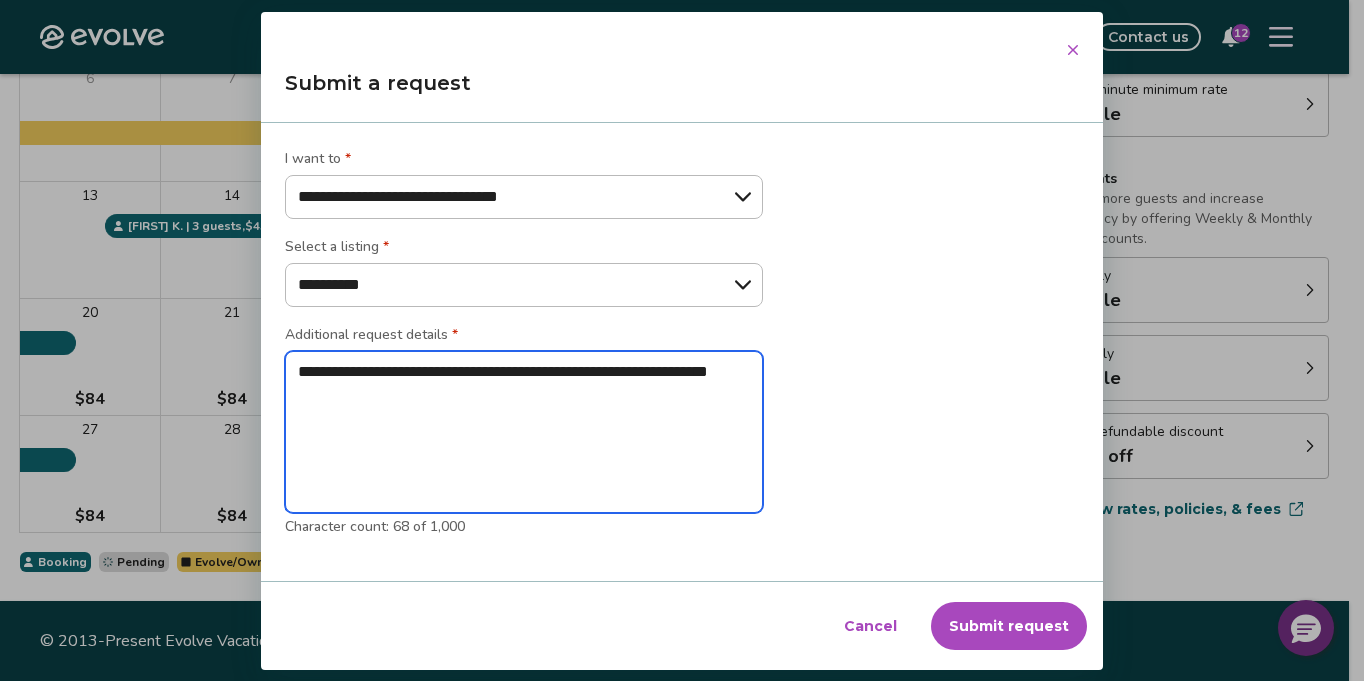 type on "*" 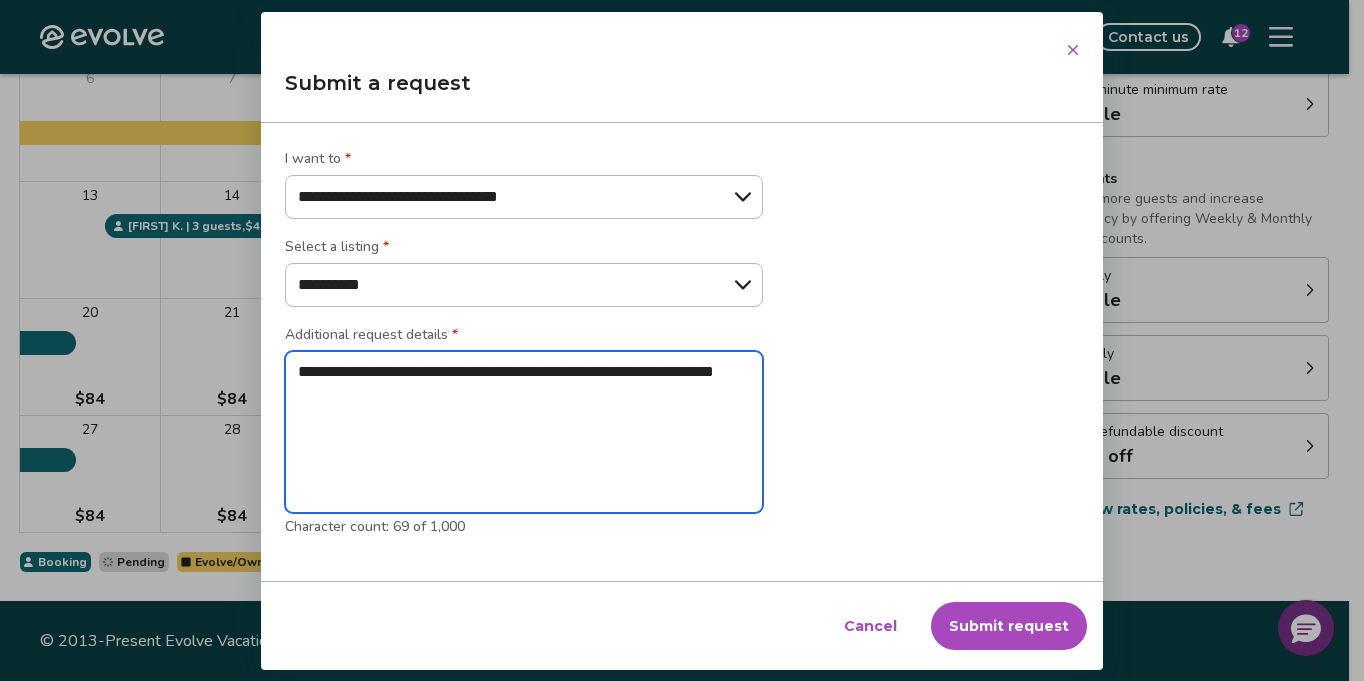 type on "*" 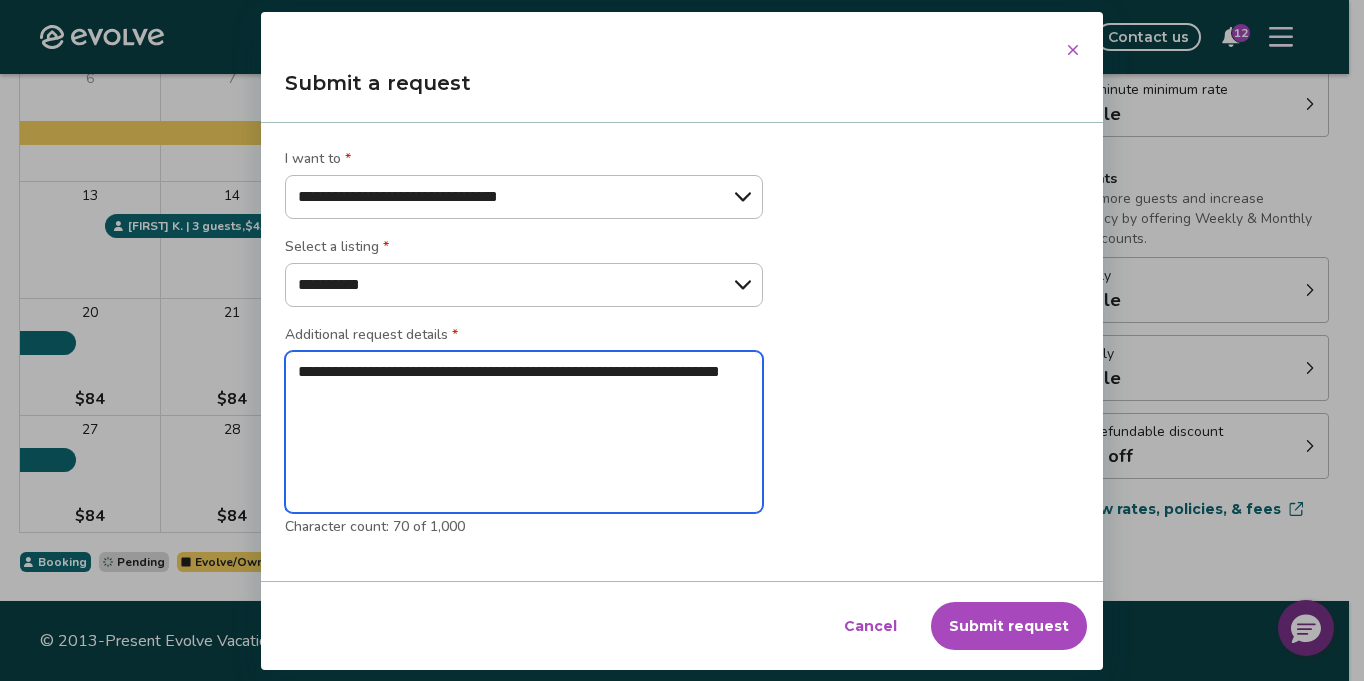 type on "*" 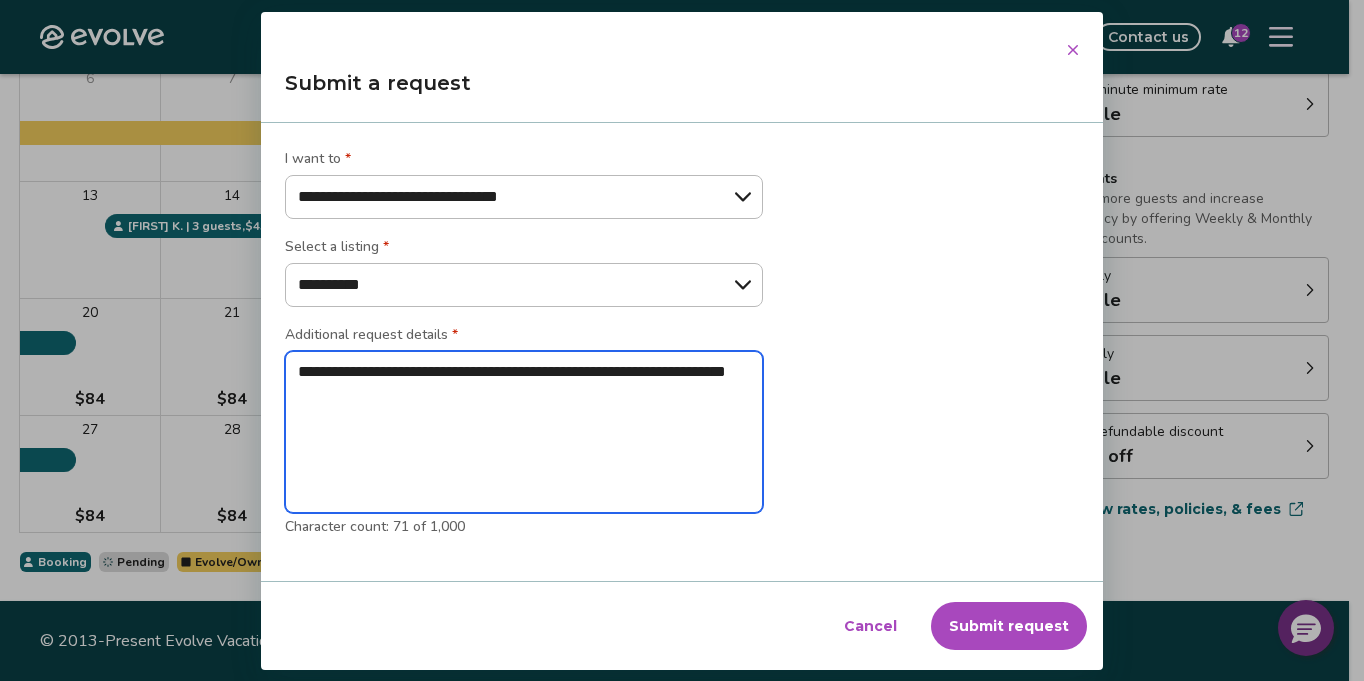 type on "*" 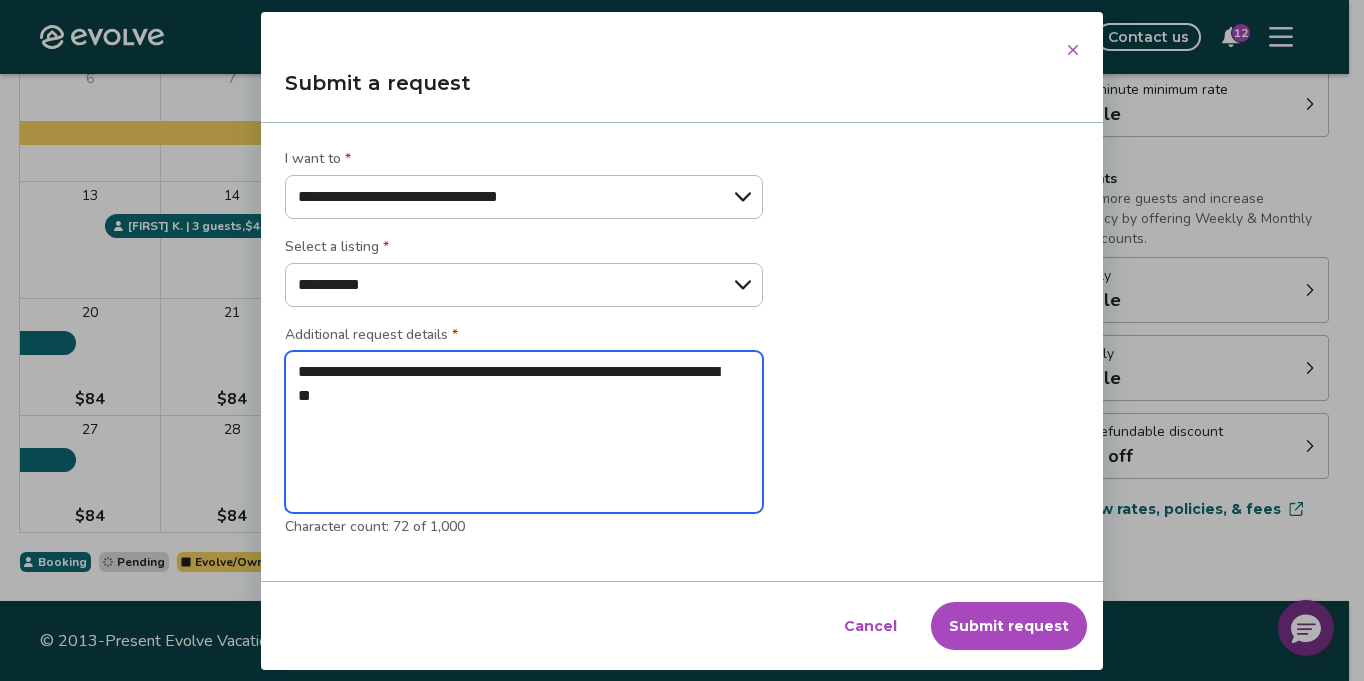 type on "*" 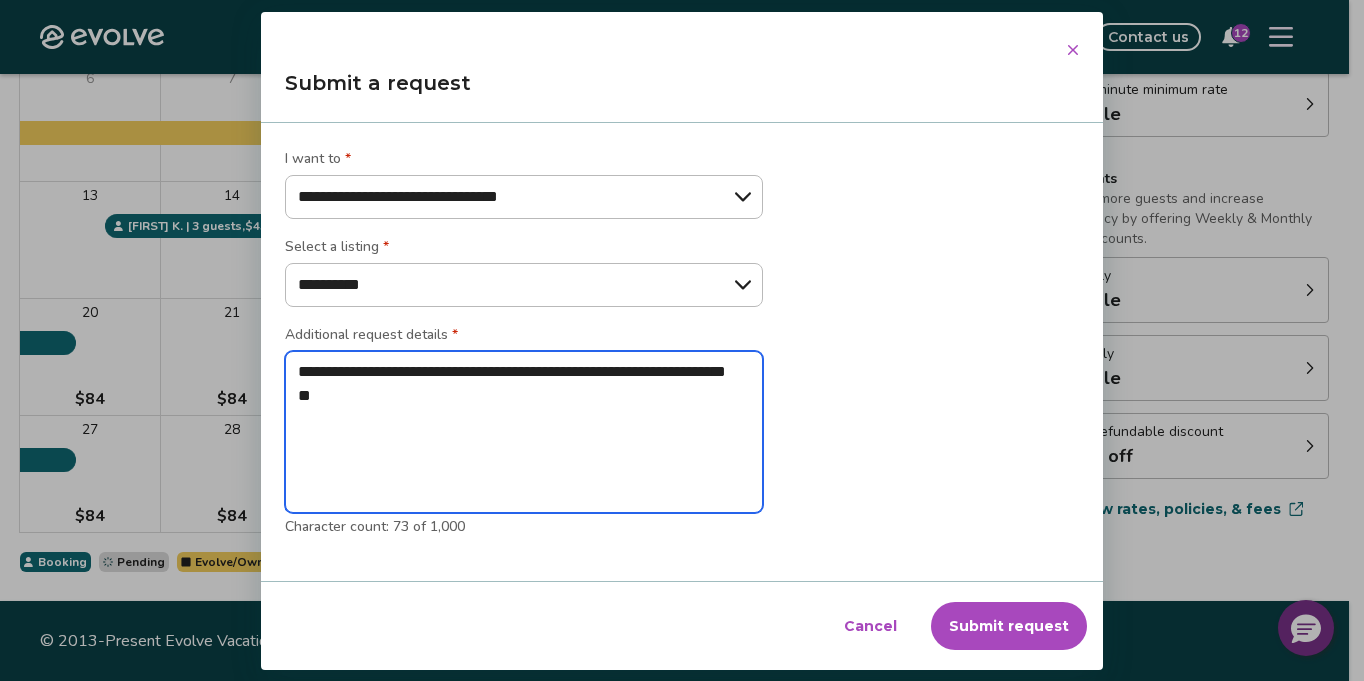 type on "*" 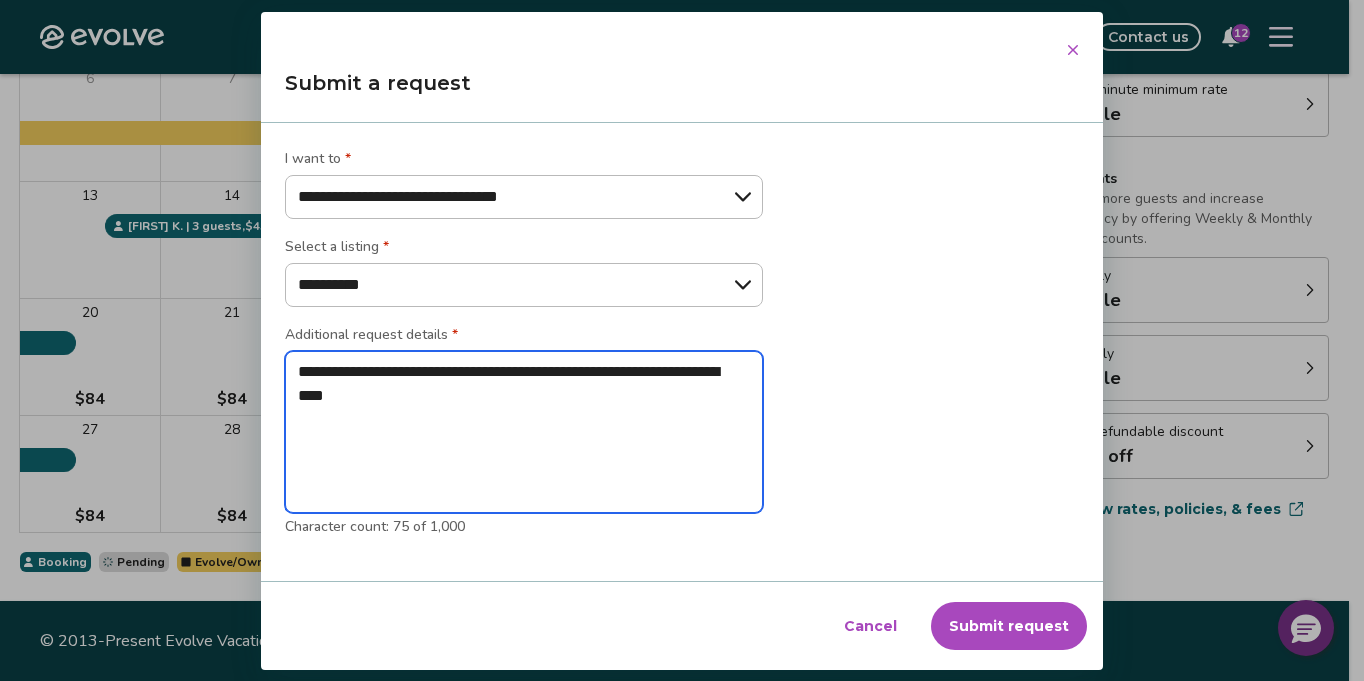 type on "*" 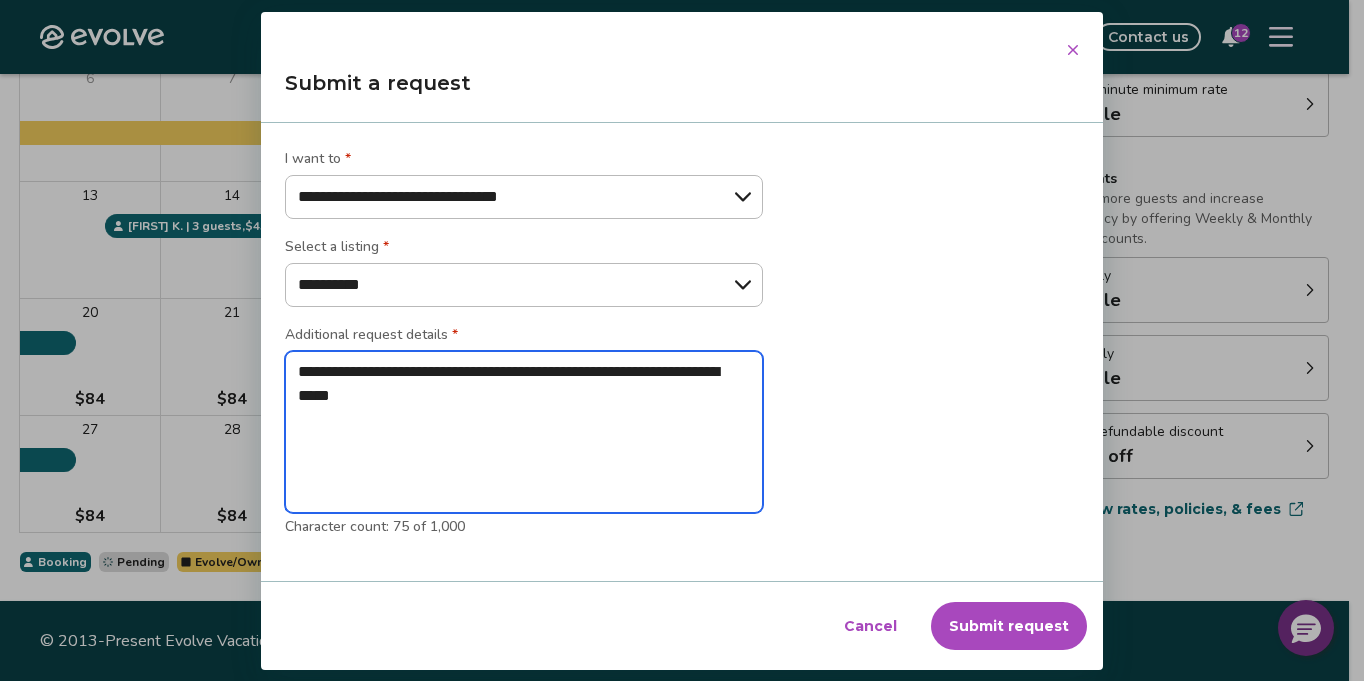 type 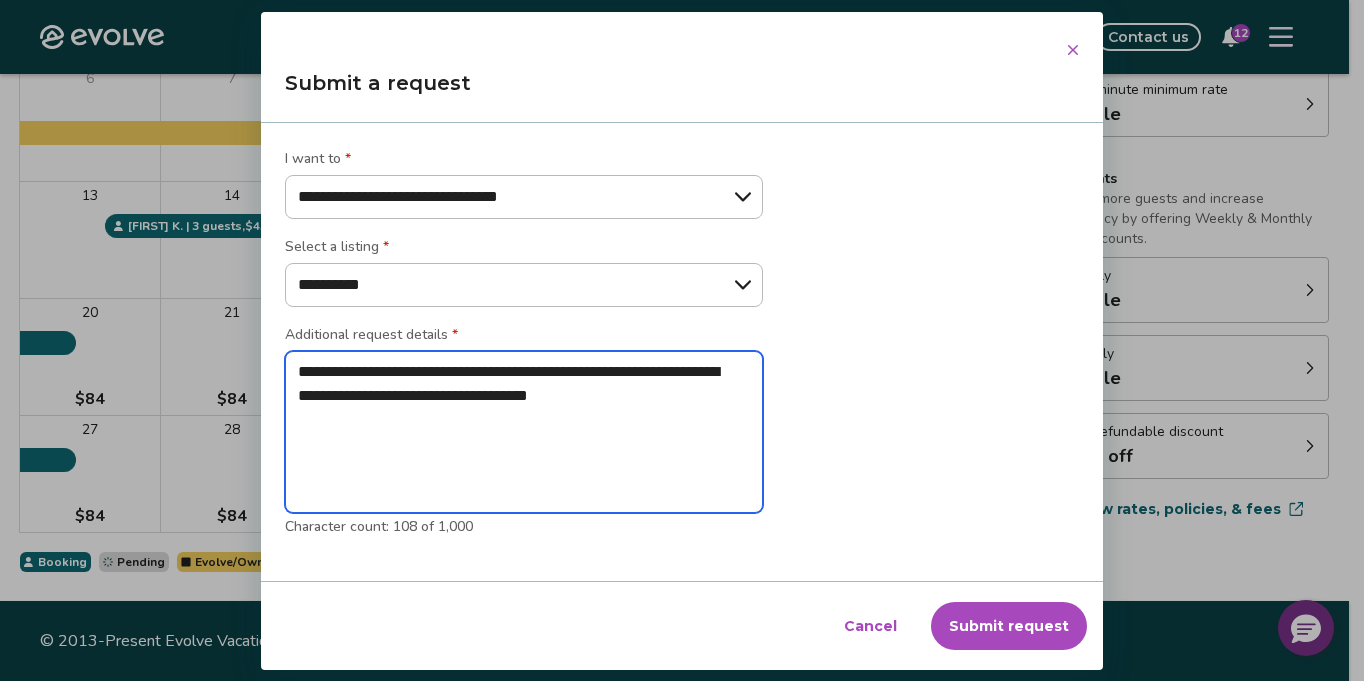 click on "**********" at bounding box center (524, 432) 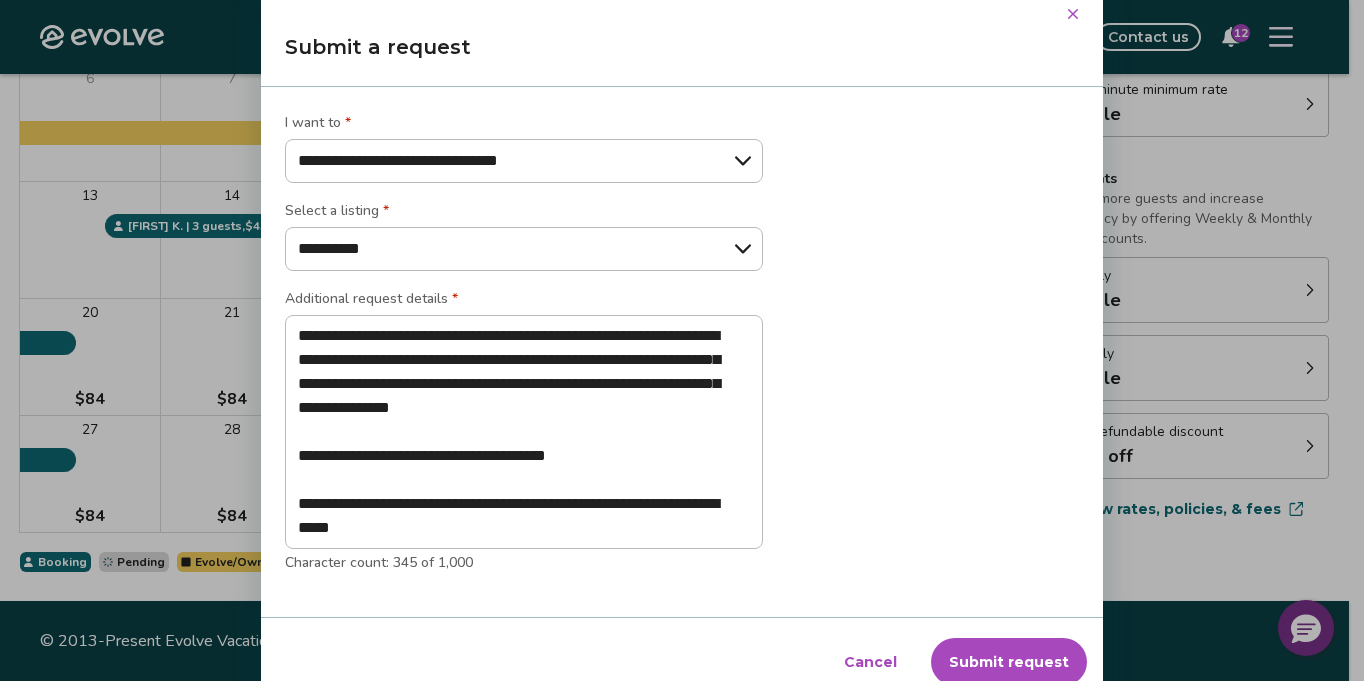 click on "Submit request" at bounding box center (1009, 662) 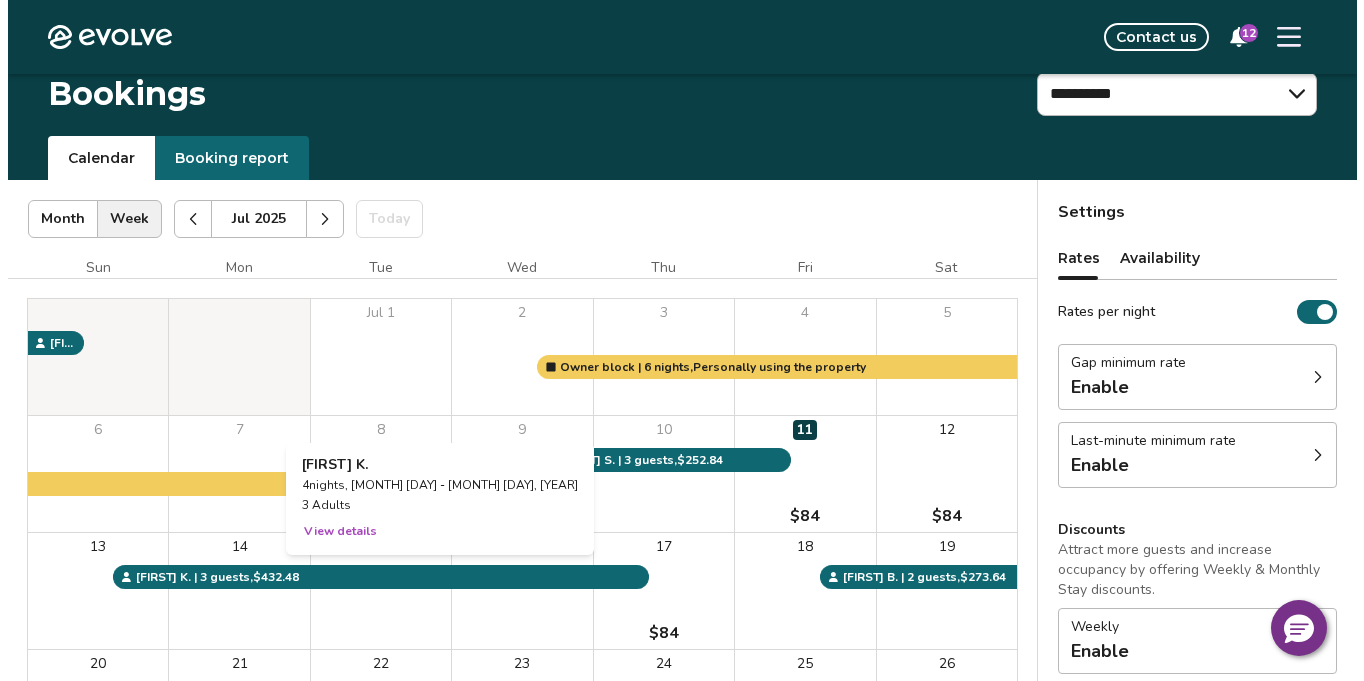scroll, scrollTop: 0, scrollLeft: 0, axis: both 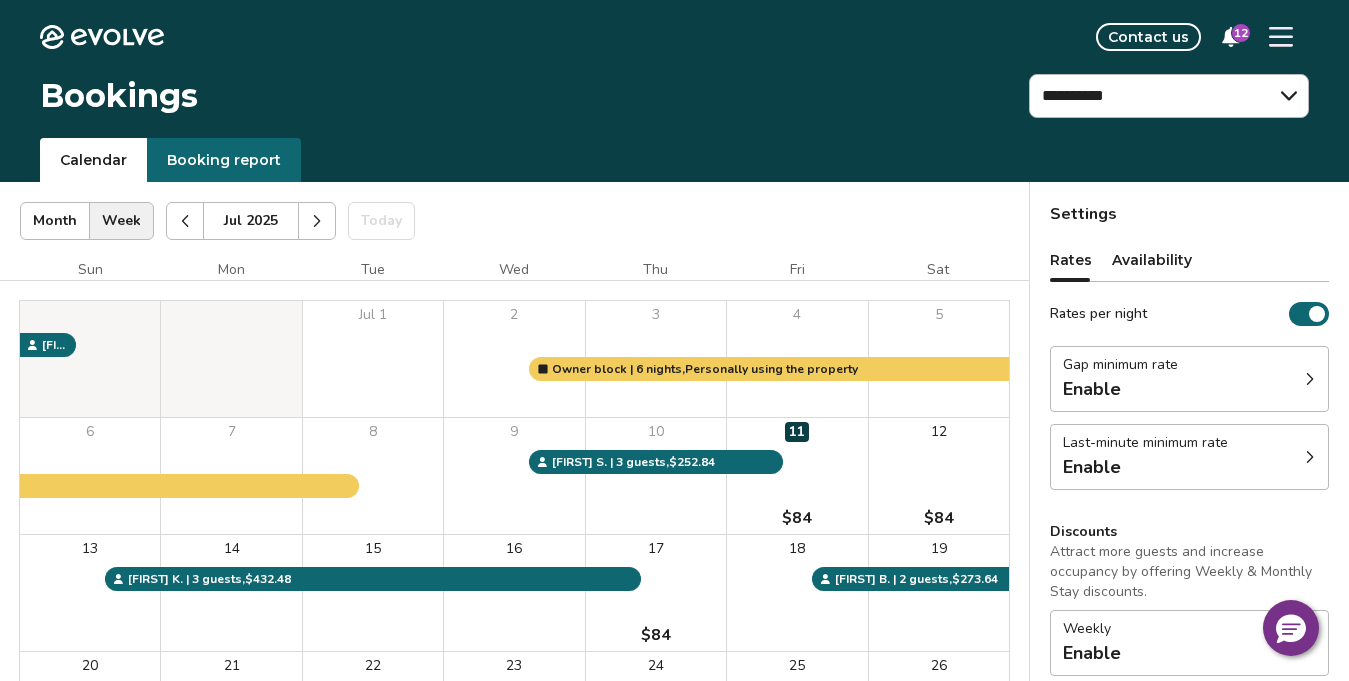 click 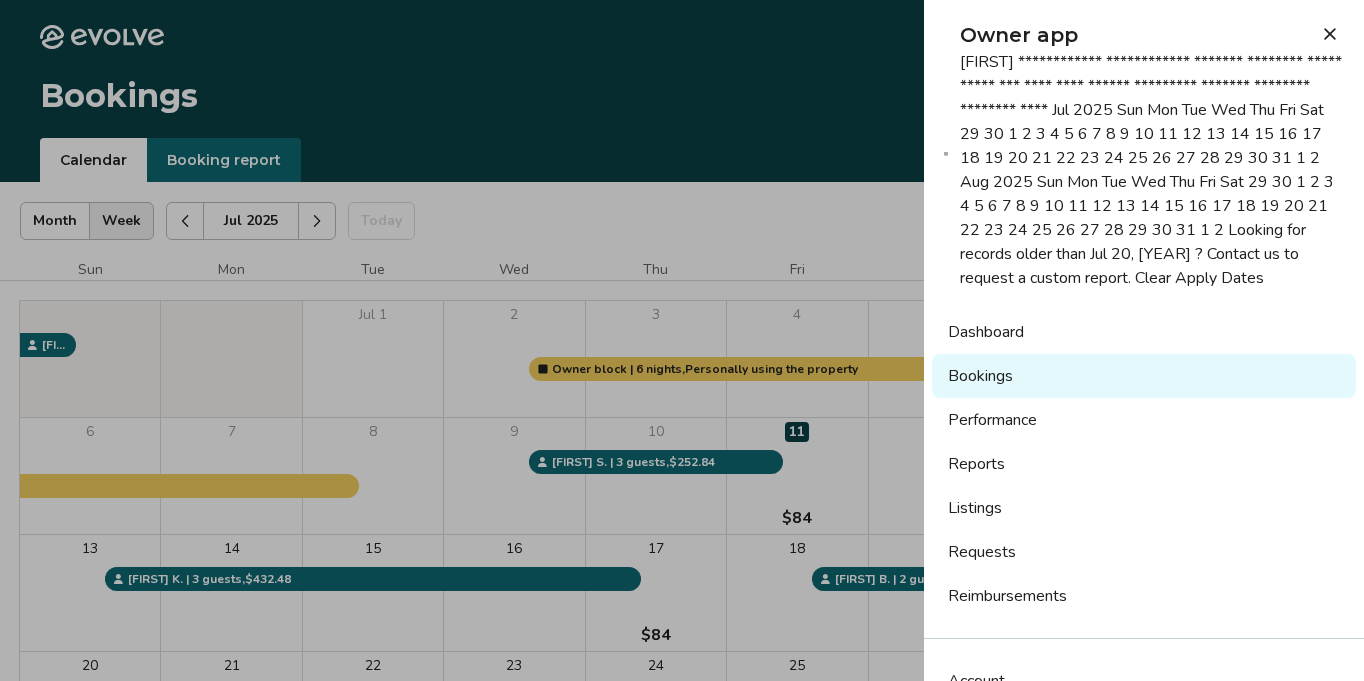 click on "Dashboard" at bounding box center [1144, 332] 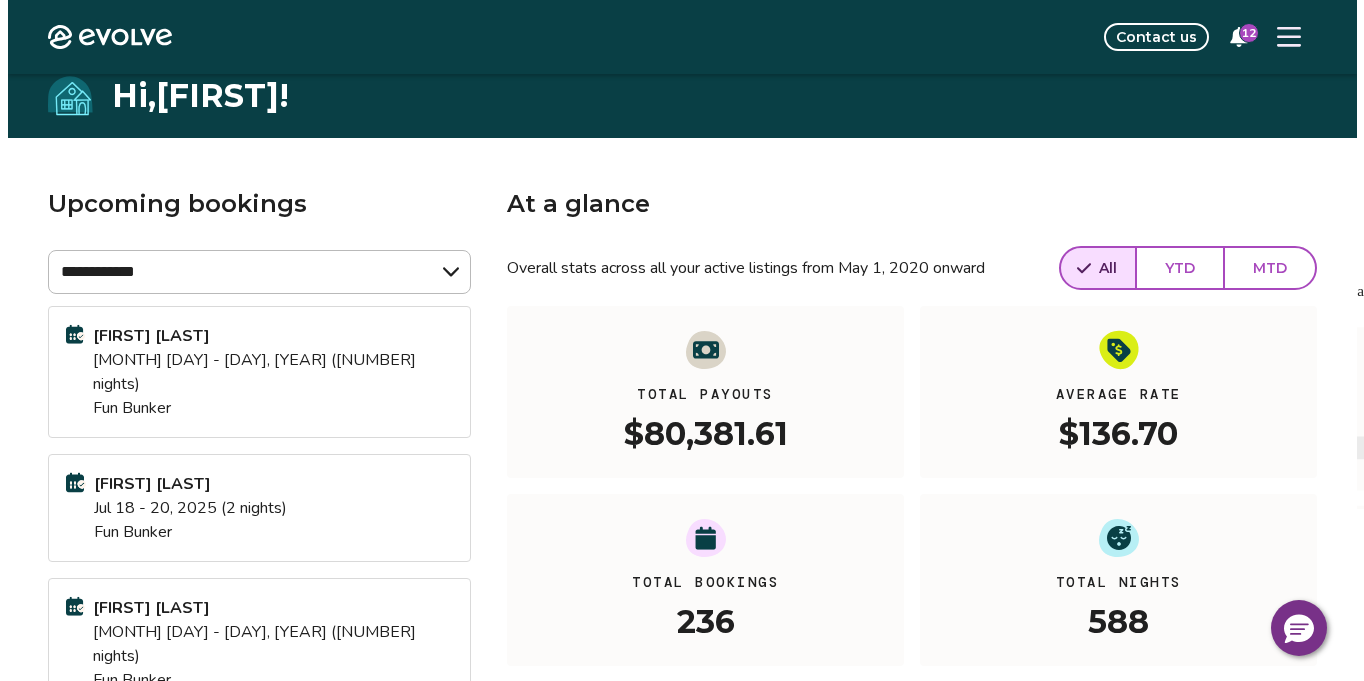 scroll, scrollTop: 100, scrollLeft: 0, axis: vertical 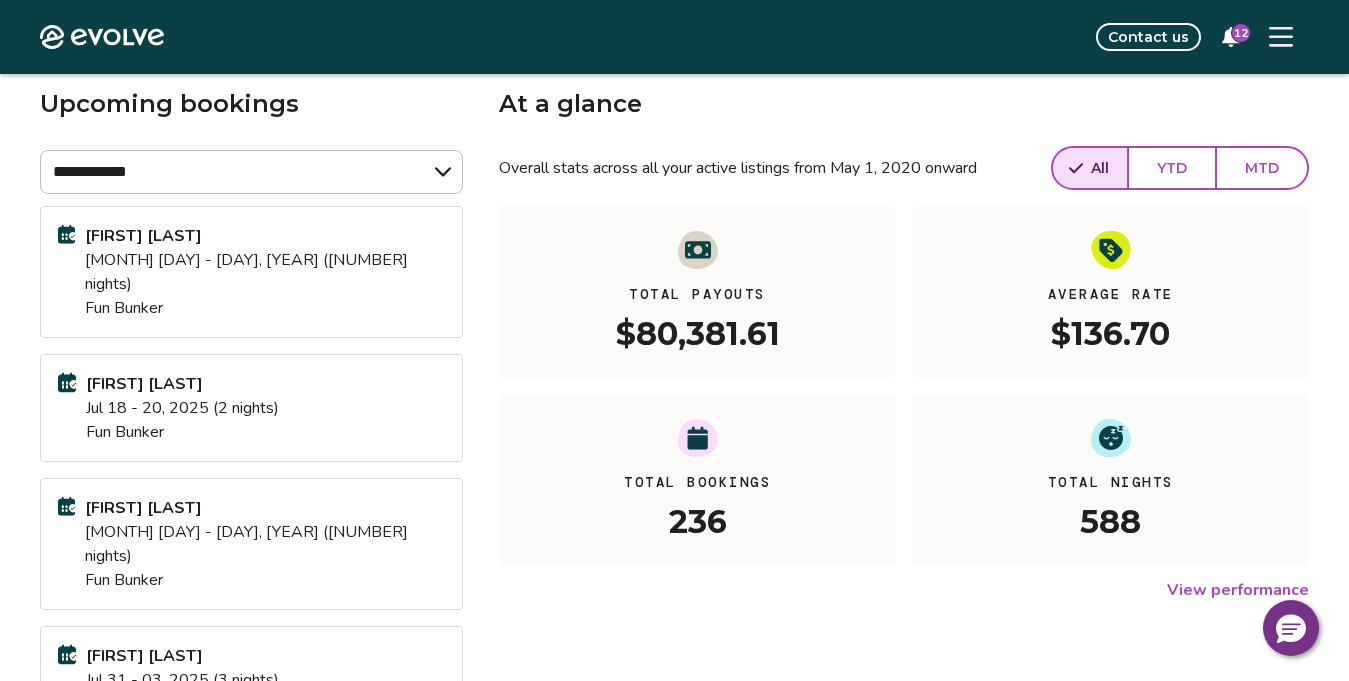 click 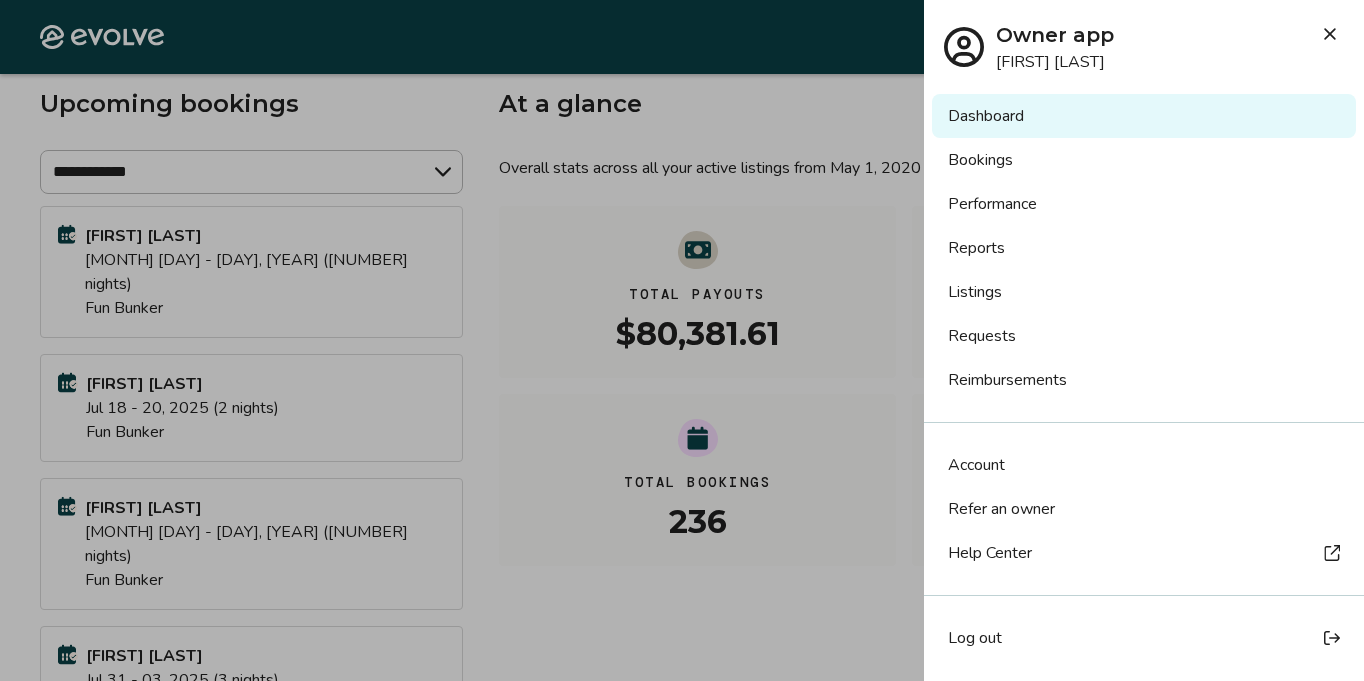 click on "Reports" at bounding box center (1144, 248) 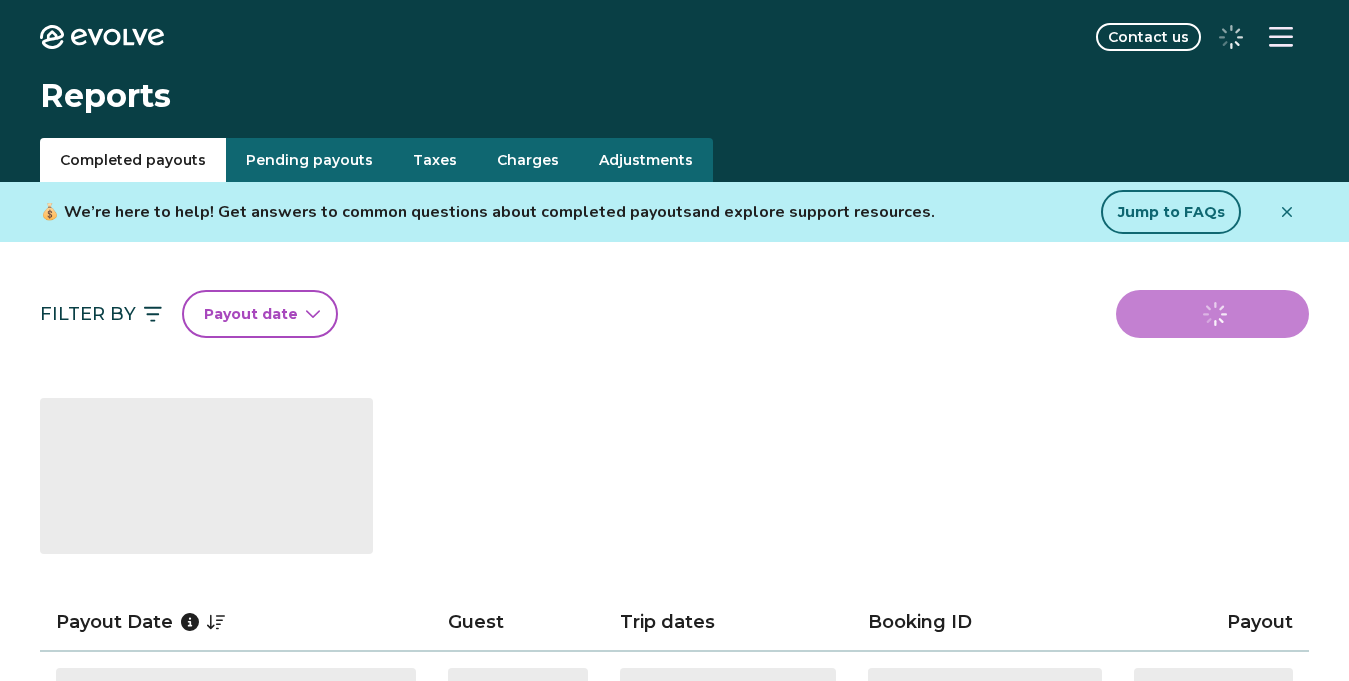 scroll, scrollTop: 0, scrollLeft: 0, axis: both 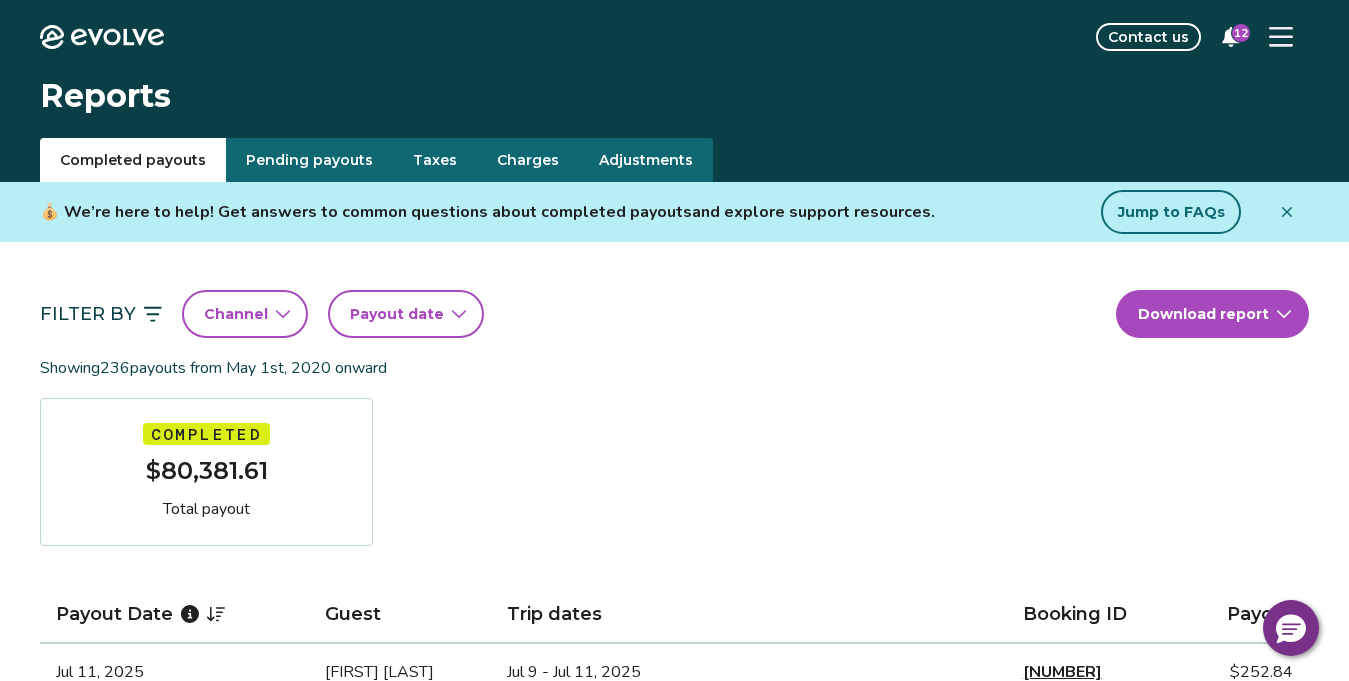 click on "Taxes" at bounding box center [435, 160] 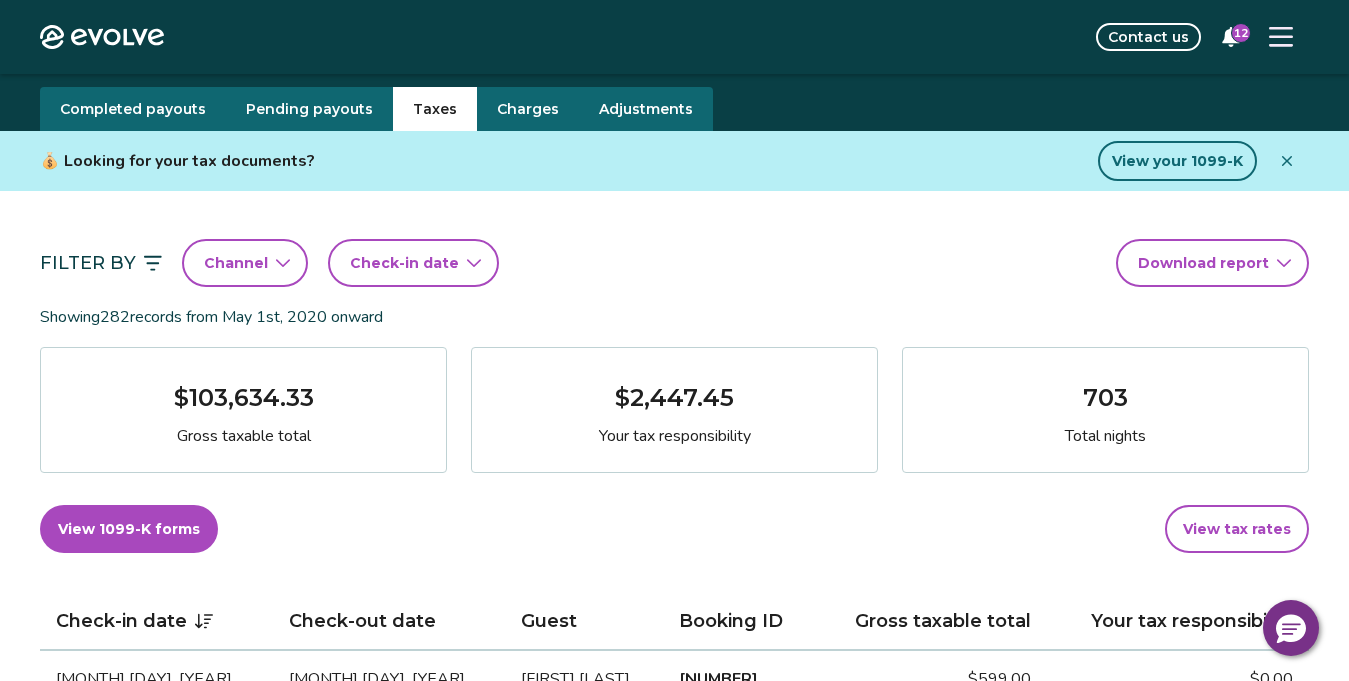 scroll, scrollTop: 0, scrollLeft: 0, axis: both 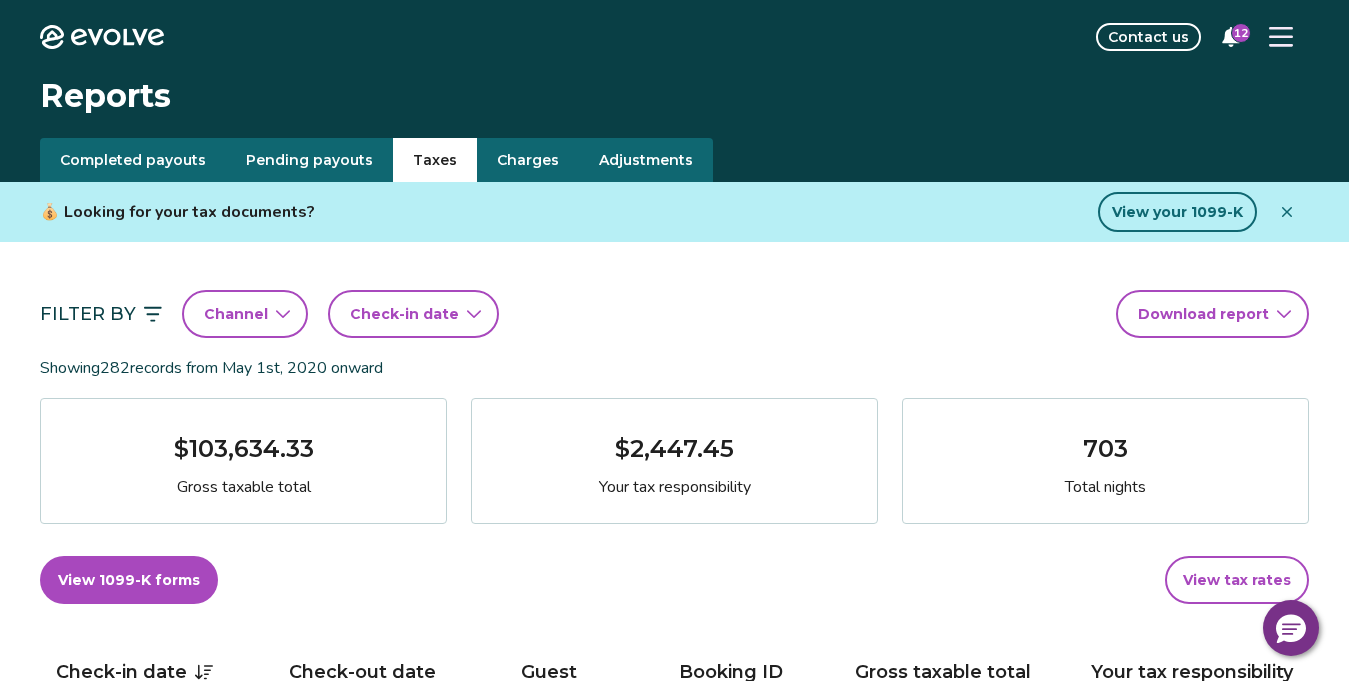 click on "Channel" at bounding box center (236, 314) 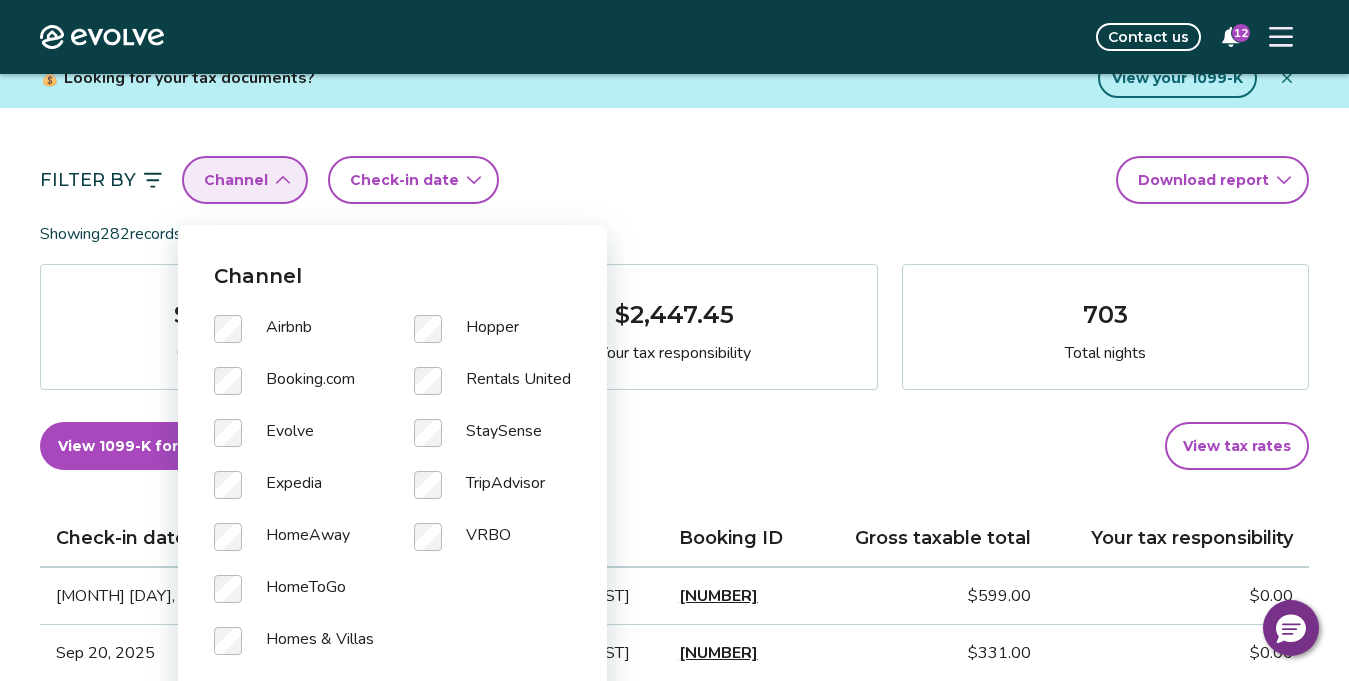 scroll, scrollTop: 200, scrollLeft: 0, axis: vertical 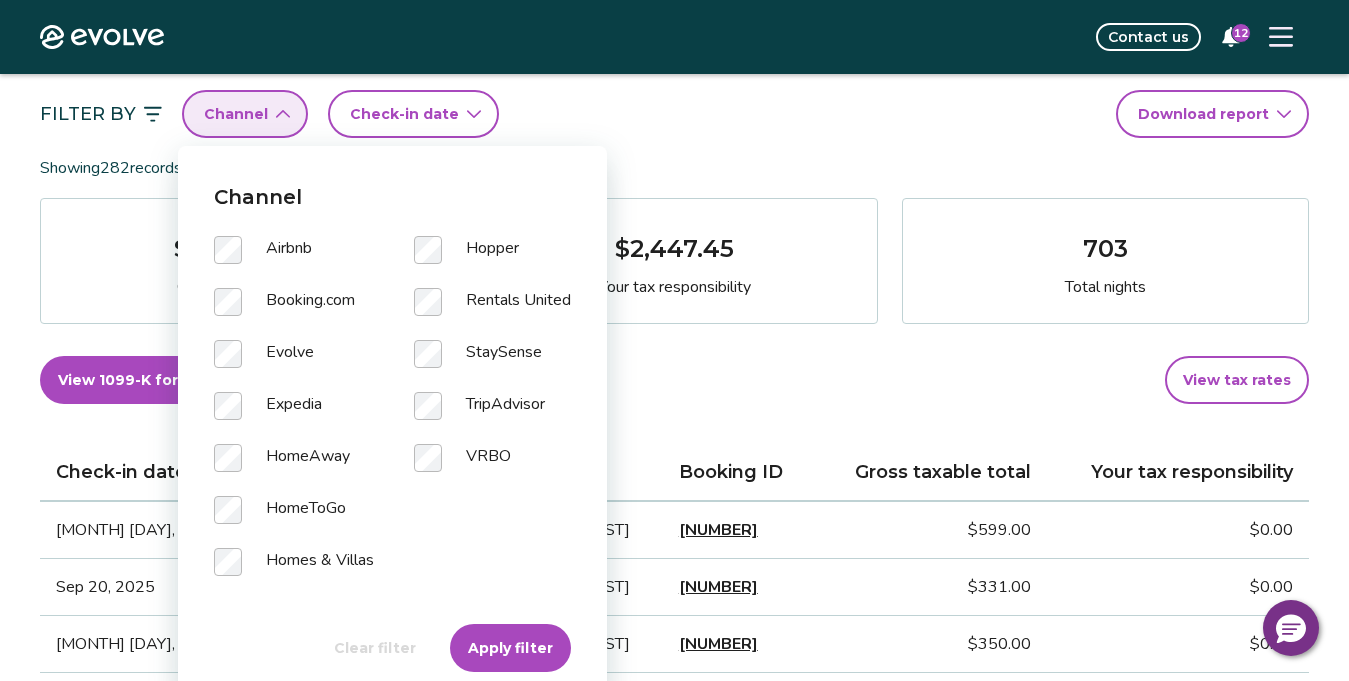 click on "Channel" at bounding box center (236, 114) 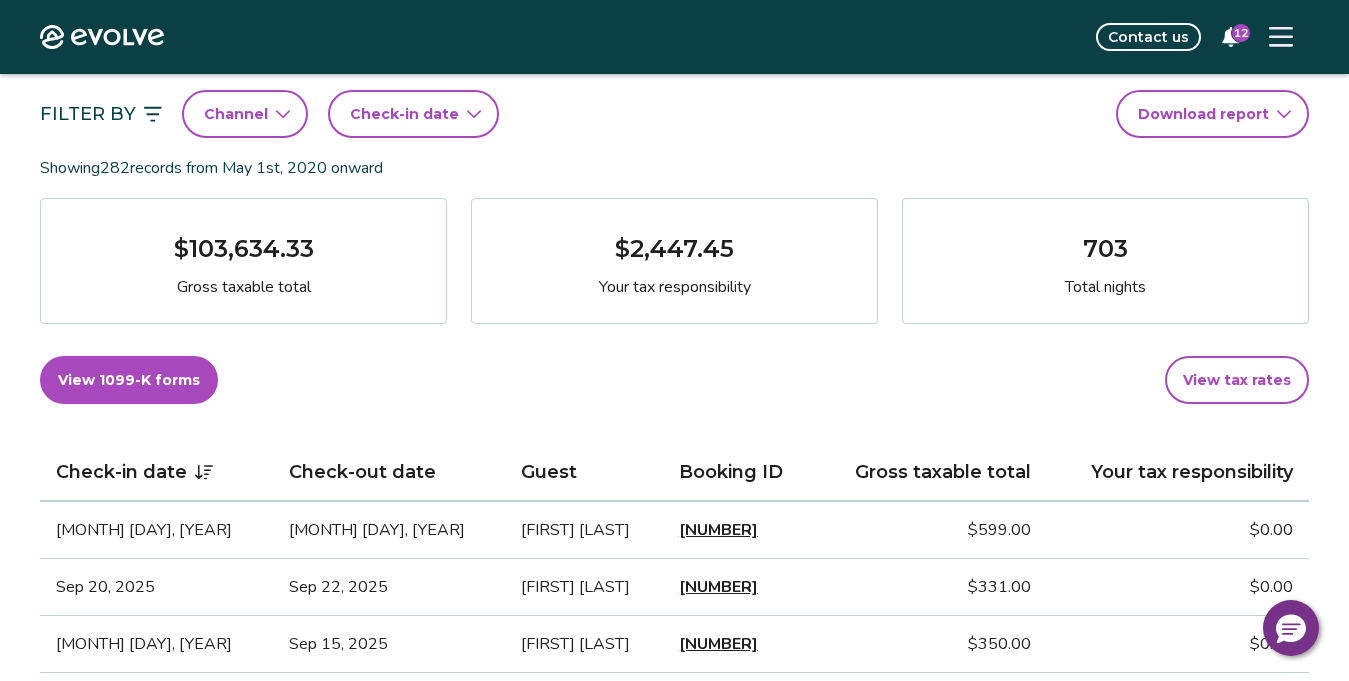 click on "Check-in date" at bounding box center (404, 114) 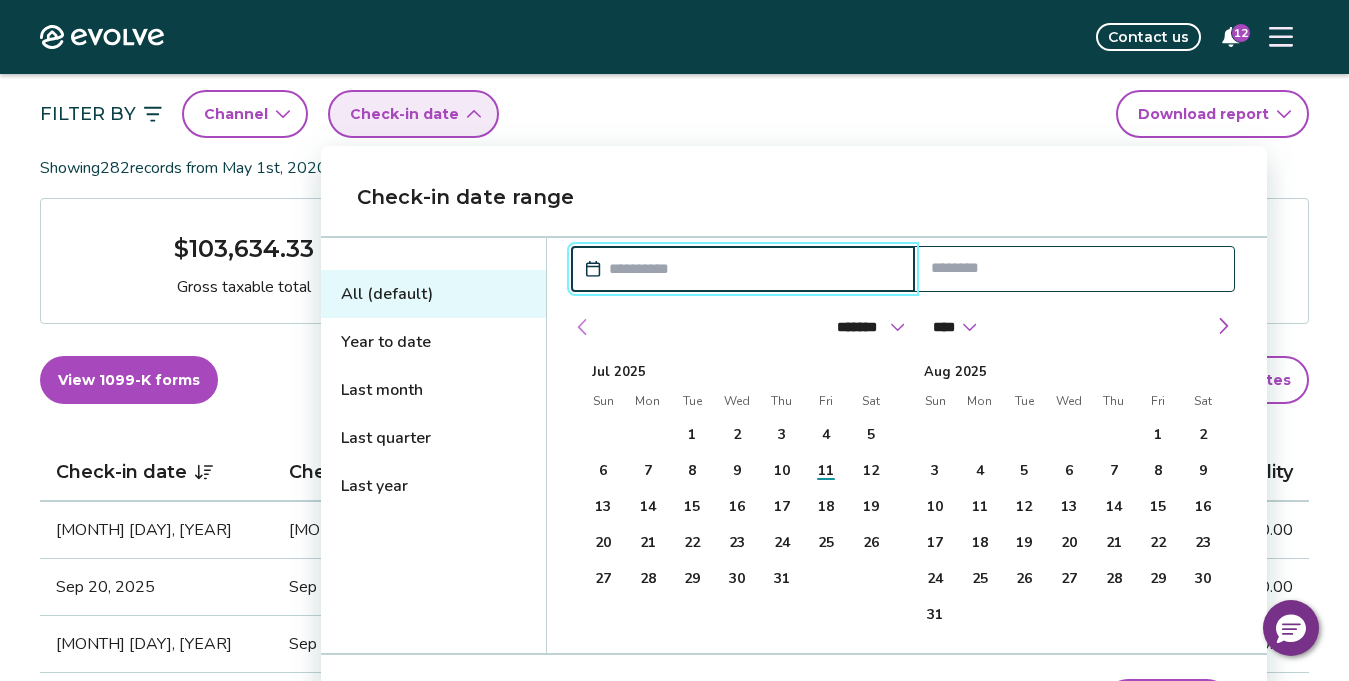 click at bounding box center (583, 327) 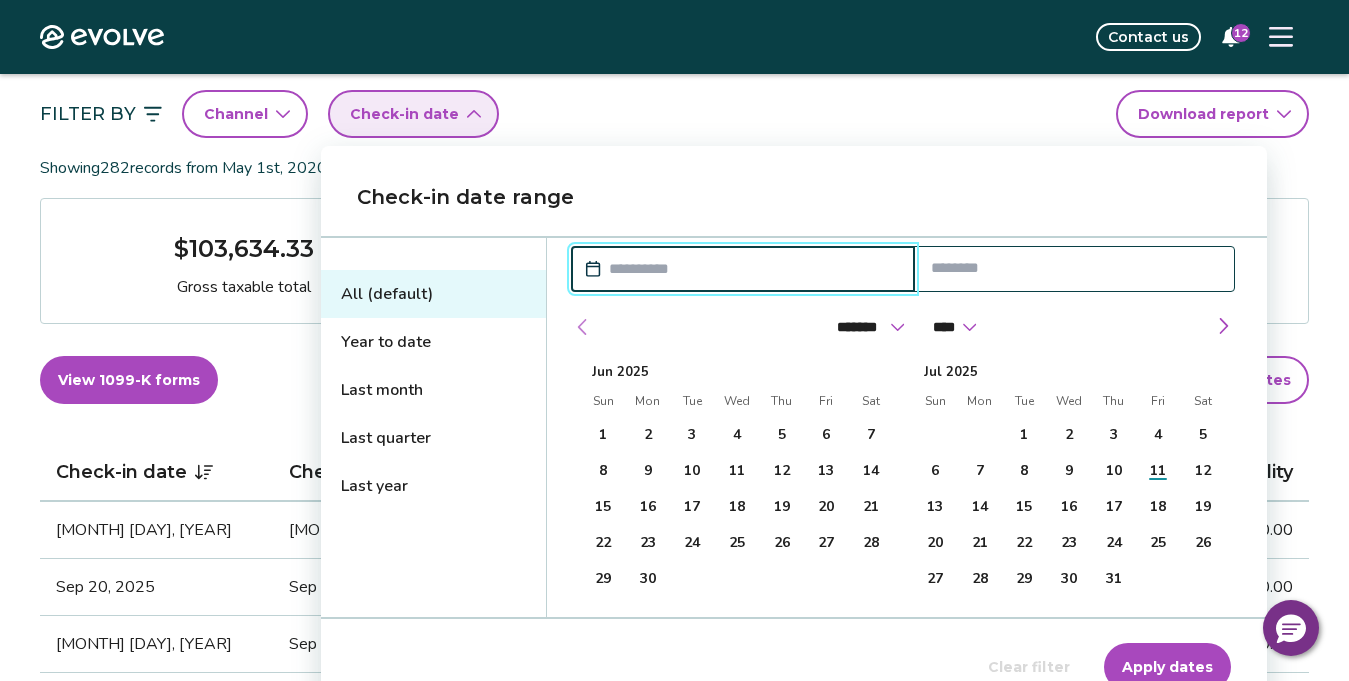 click at bounding box center [583, 327] 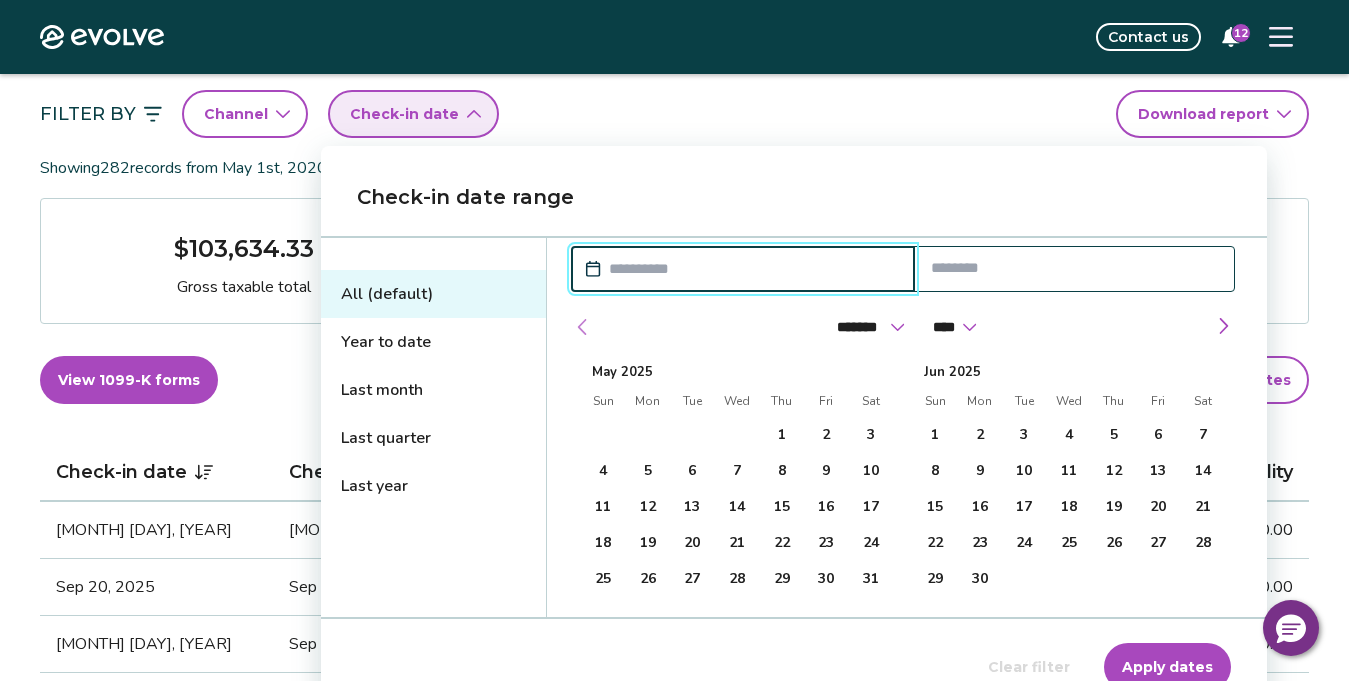 click at bounding box center (583, 327) 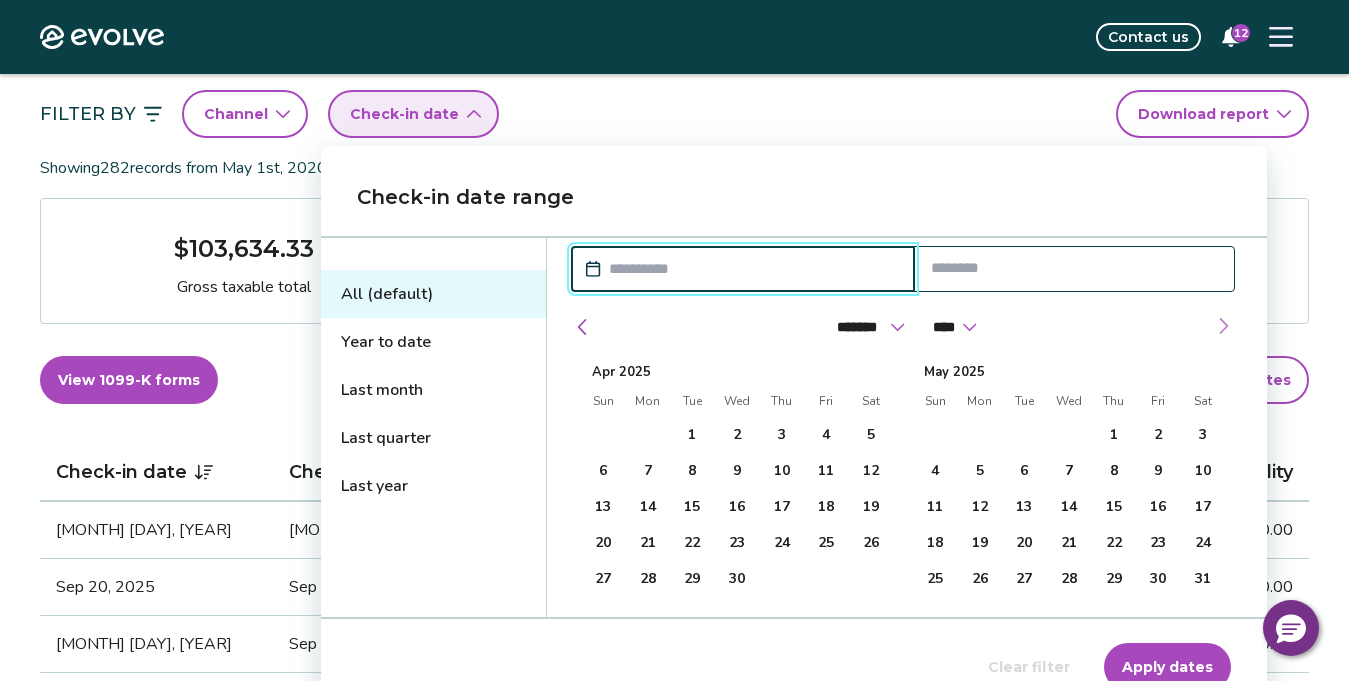 click at bounding box center (1223, 326) 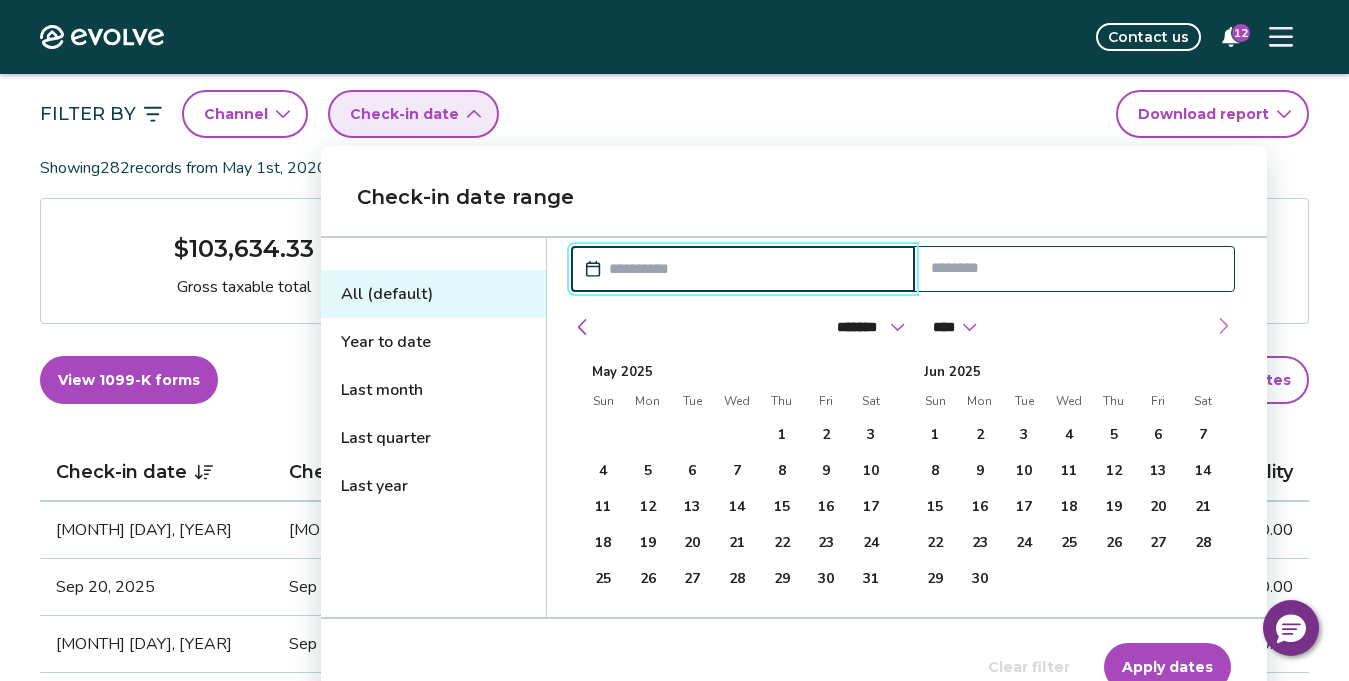 click at bounding box center (1223, 326) 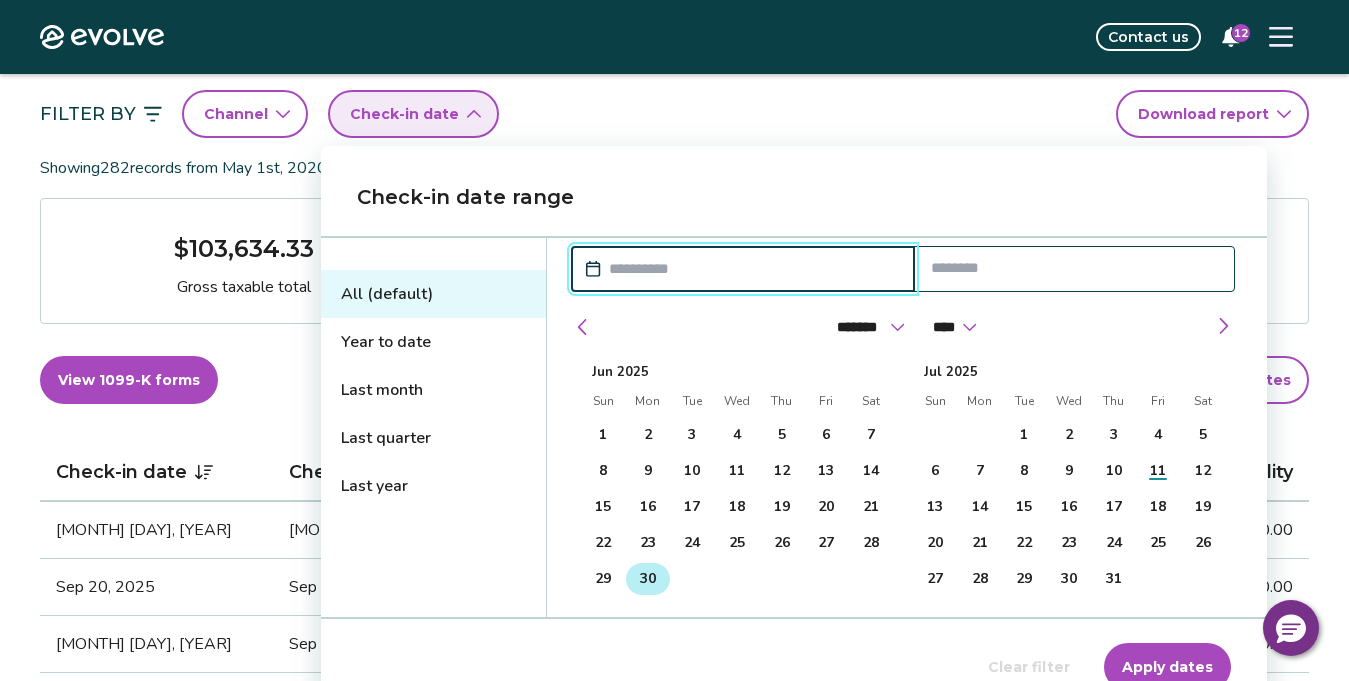 click on "30" at bounding box center (648, 579) 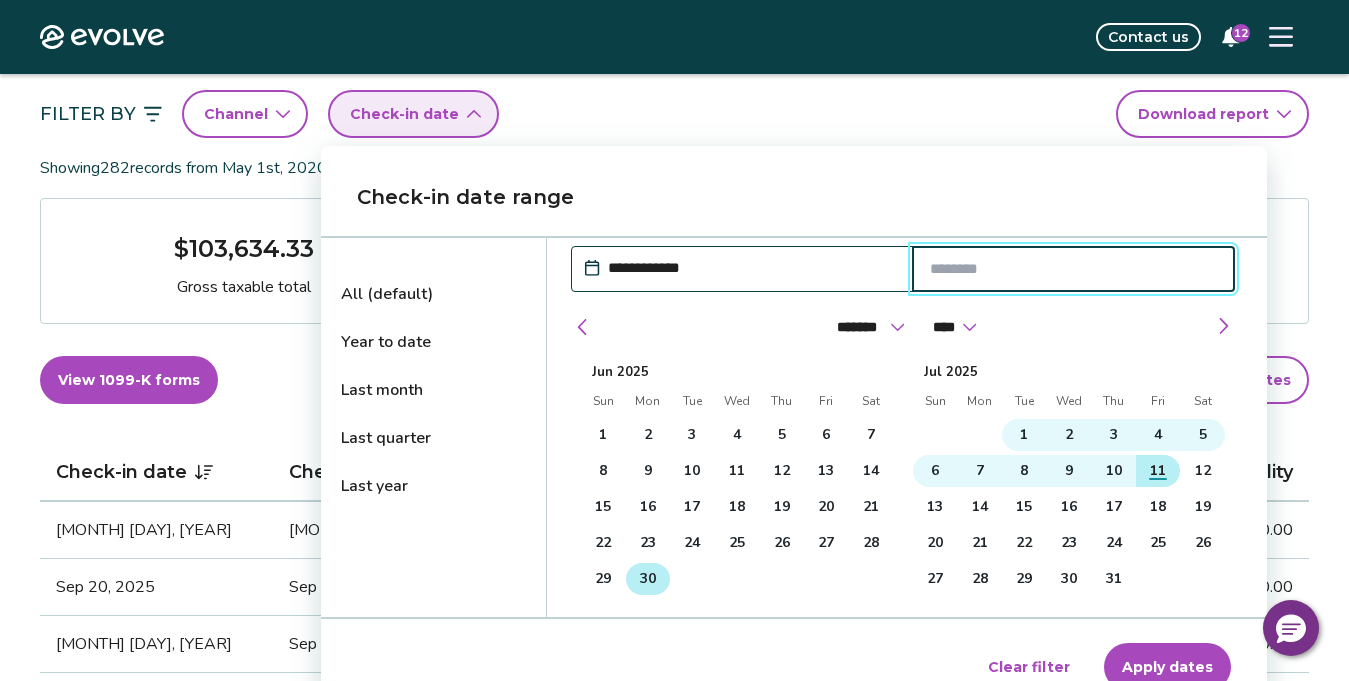 click on "11" at bounding box center [1158, 471] 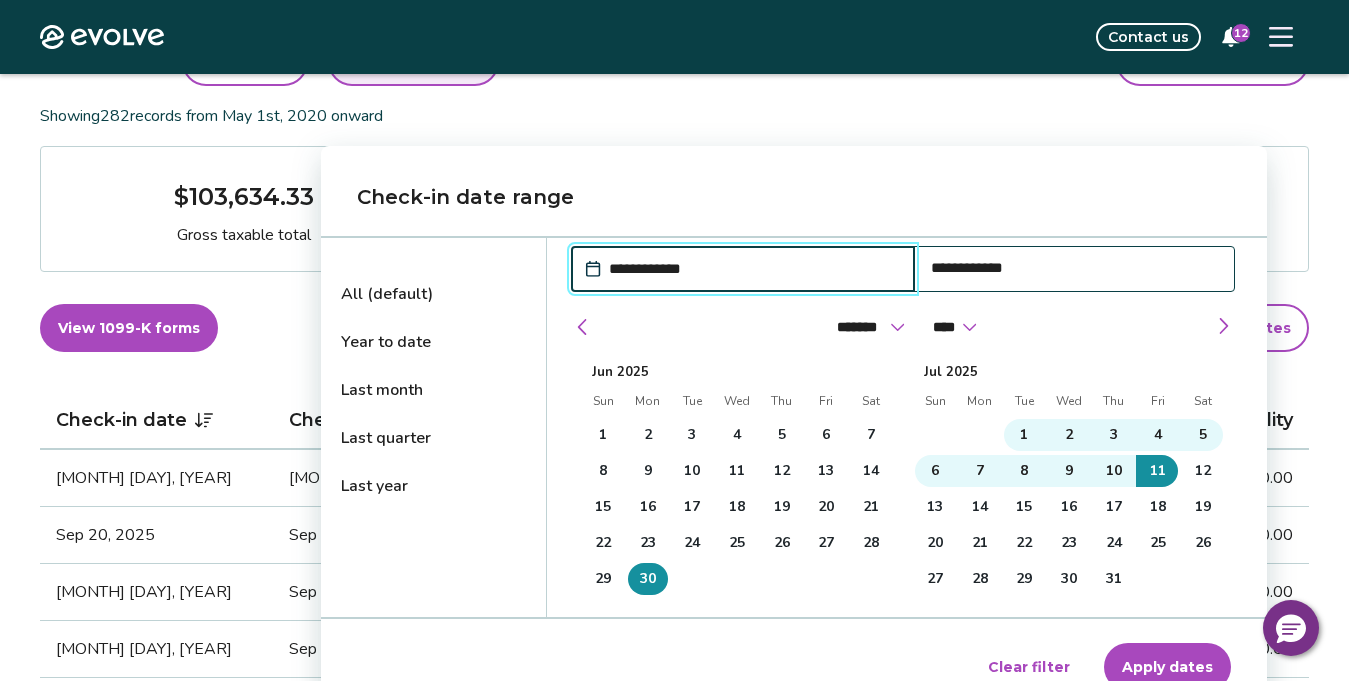 scroll, scrollTop: 300, scrollLeft: 0, axis: vertical 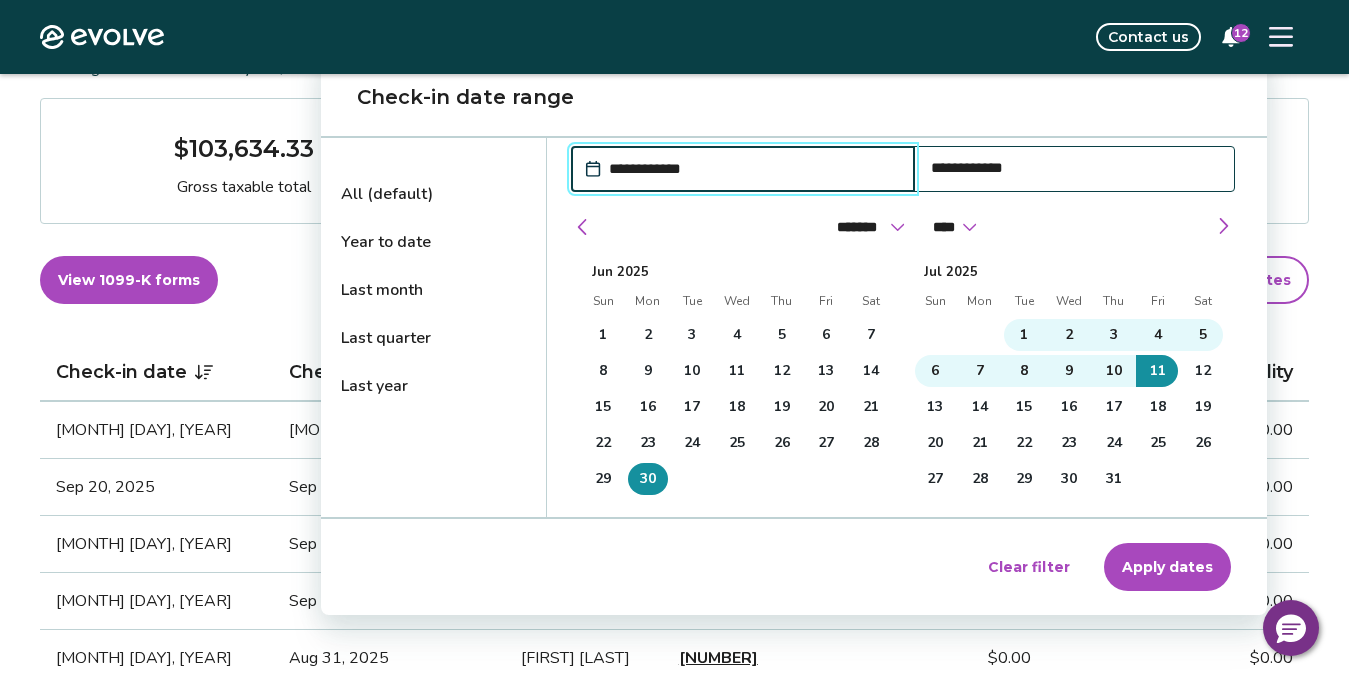click on "Apply dates" at bounding box center [1167, 567] 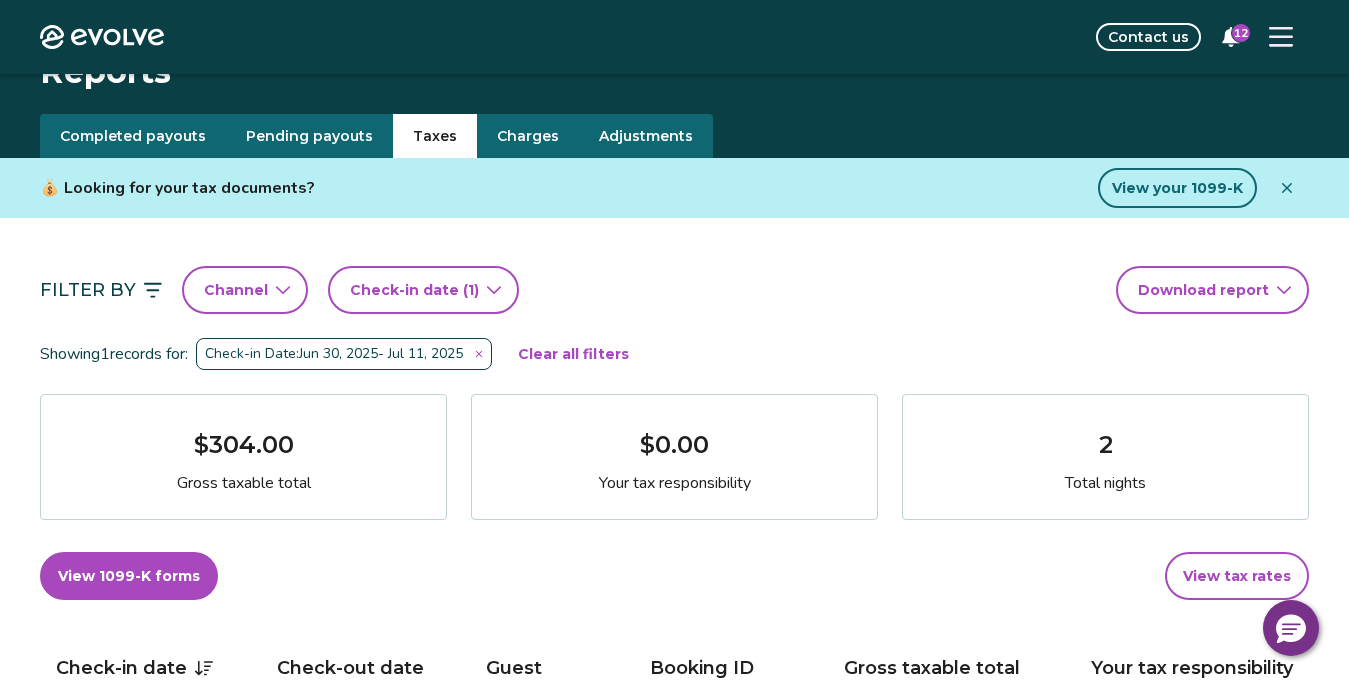 scroll, scrollTop: 0, scrollLeft: 0, axis: both 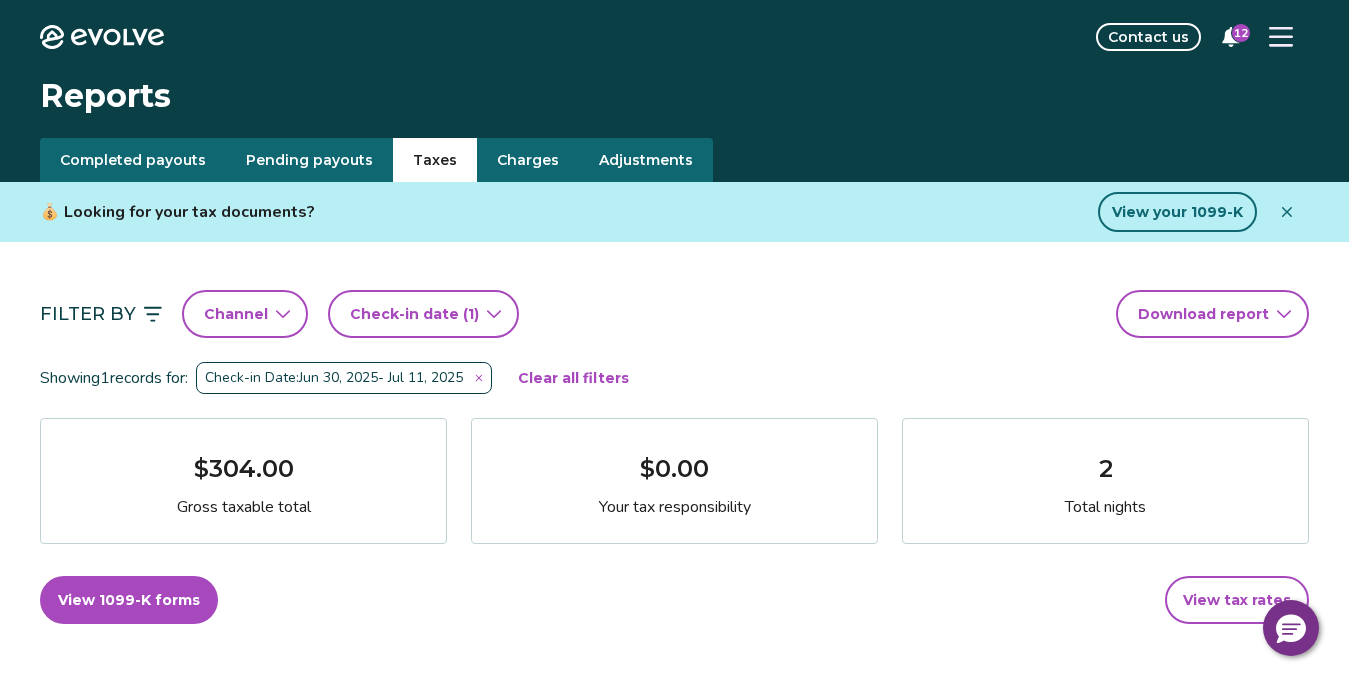 click on "Evolve Contact us 12 Reports Completed payouts Pending payouts Taxes Charges Adjustments 💰 Looking for your tax documents? View your 1099-K Filter By  Channel Check-in date (1) Download   report Showing  1  records   for: Check-in Date:  Jun 30, 2025  -   Jul 11, 2025 Clear all filters $304.00 Gross taxable total $0.00 Your tax responsibility 2 Total nights View 1099-K forms View tax rates Check-in date Check-out date Guest Booking ID Gross taxable total Your tax responsibility Jul 9, 2025 Jul 11, 2025 Karen Scobey 14514489 $304.00 $0.00 Tax FAQs How is my gross taxable total calculated? How is my tax responsibility calculated, and why does it sometimes show $0.00? What is taxed damage protection and why is it included in my gross taxable total? Why are advertised rates and fees higher than base rates and fees? I received a 1099-K. Why does my 1099-K total differ from my payout total? Tax resources What Occupancy Taxes Apply to My Evolve Home? Where Does Evolve Remit Occupancy Taxes? Privacy Policy |" at bounding box center [674, 994] 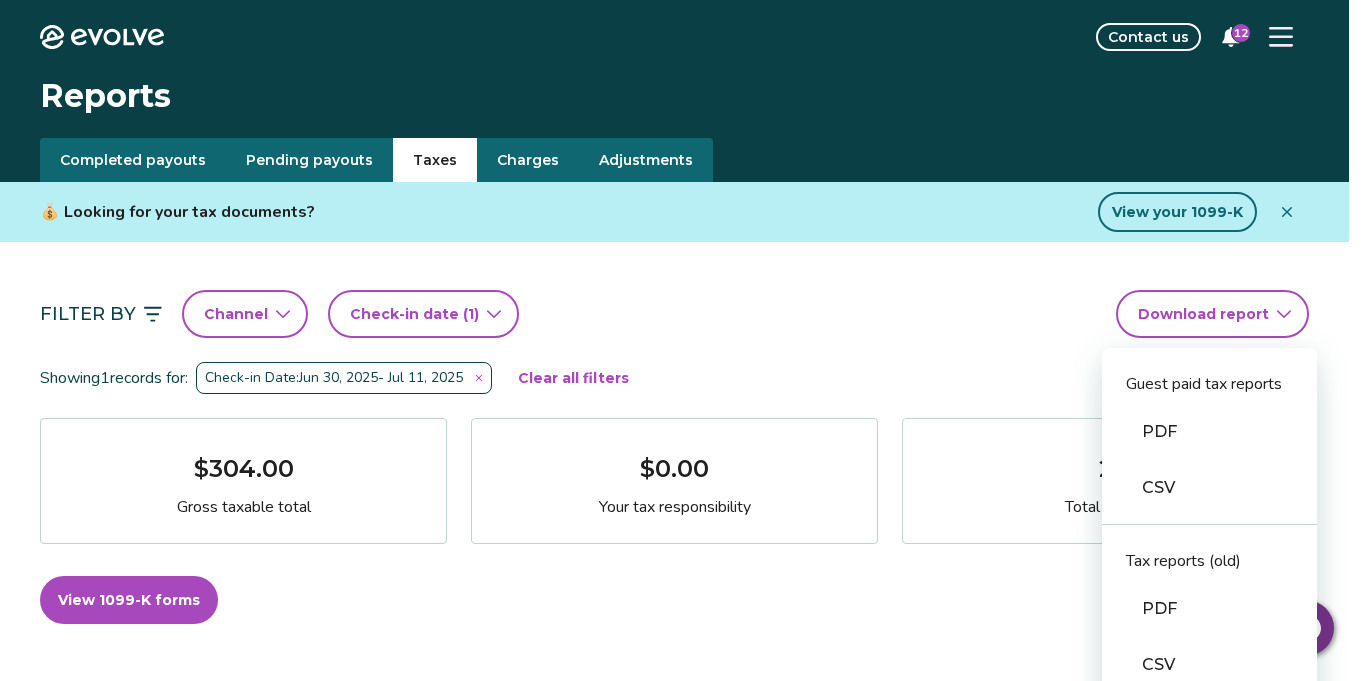 click on "CSV" at bounding box center (1209, 488) 